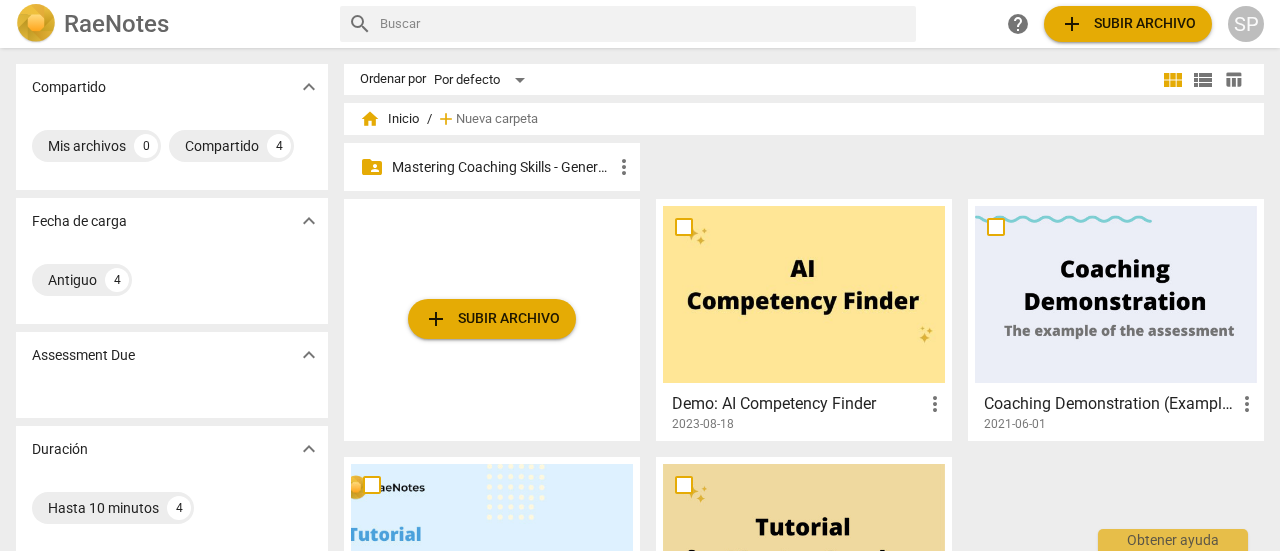 scroll, scrollTop: 0, scrollLeft: 0, axis: both 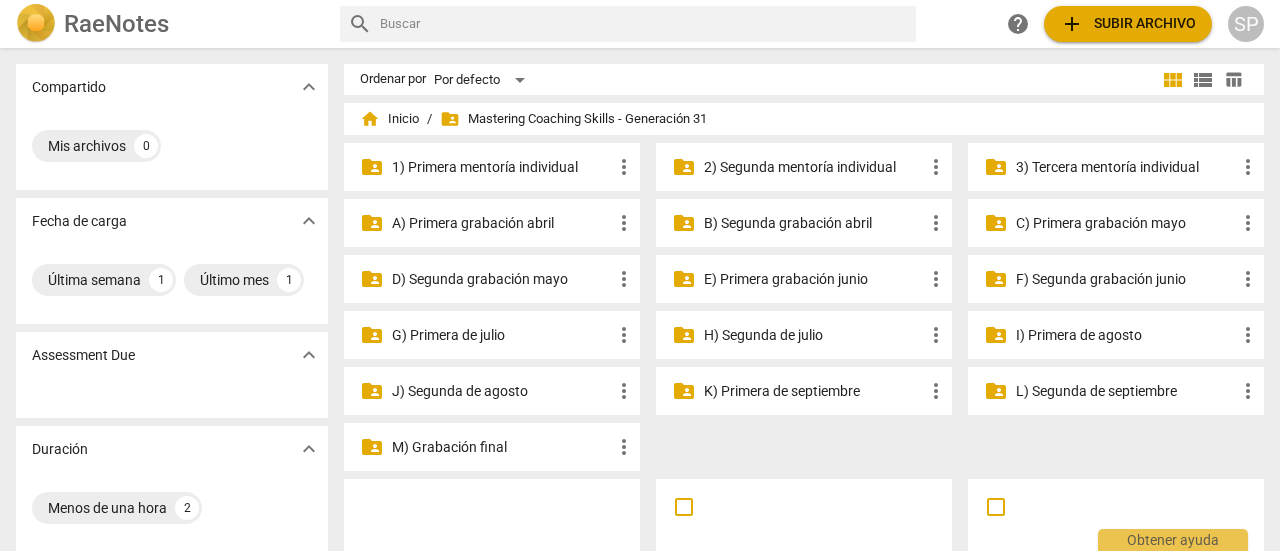 click on "H) Segunda de julio" at bounding box center (814, 335) 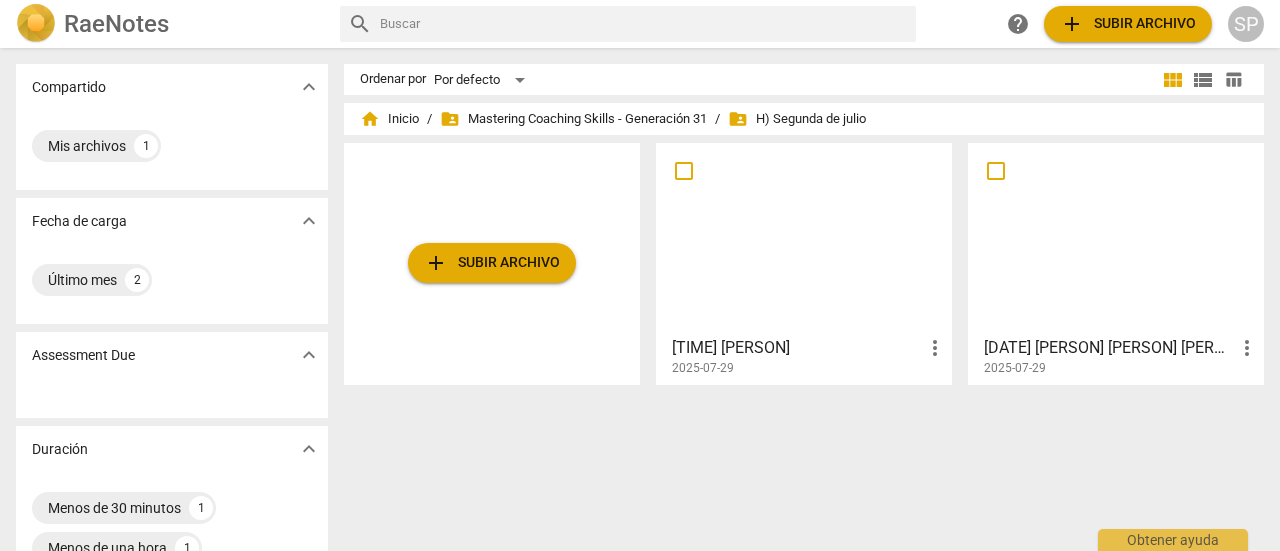click at bounding box center [804, 238] 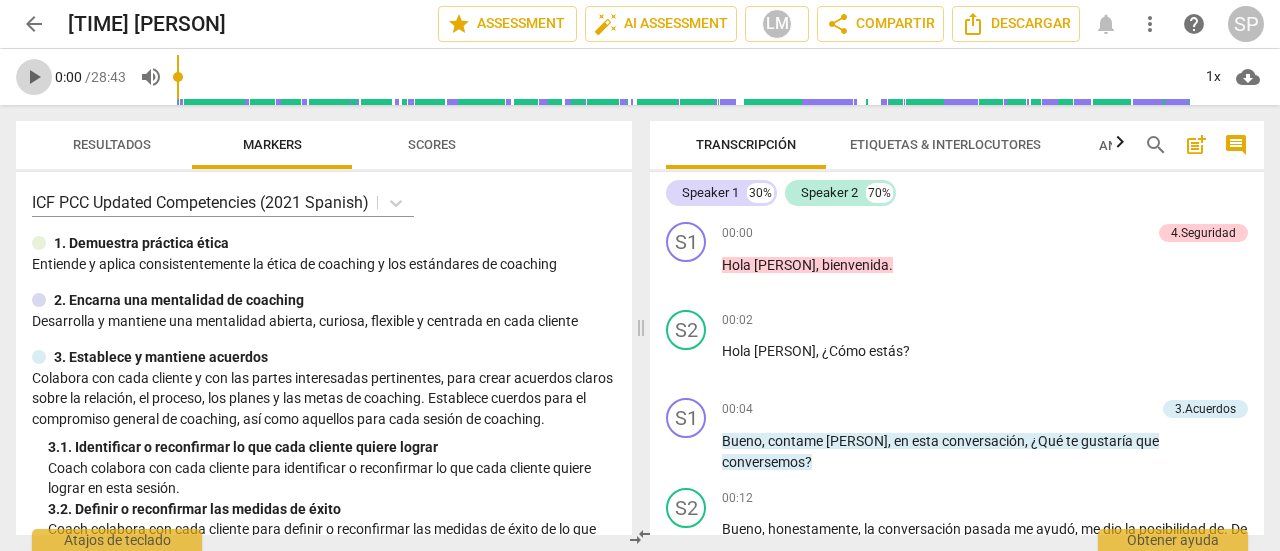 drag, startPoint x: 36, startPoint y: 75, endPoint x: 381, endPoint y: 122, distance: 348.18674 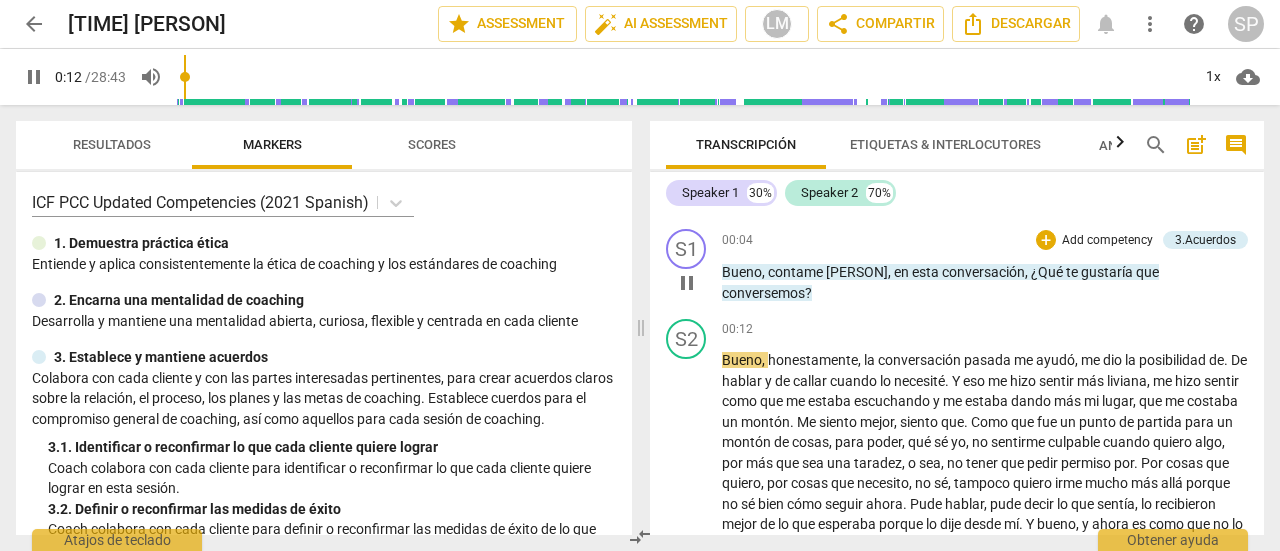 scroll, scrollTop: 200, scrollLeft: 0, axis: vertical 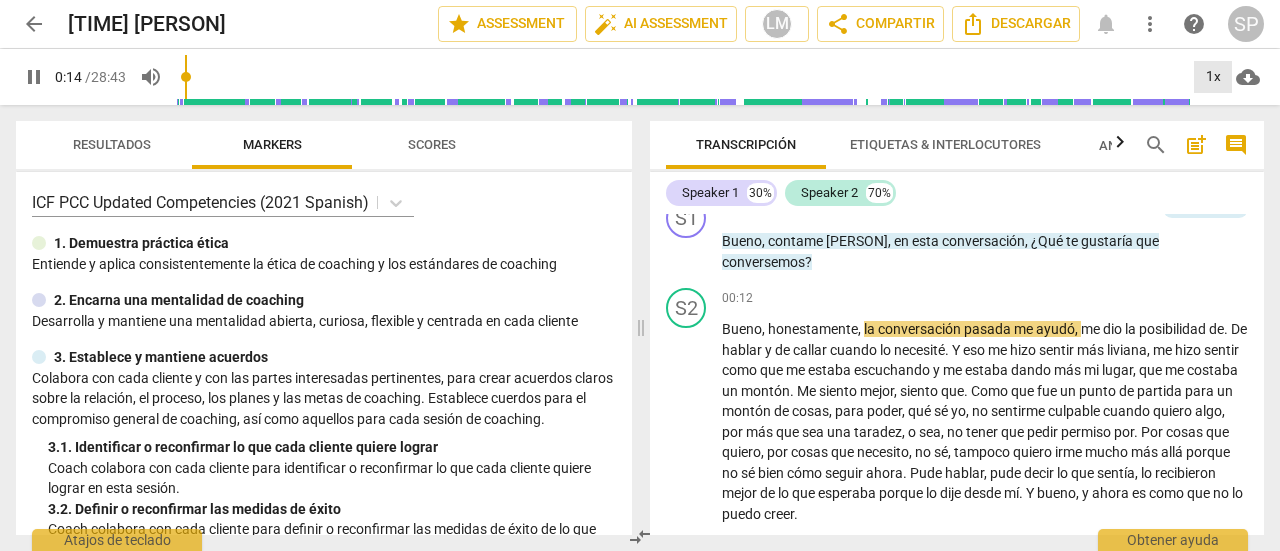 click on "1x" at bounding box center (1213, 77) 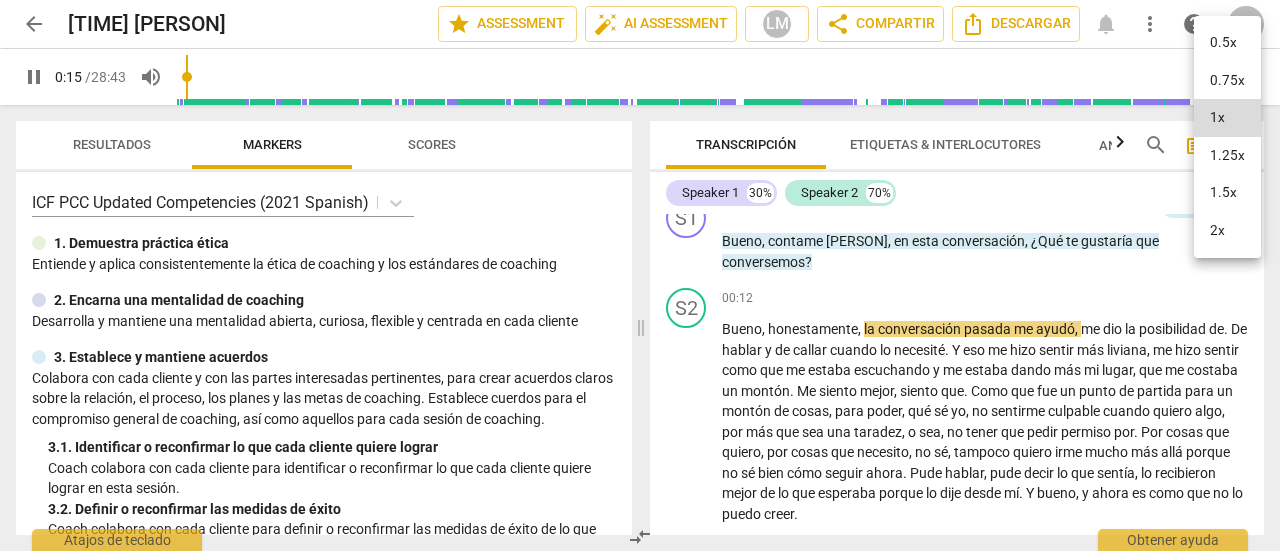 click on "1.5x" at bounding box center (1227, 193) 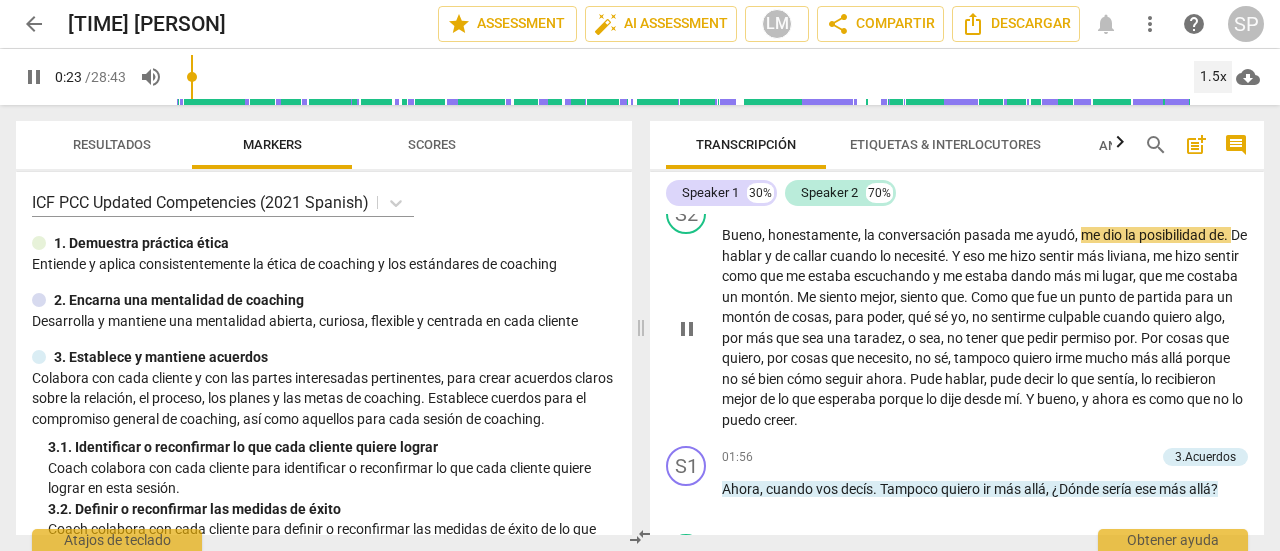 scroll, scrollTop: 300, scrollLeft: 0, axis: vertical 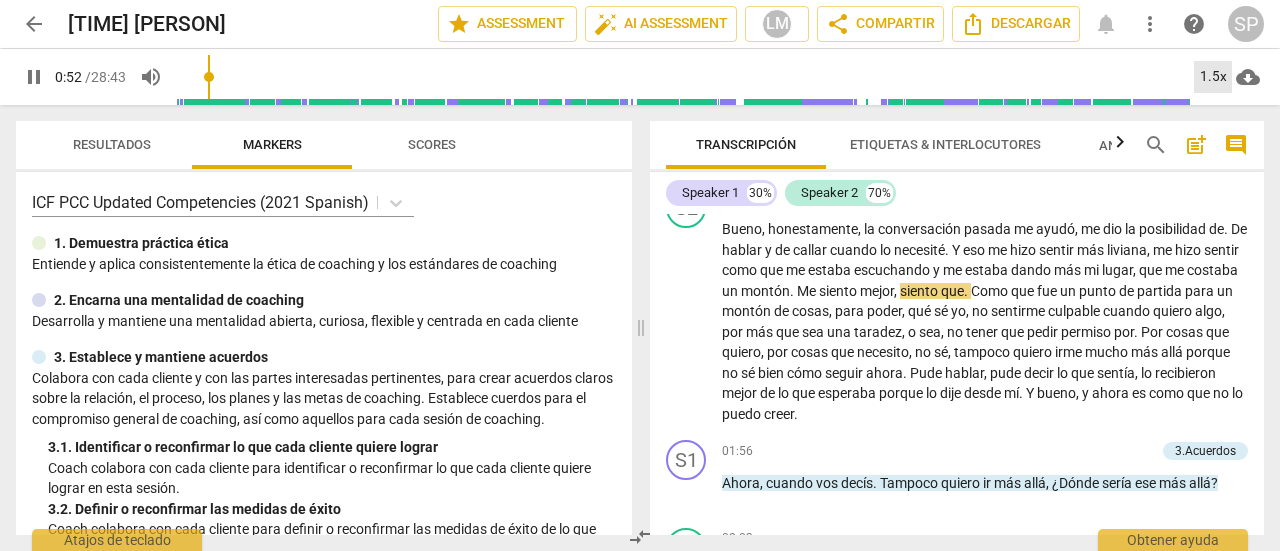 click on "1.5x" at bounding box center (1213, 77) 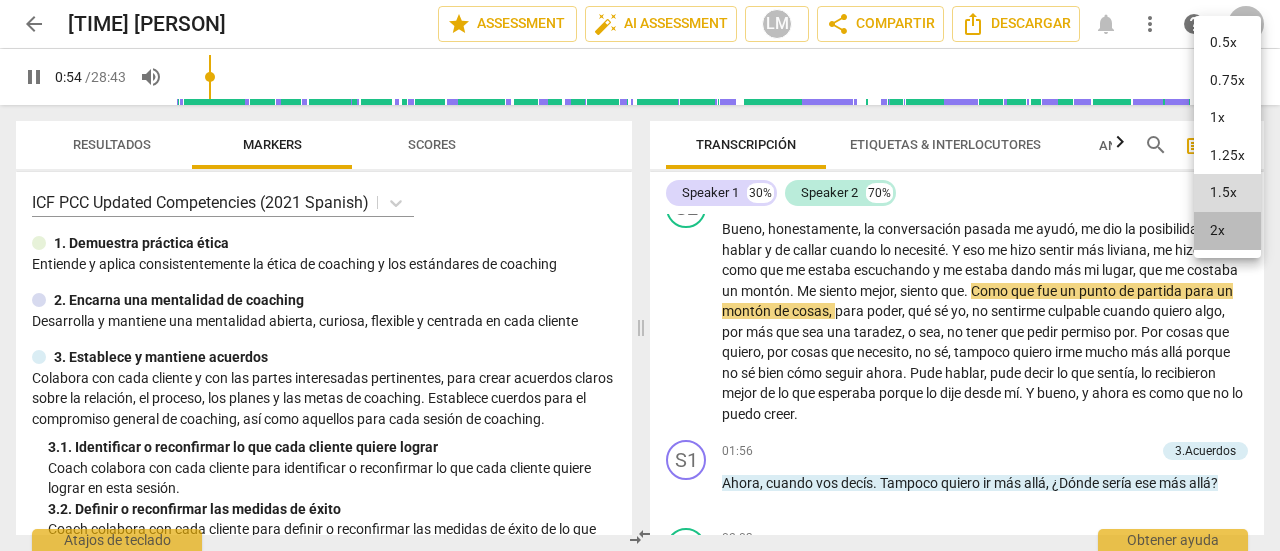 click on "2x" at bounding box center [1227, 231] 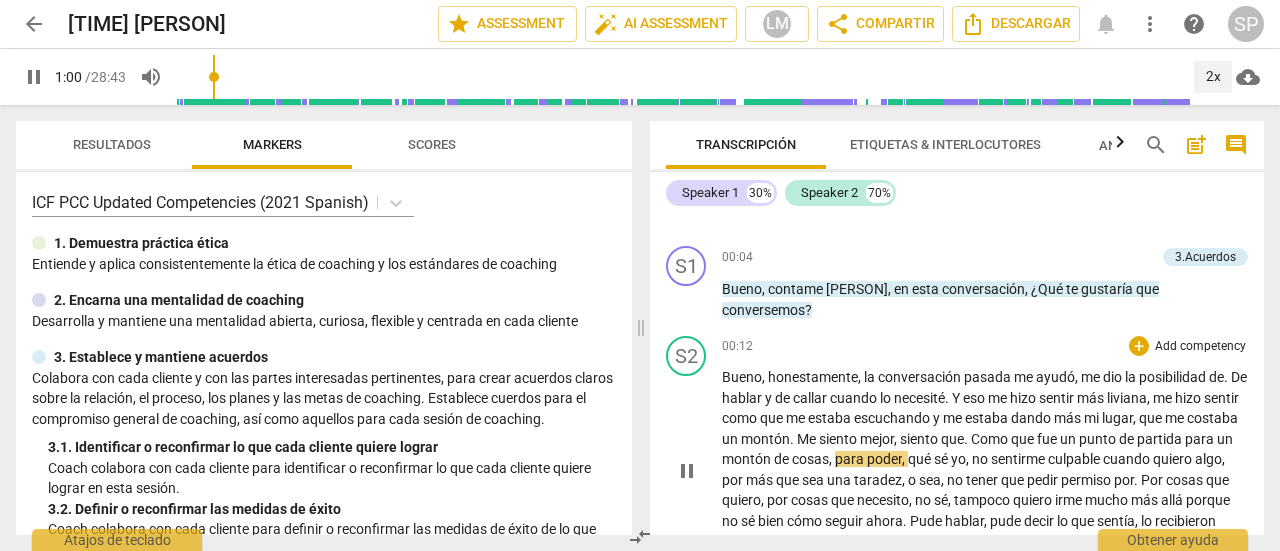 scroll, scrollTop: 100, scrollLeft: 0, axis: vertical 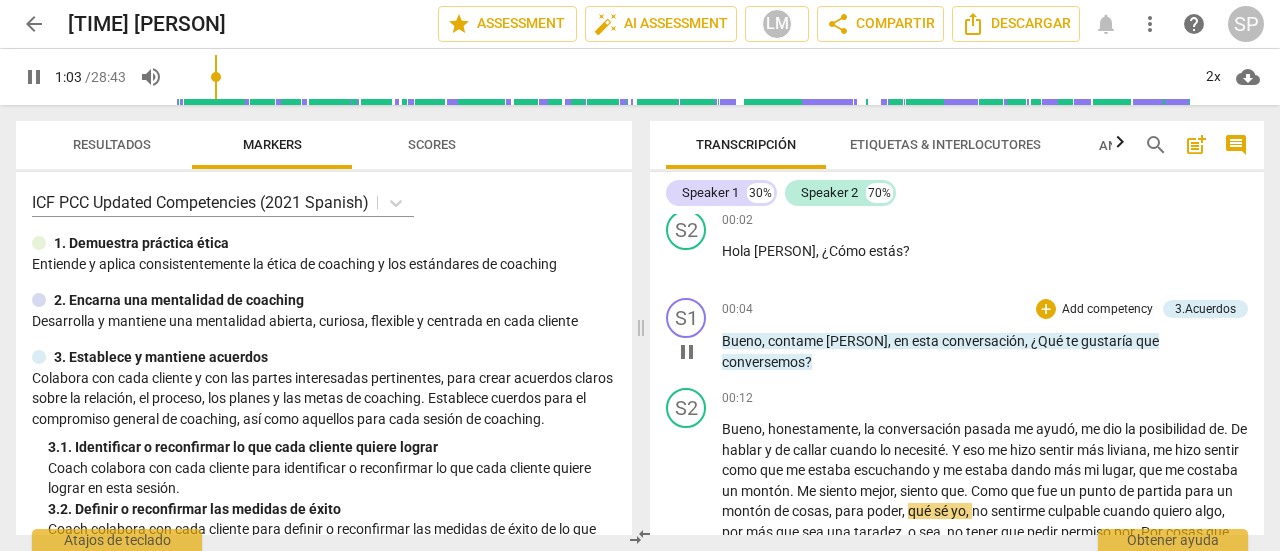 click on "Add competency" at bounding box center [1107, 310] 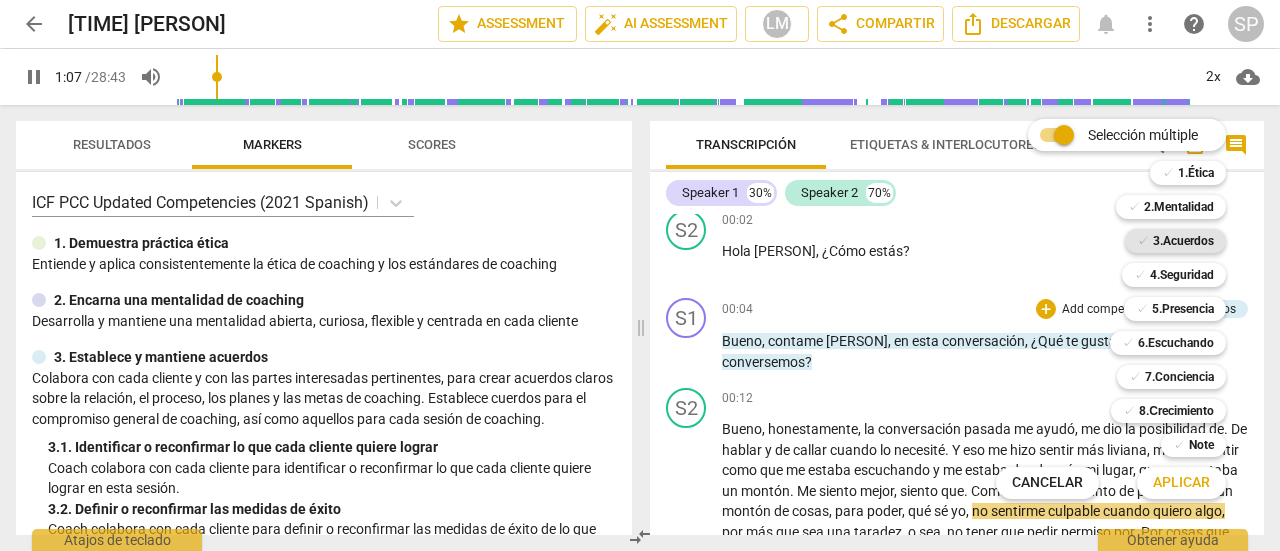 click on "3.Acuerdos" at bounding box center (1183, 241) 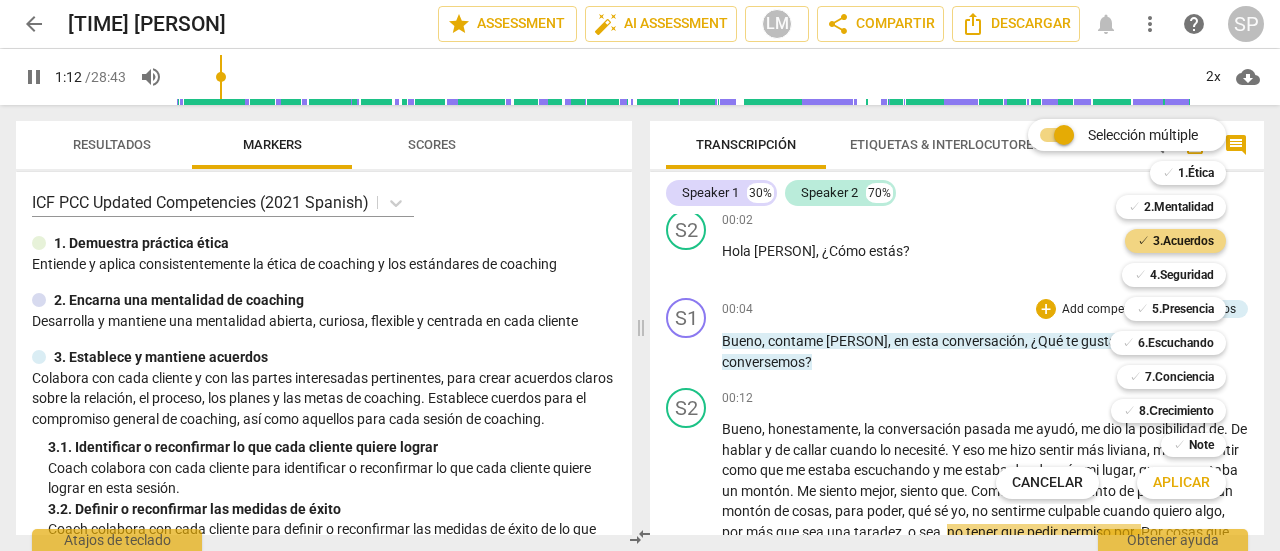 click on "Aplicar" at bounding box center (1181, 483) 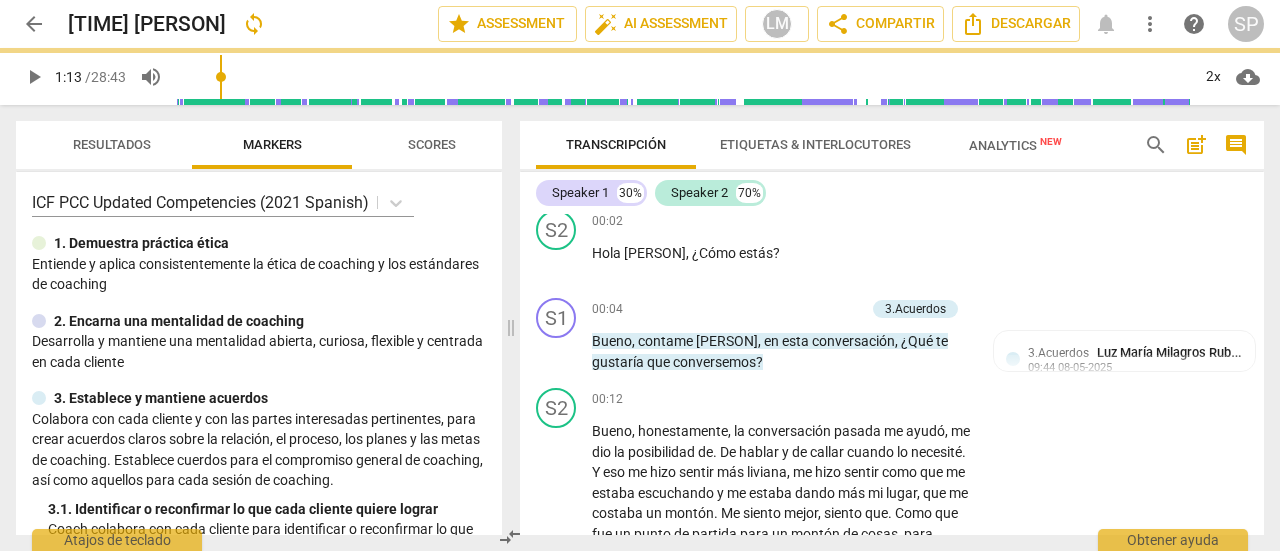 type on "74" 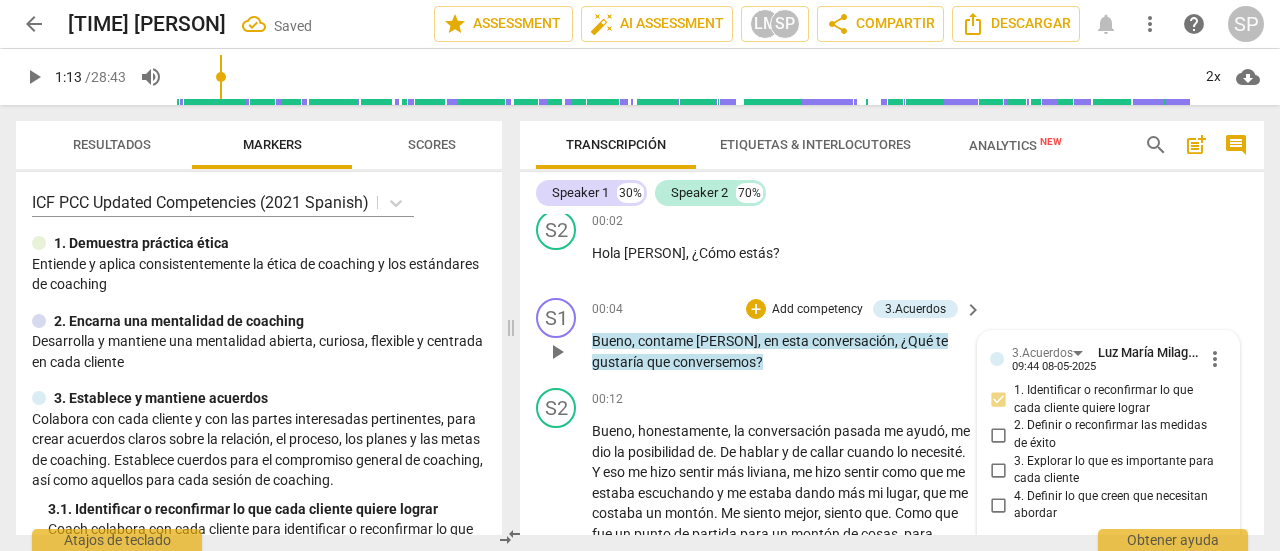 scroll, scrollTop: 281, scrollLeft: 0, axis: vertical 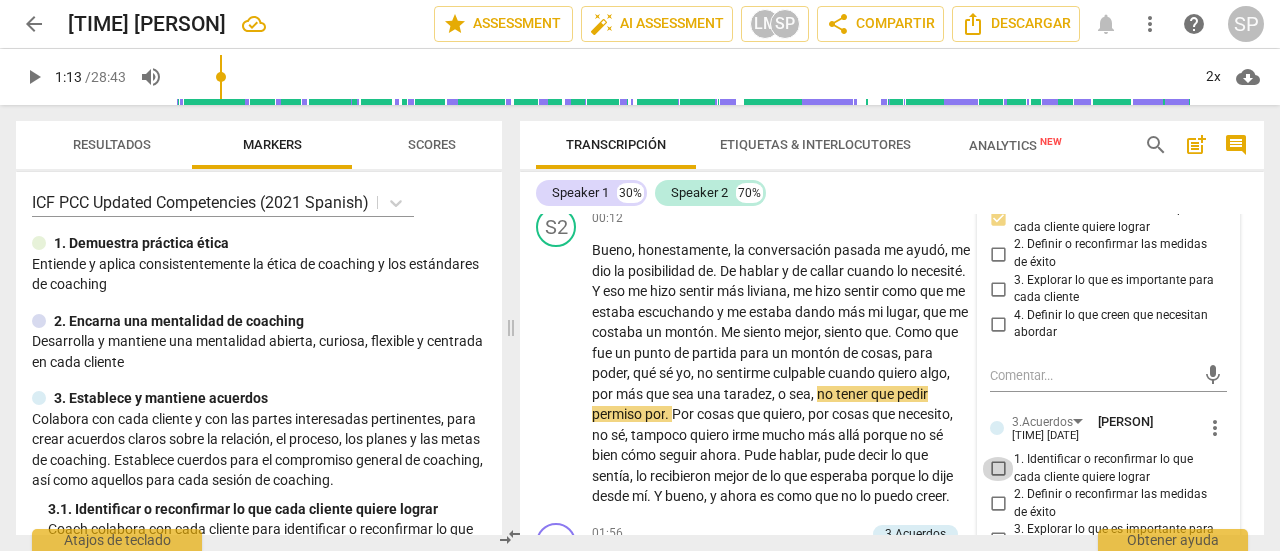 click on "1. Identificar o reconfirmar lo que cada cliente quiere lograr" at bounding box center (998, 469) 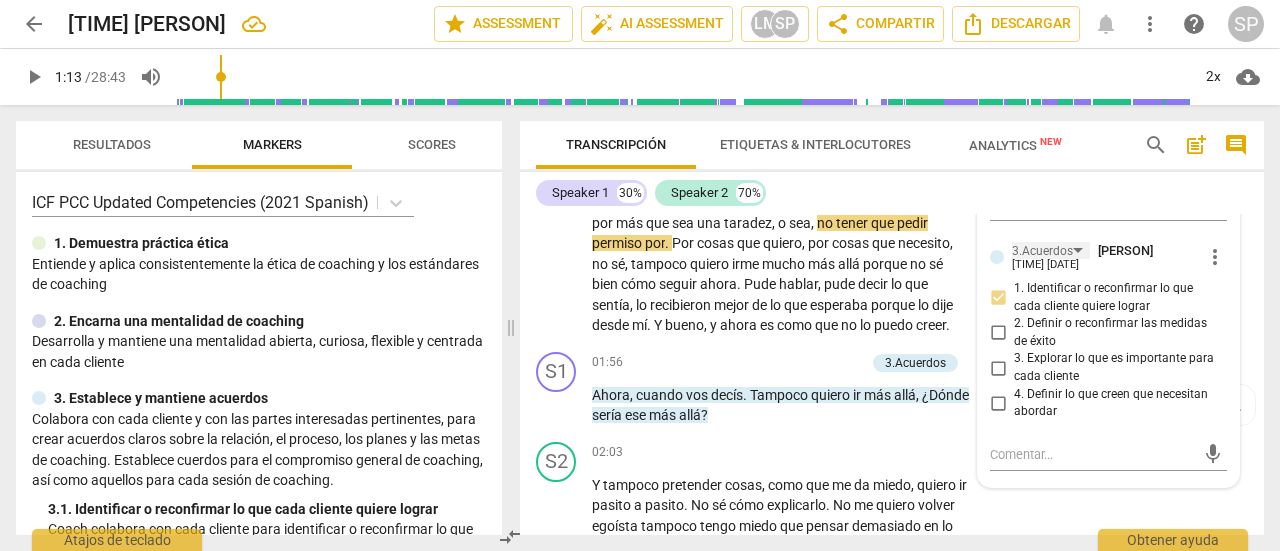 scroll, scrollTop: 481, scrollLeft: 0, axis: vertical 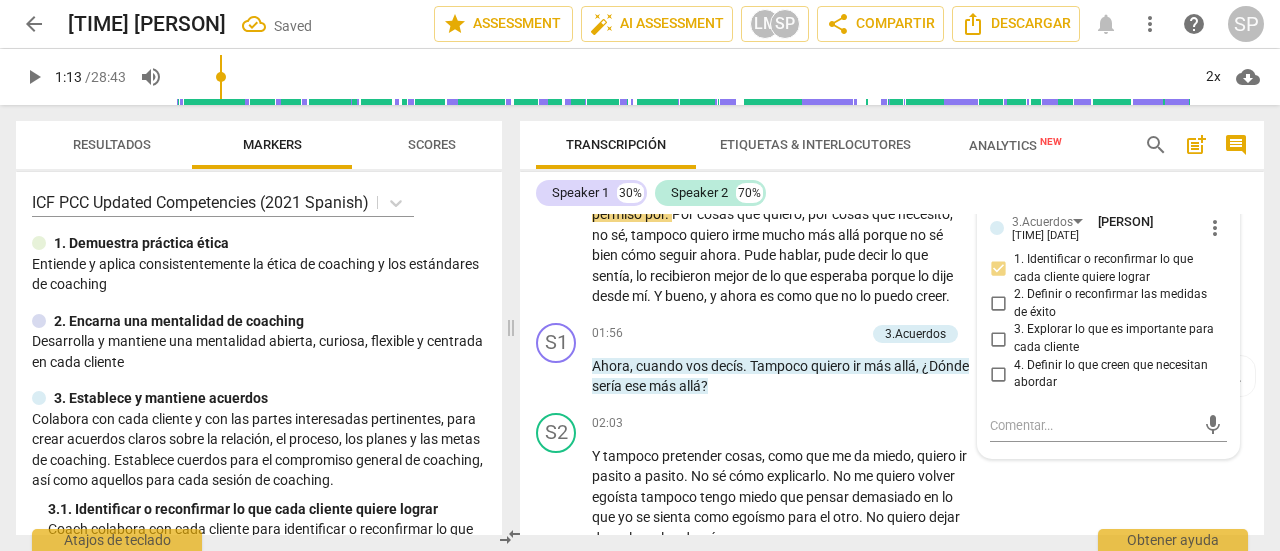 click on "play_arrow pause" at bounding box center (566, 174) 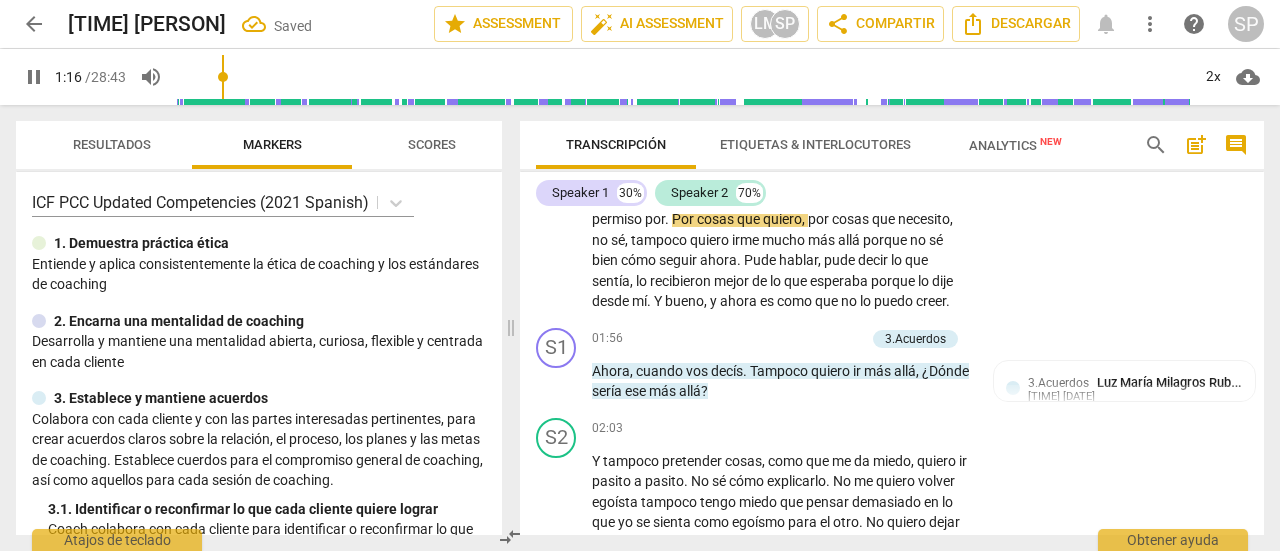 scroll, scrollTop: 481, scrollLeft: 0, axis: vertical 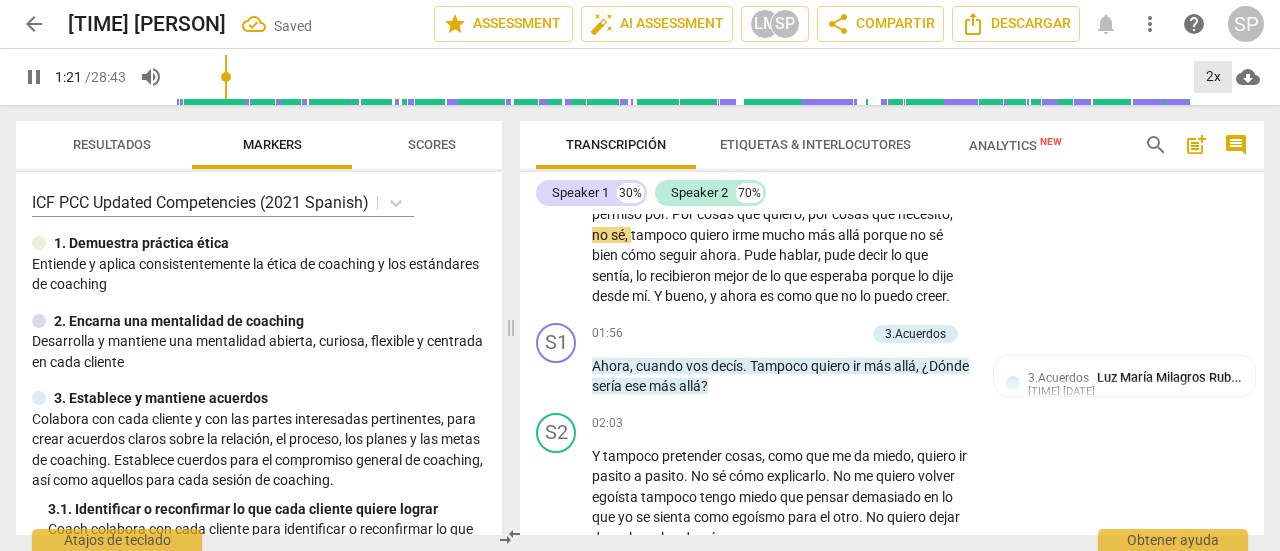 click on "2x" at bounding box center [1213, 77] 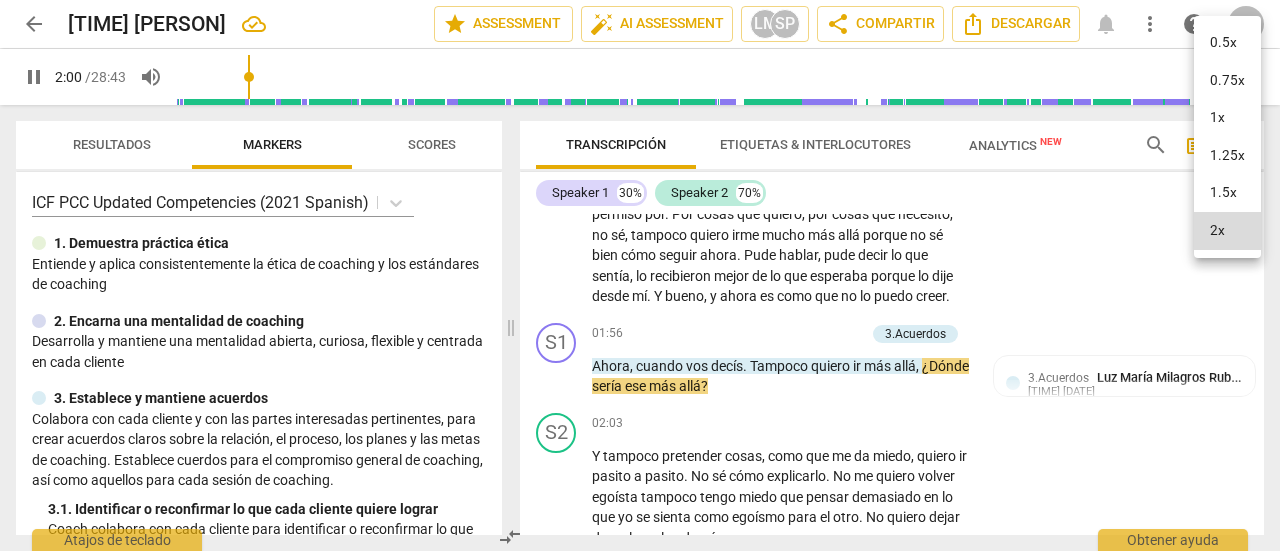 click on "1x" at bounding box center [1227, 118] 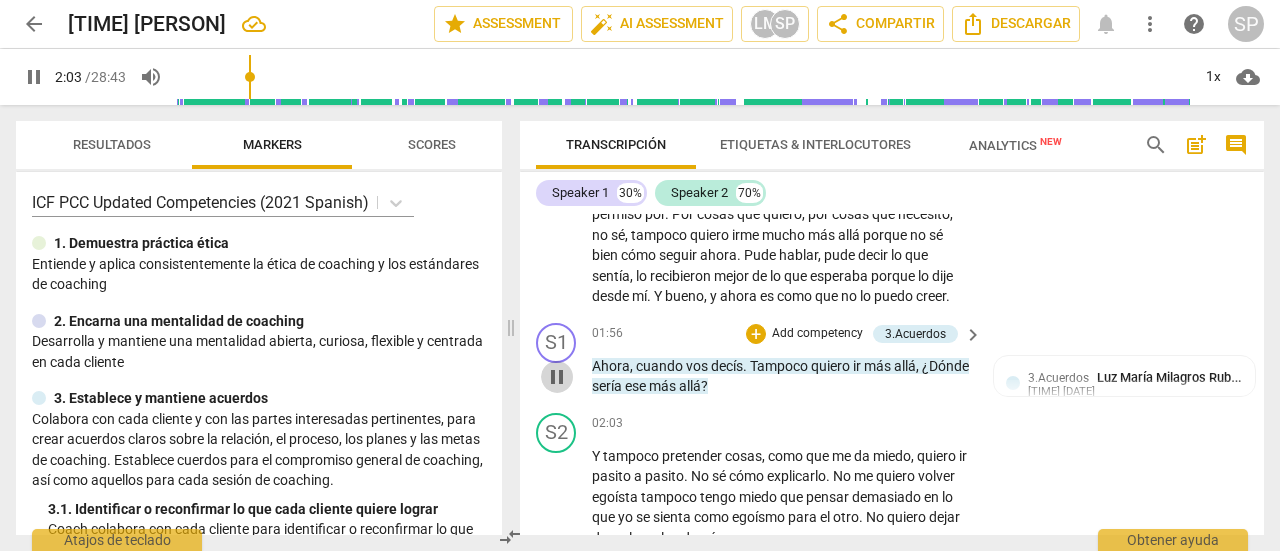 click on "pause" at bounding box center (557, 377) 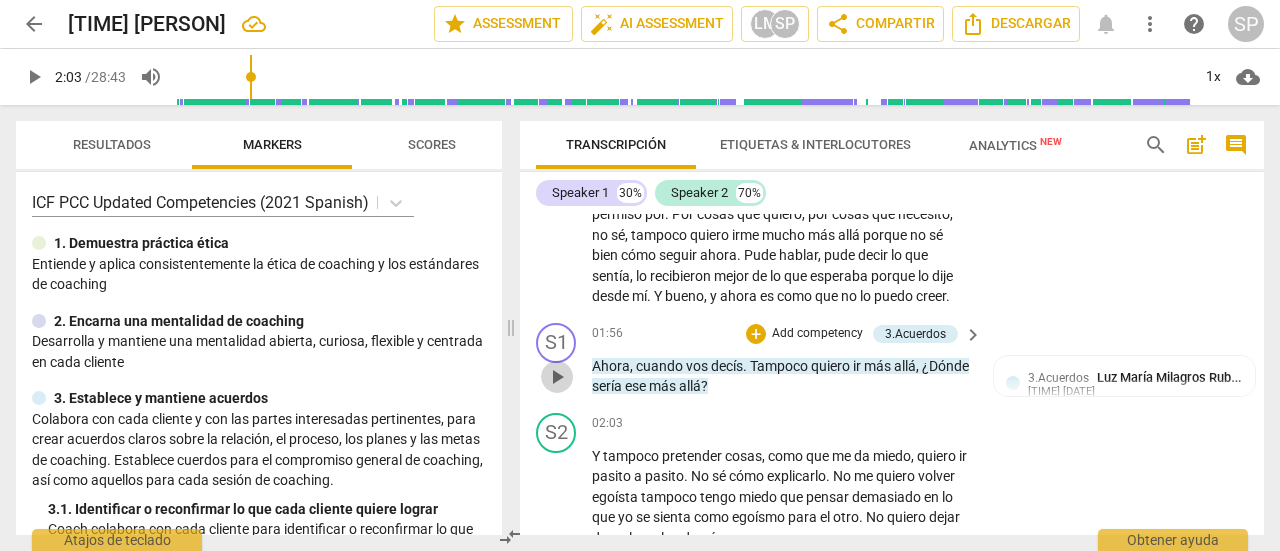 click on "play_arrow" at bounding box center [557, 377] 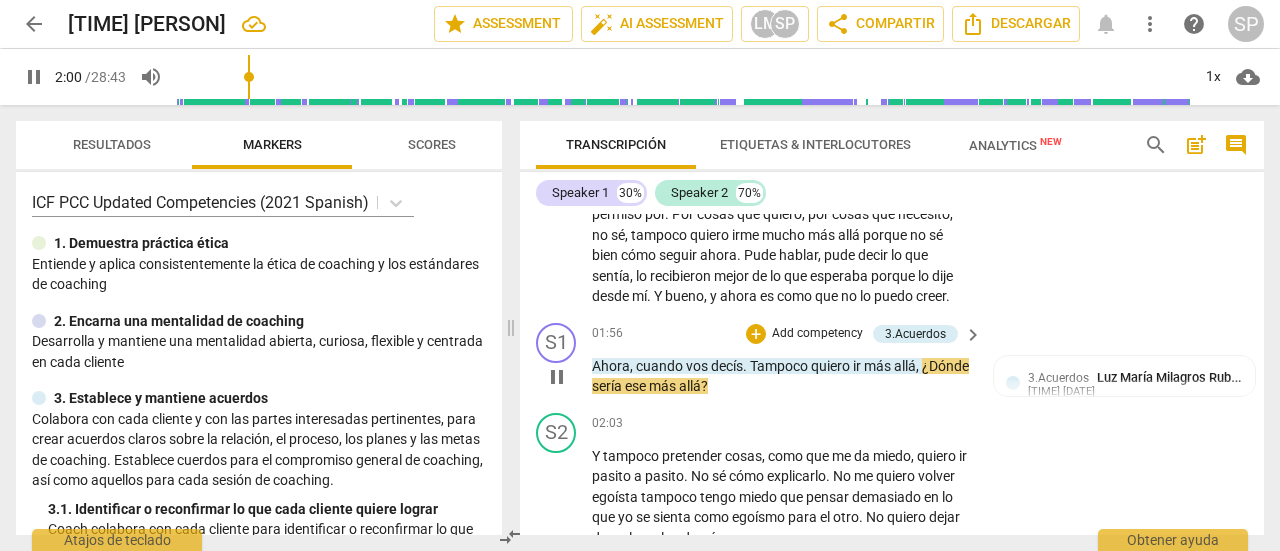 click on "Add competency" at bounding box center (817, 334) 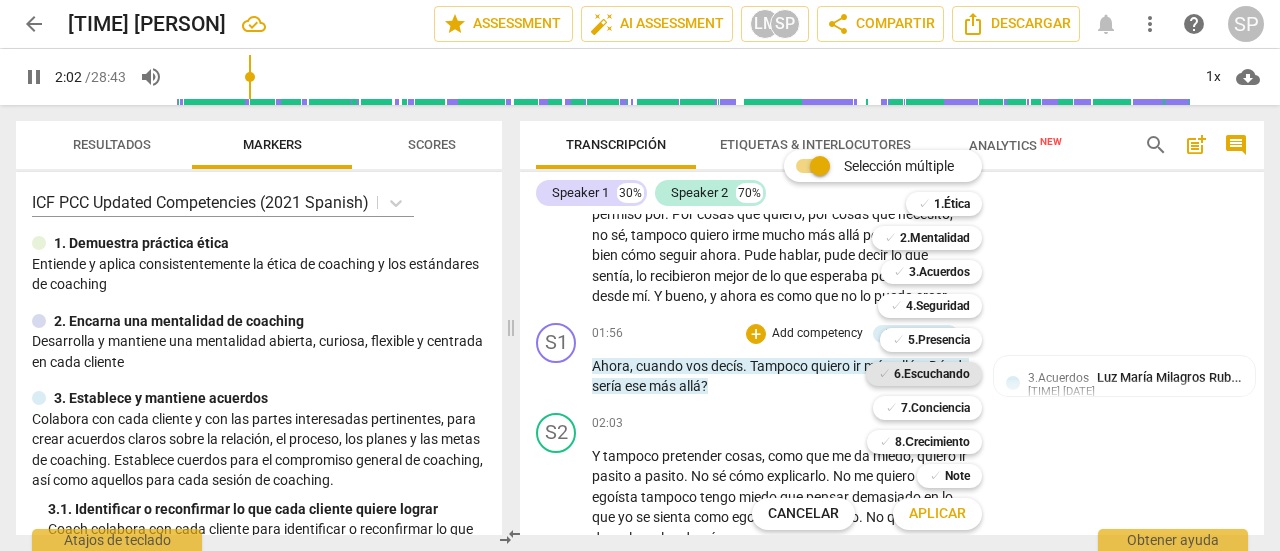 click on "6.Escuchando" at bounding box center (932, 374) 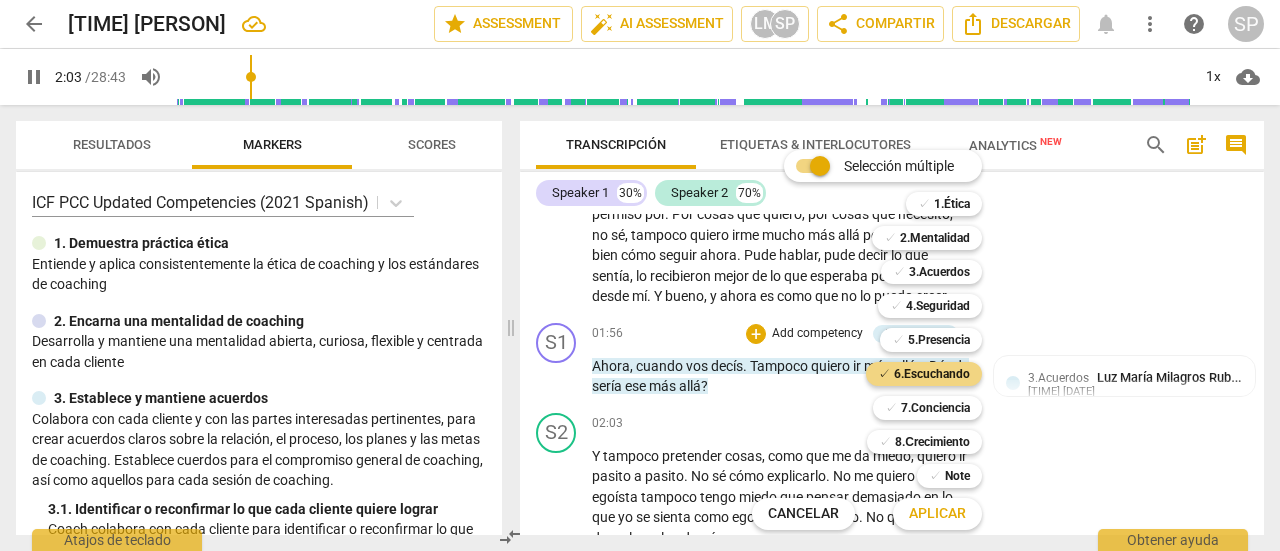 click on "Aplicar" at bounding box center [937, 514] 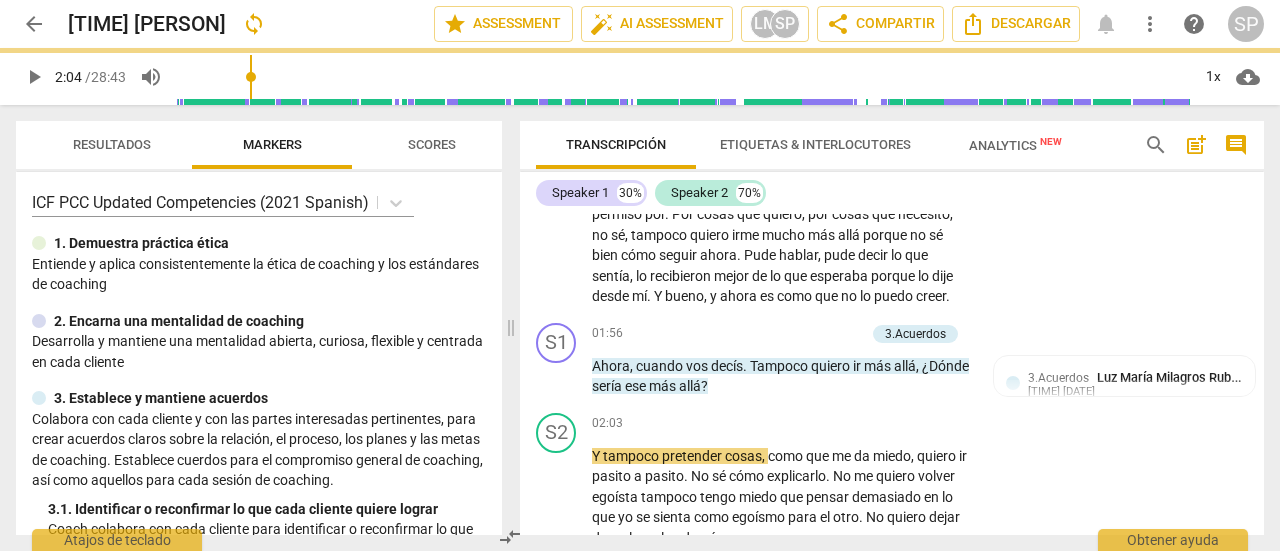 type on "124" 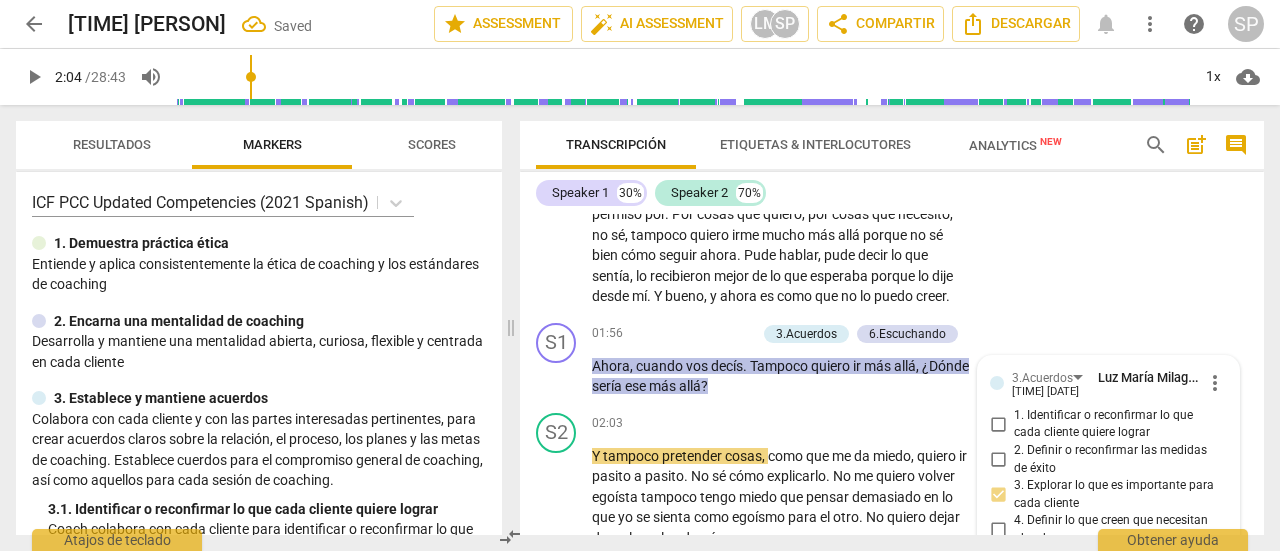 scroll, scrollTop: 707, scrollLeft: 0, axis: vertical 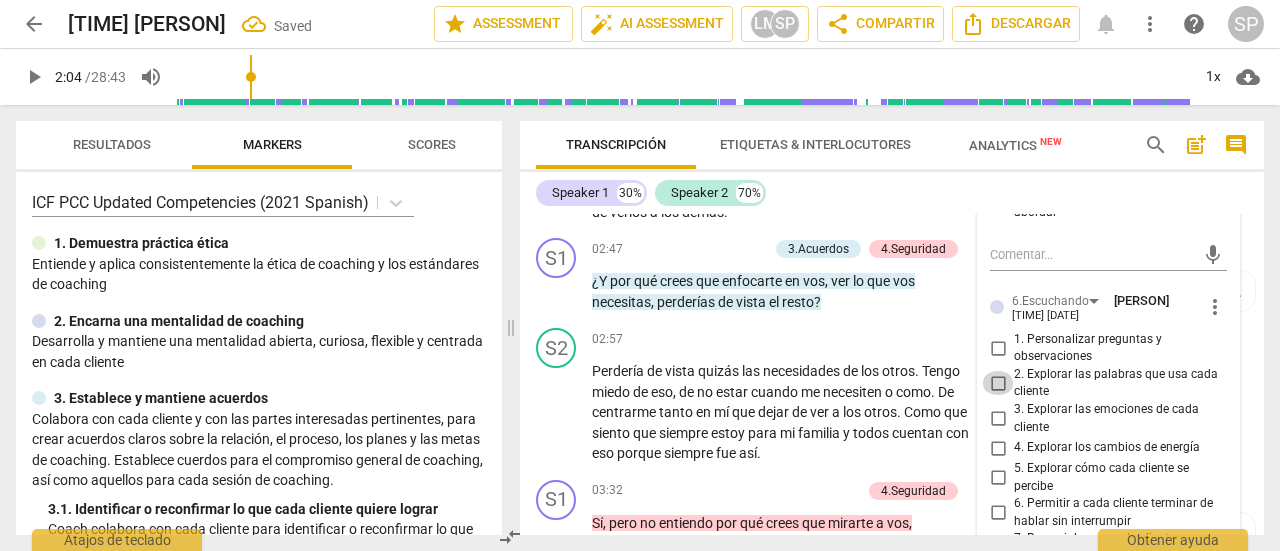 click on "2. Explorar las palabras que usa cada cliente" at bounding box center (998, 383) 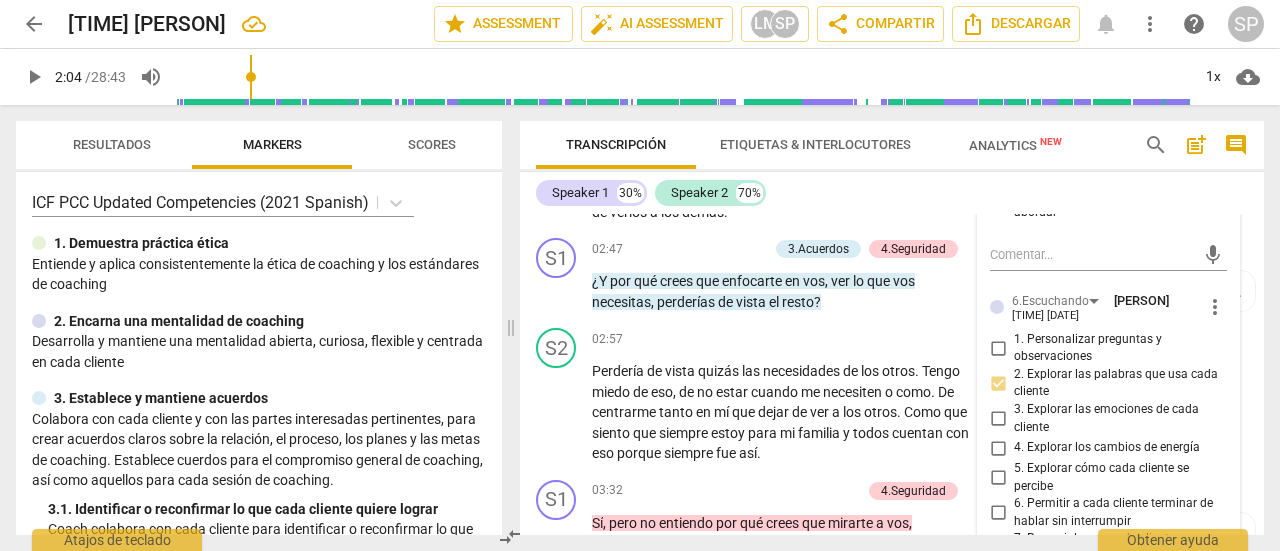 click on "S2 play_arrow pause" at bounding box center [564, 155] 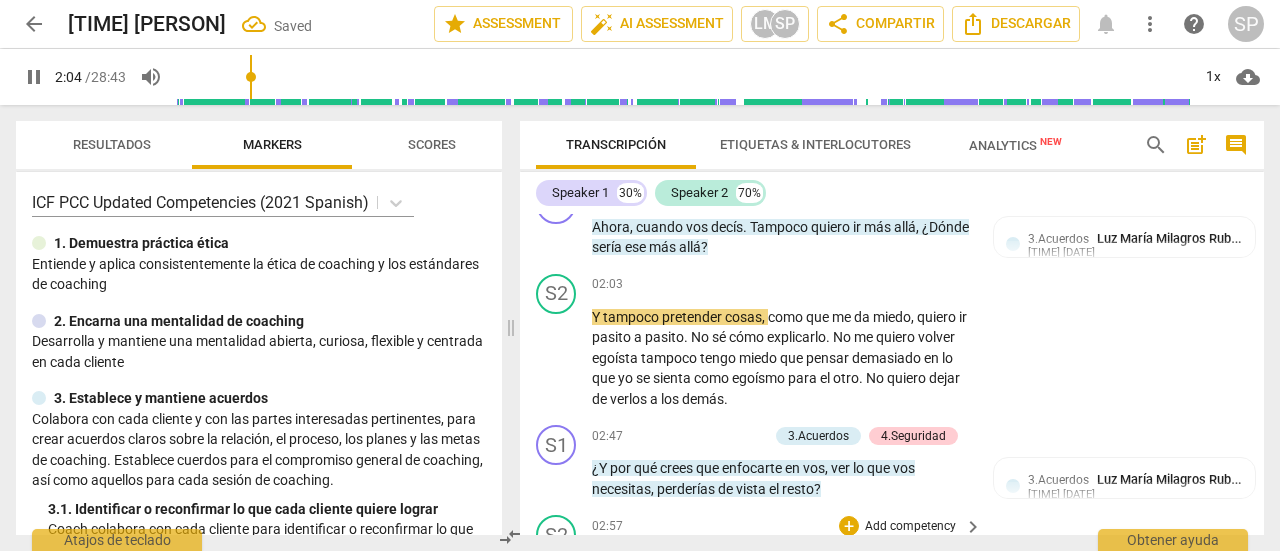 scroll, scrollTop: 607, scrollLeft: 0, axis: vertical 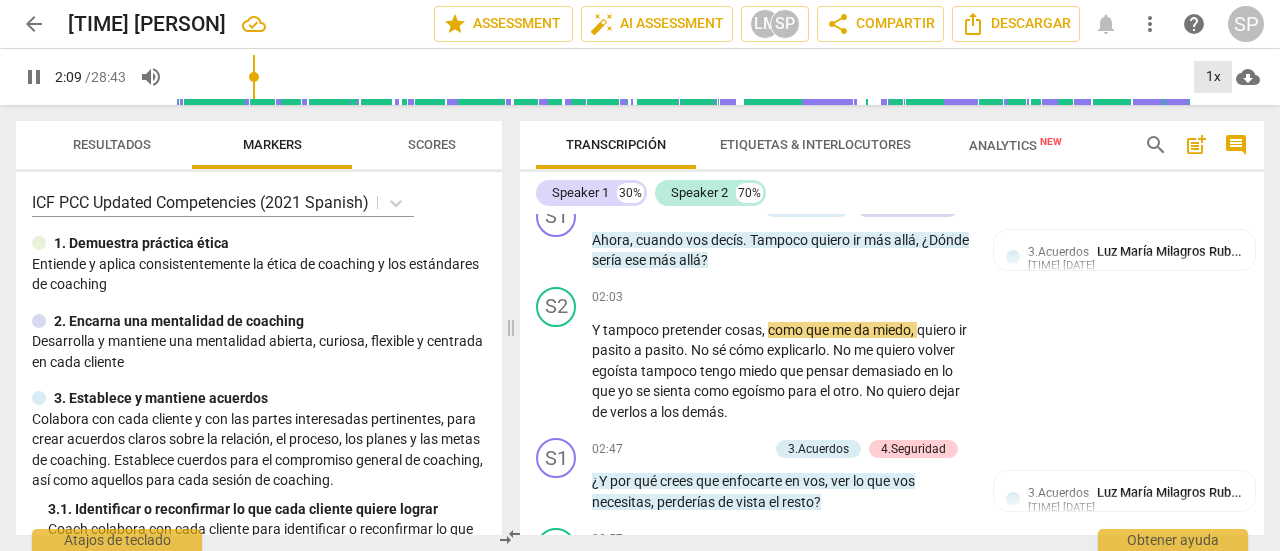 click on "1x" at bounding box center [1213, 77] 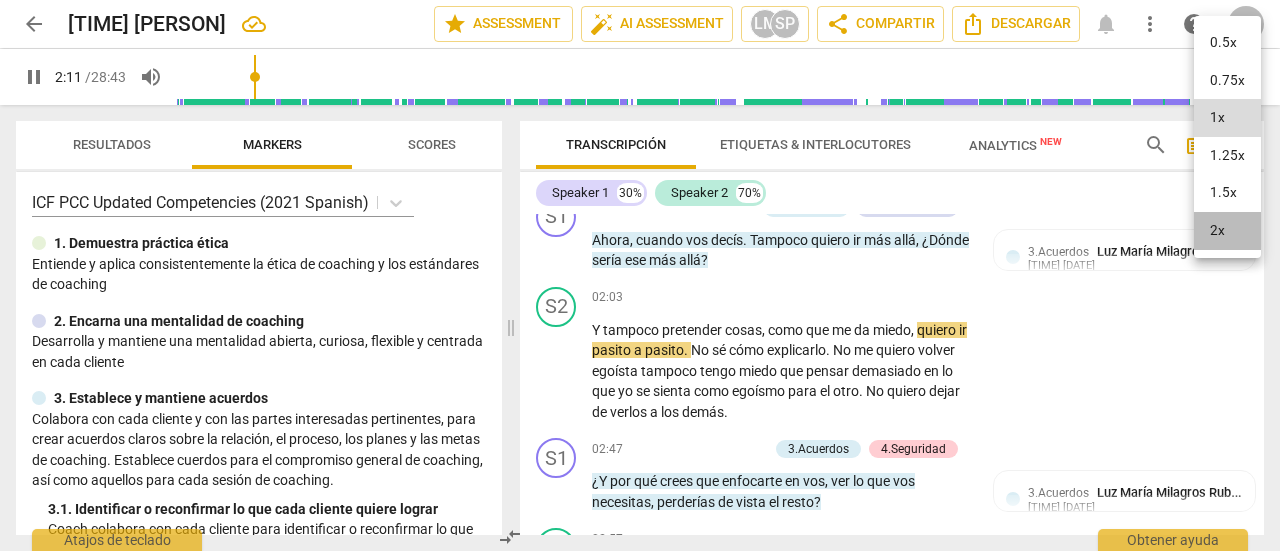 click on "2x" at bounding box center [1227, 231] 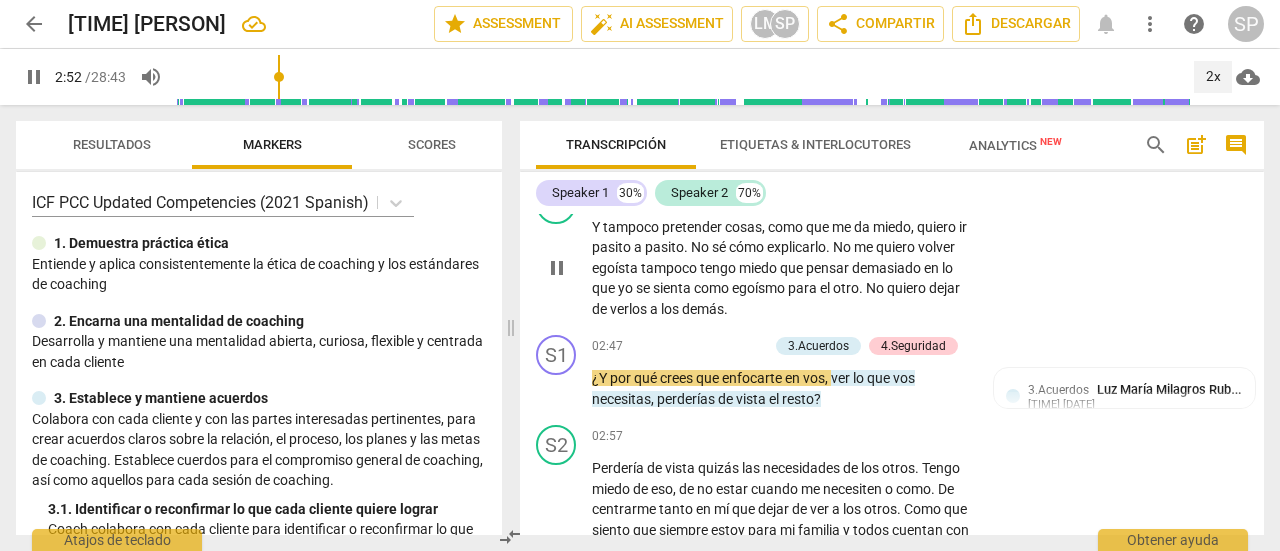 scroll, scrollTop: 707, scrollLeft: 0, axis: vertical 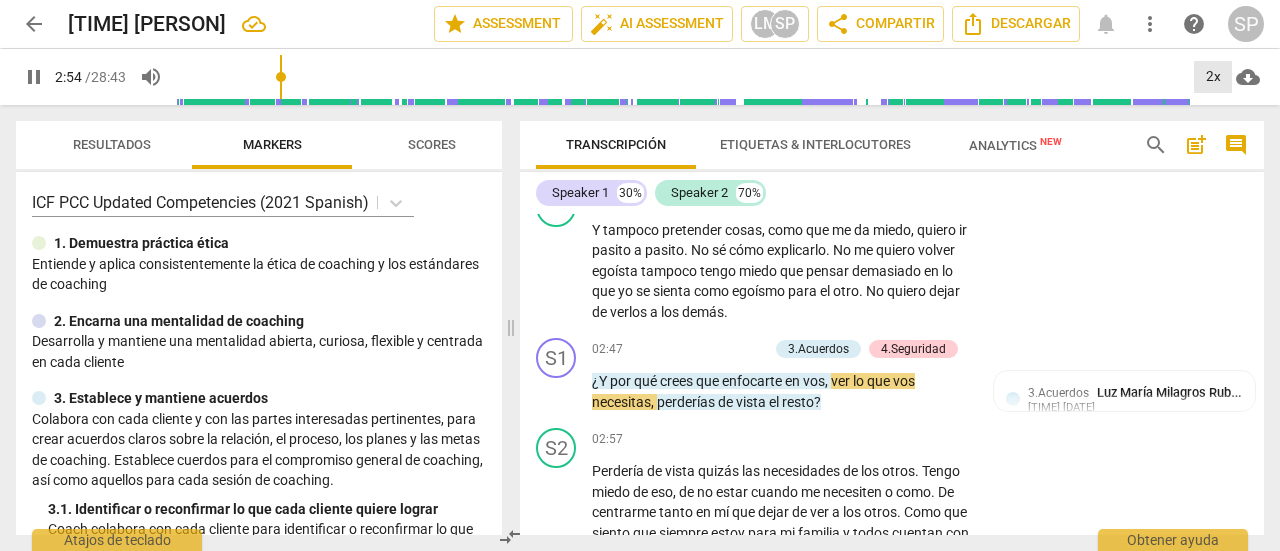 click on "2x" at bounding box center (1213, 77) 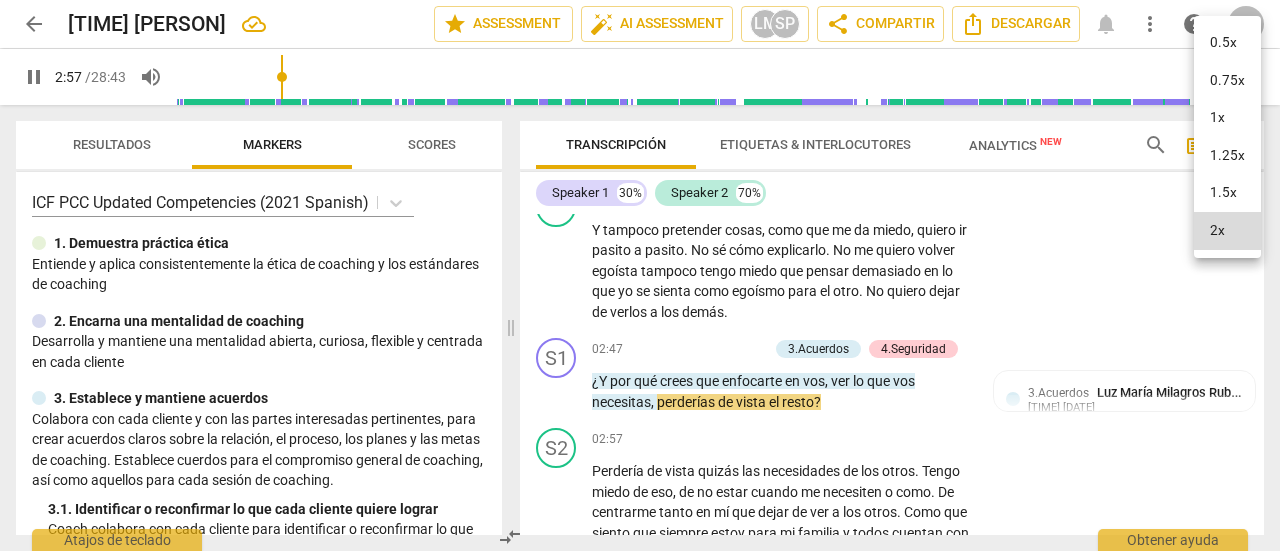 click on "1x" at bounding box center (1227, 118) 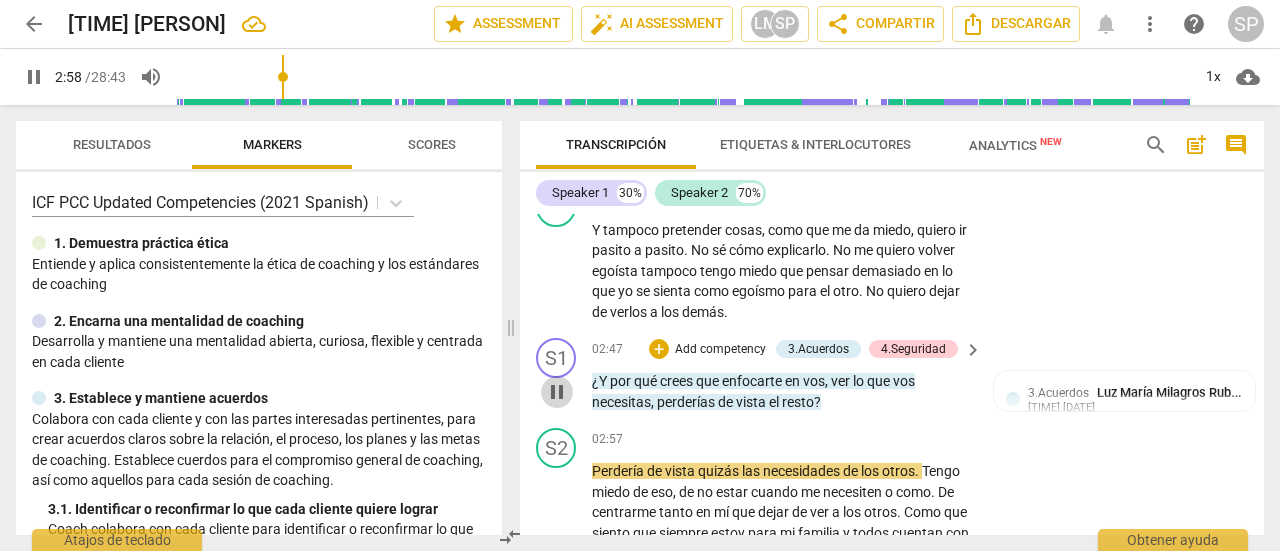 click on "pause" at bounding box center [557, 392] 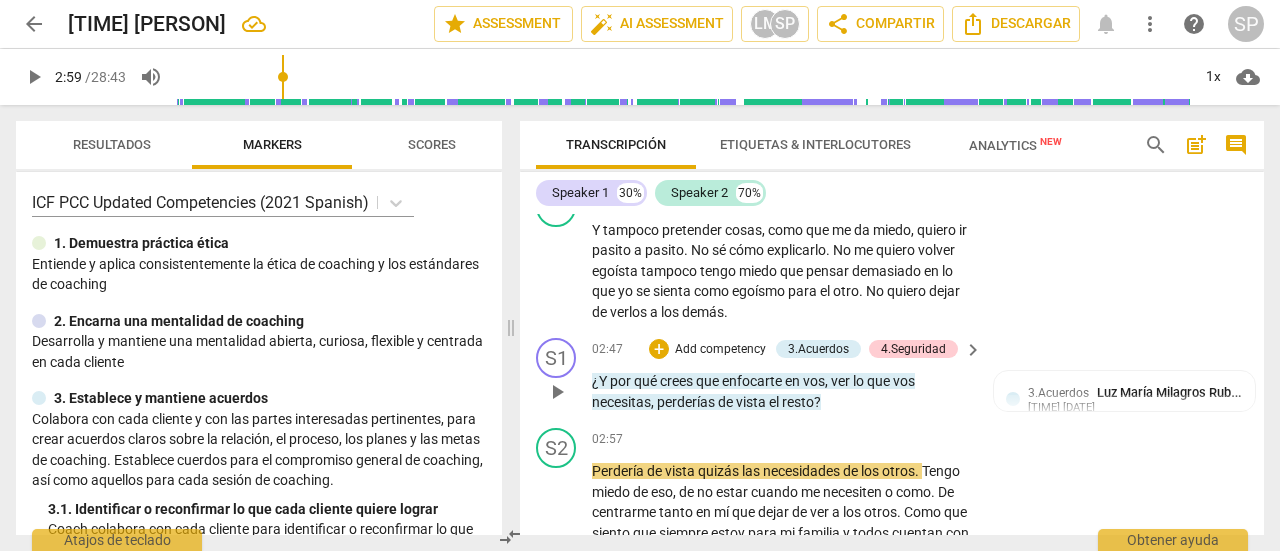 click on "play_arrow" at bounding box center [557, 392] 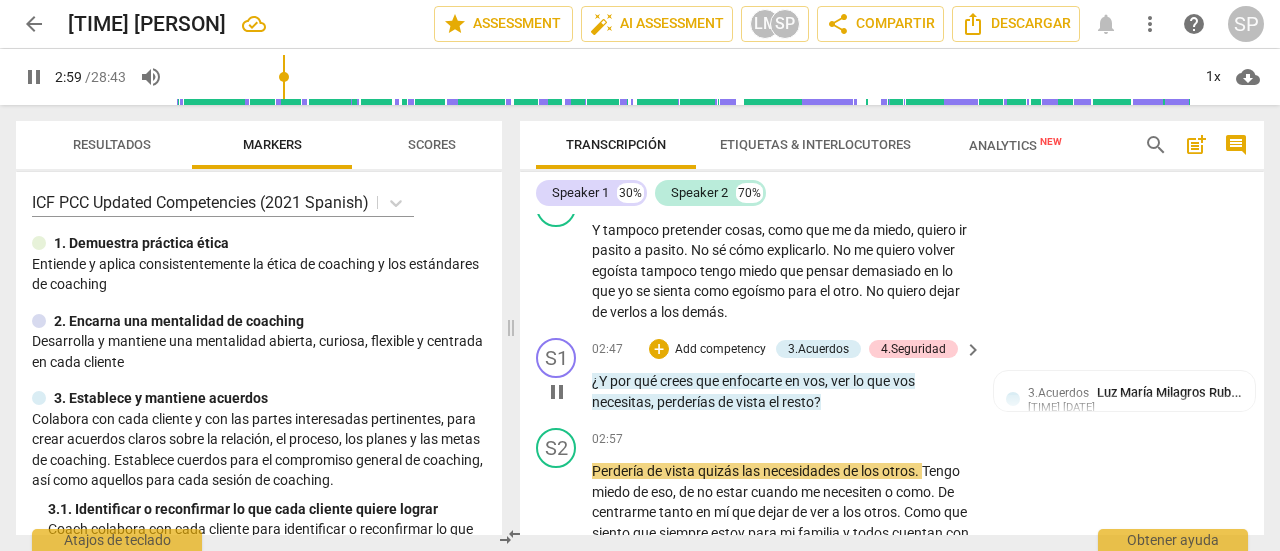 click on "Add competency" at bounding box center (720, 350) 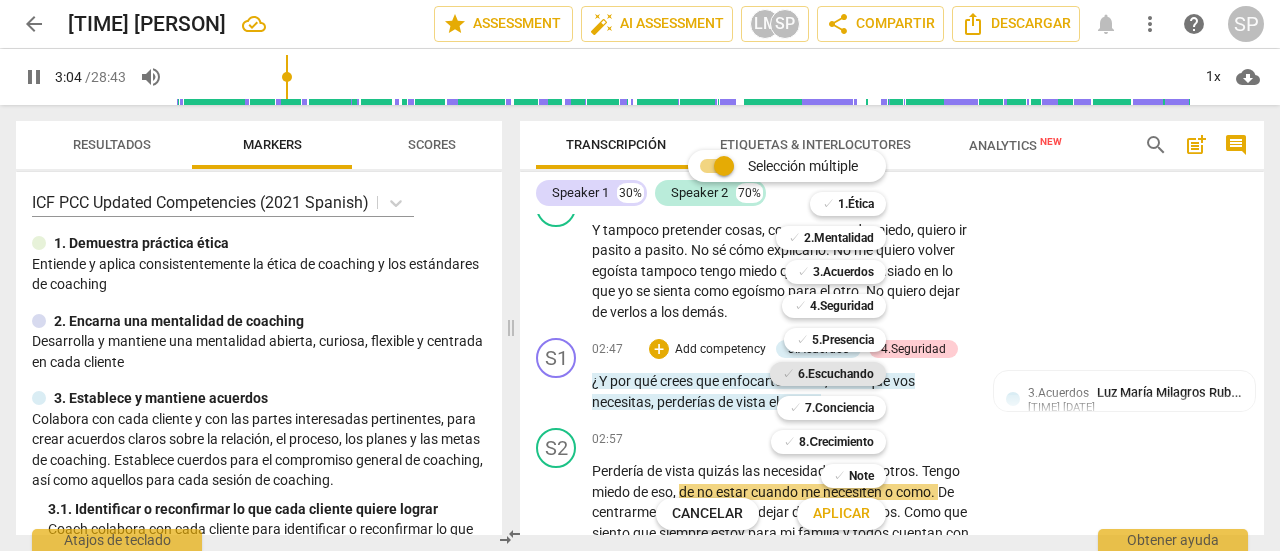 click on "6.Escuchando" at bounding box center [836, 374] 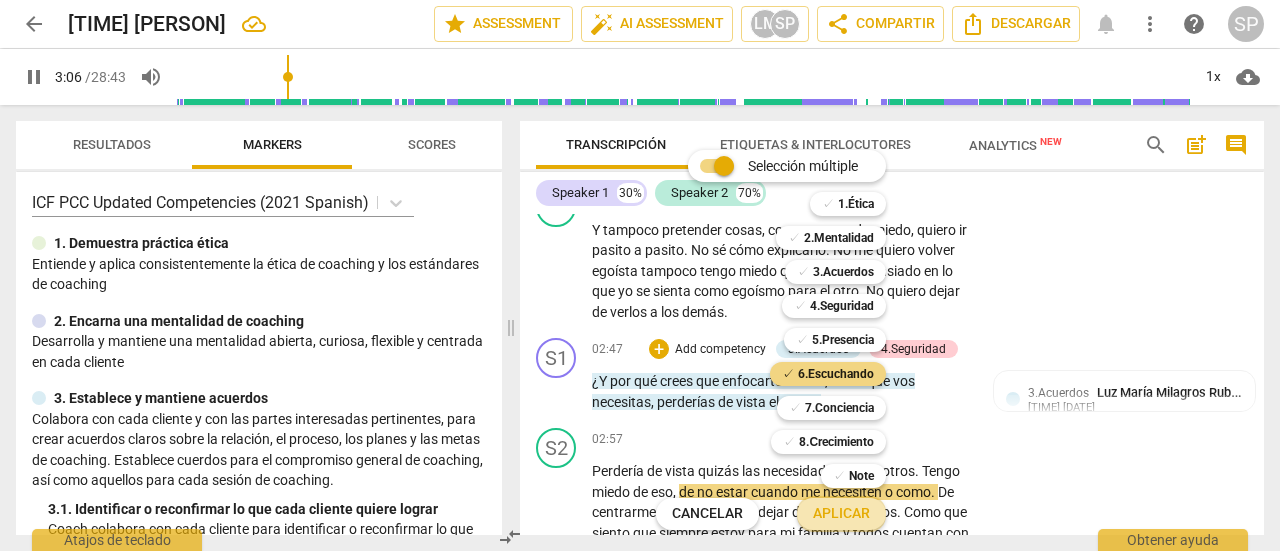 click on "Aplicar" at bounding box center [841, 514] 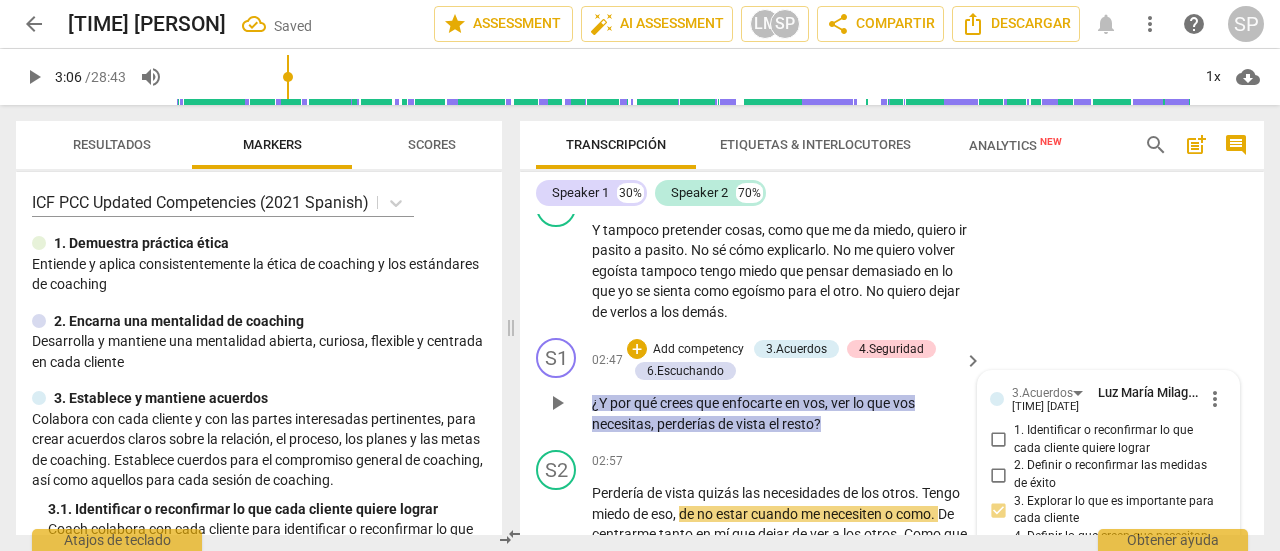 scroll, scrollTop: 948, scrollLeft: 0, axis: vertical 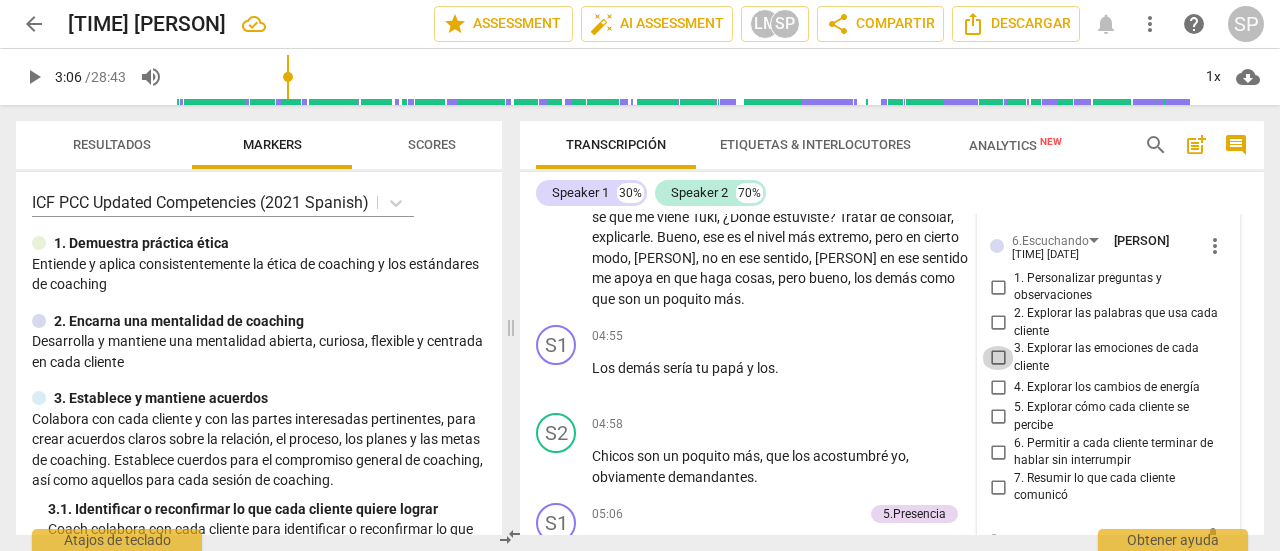 click on "3. Explorar las emociones de cada cliente" at bounding box center (998, 358) 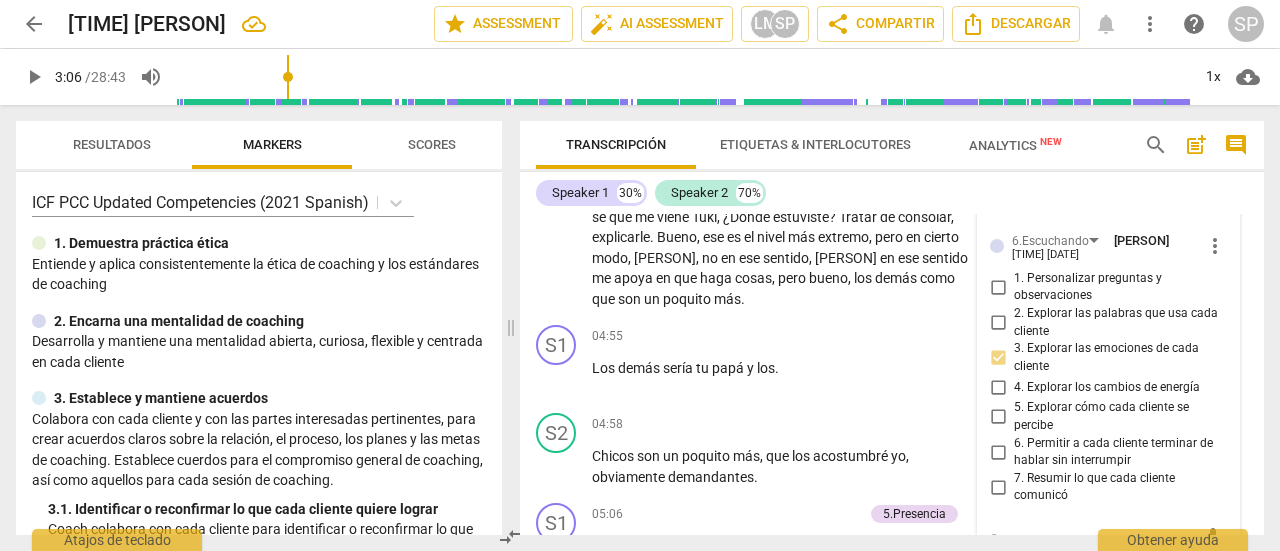 click on "play_arrow pause" at bounding box center [566, 197] 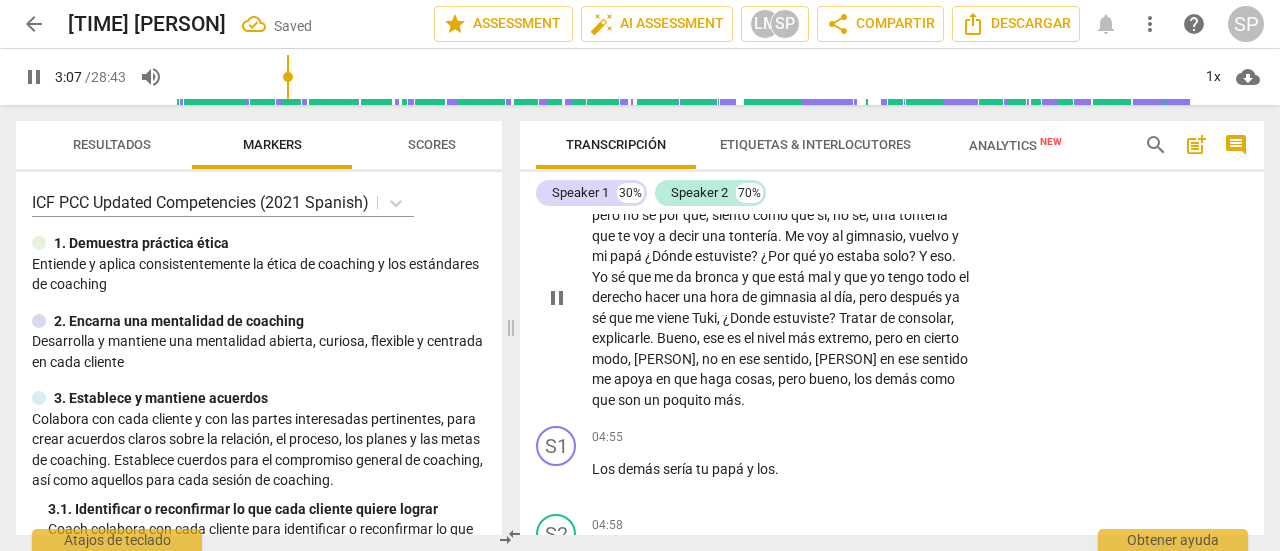 scroll, scrollTop: 1248, scrollLeft: 0, axis: vertical 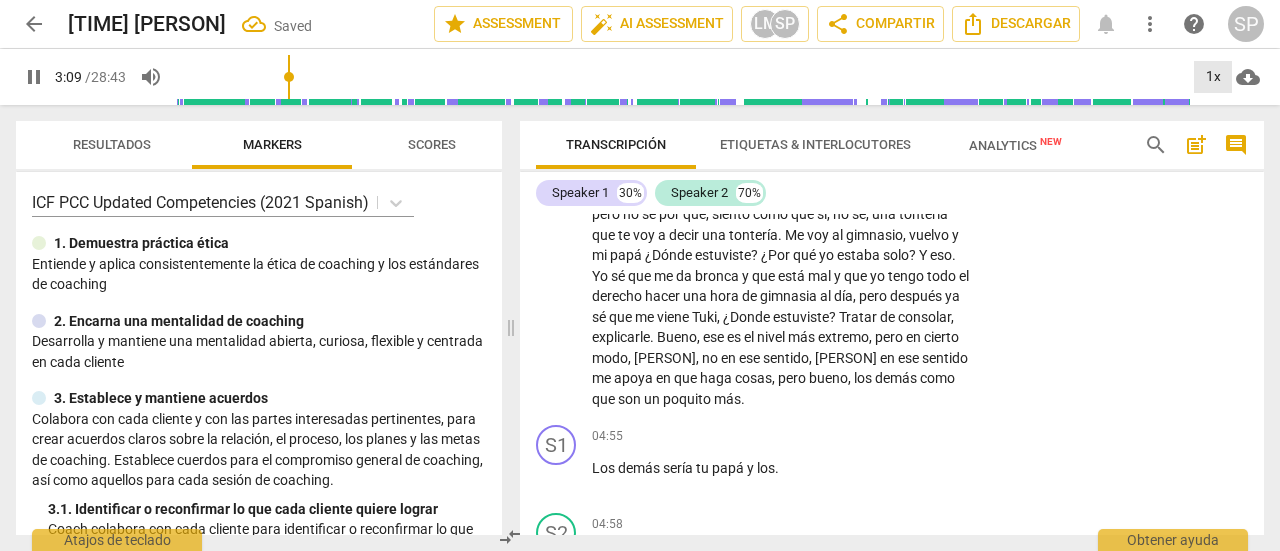 click on "1x" at bounding box center (1213, 77) 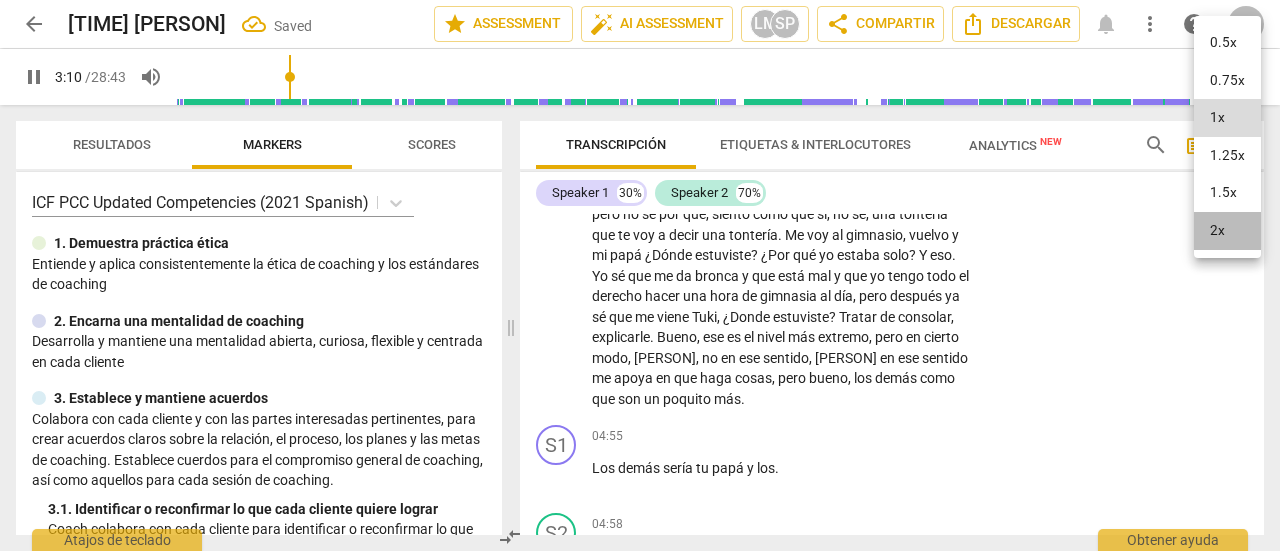 click on "2x" at bounding box center [1227, 231] 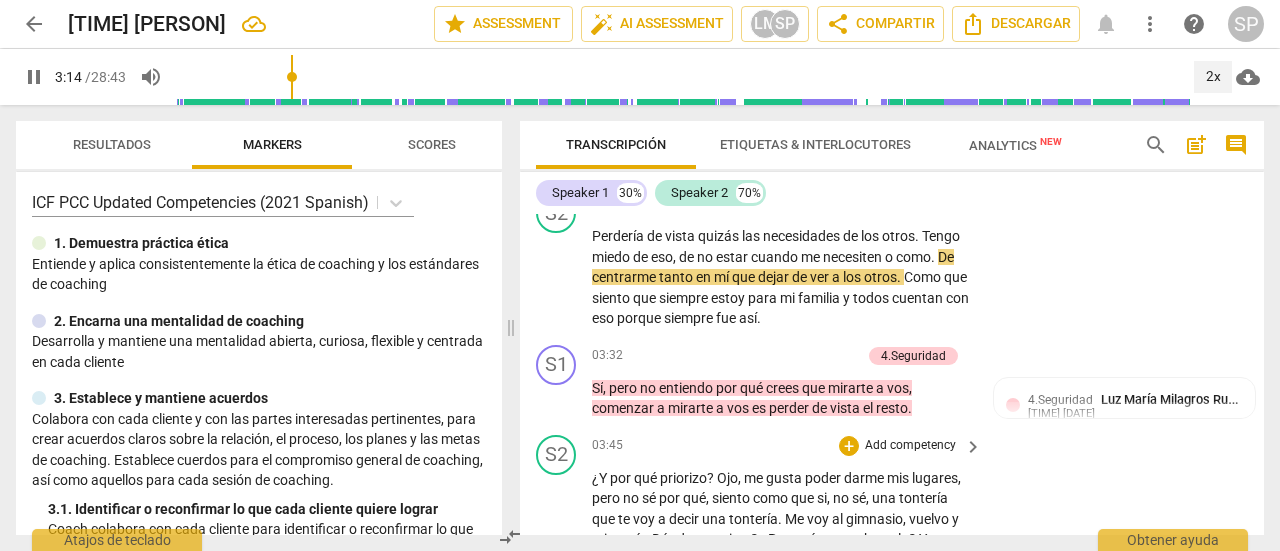 scroll, scrollTop: 948, scrollLeft: 0, axis: vertical 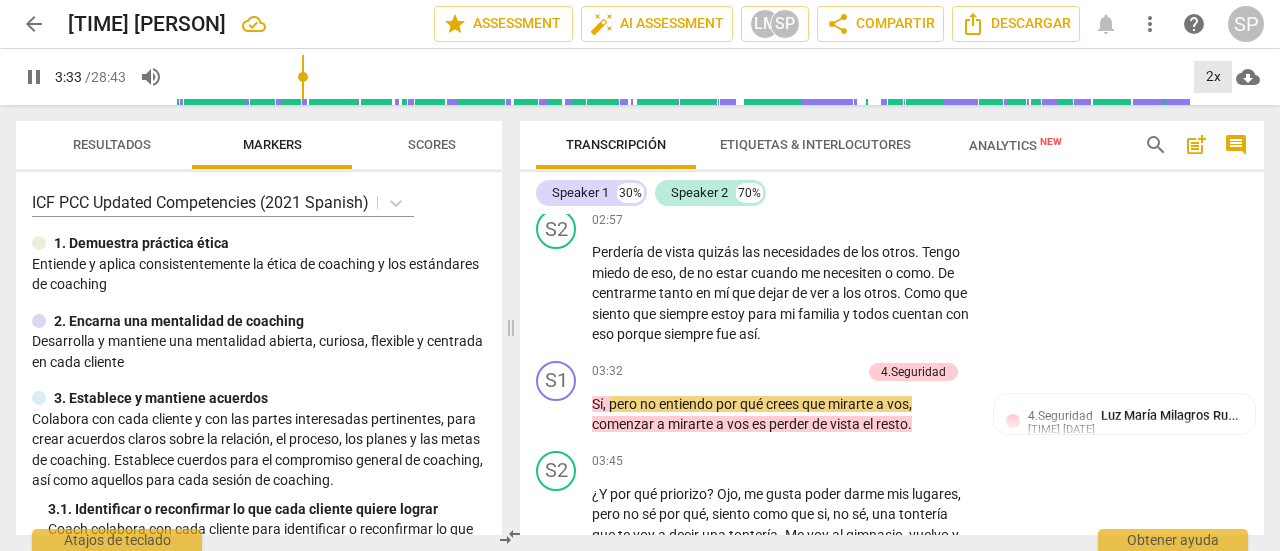 click on "2x" at bounding box center (1213, 77) 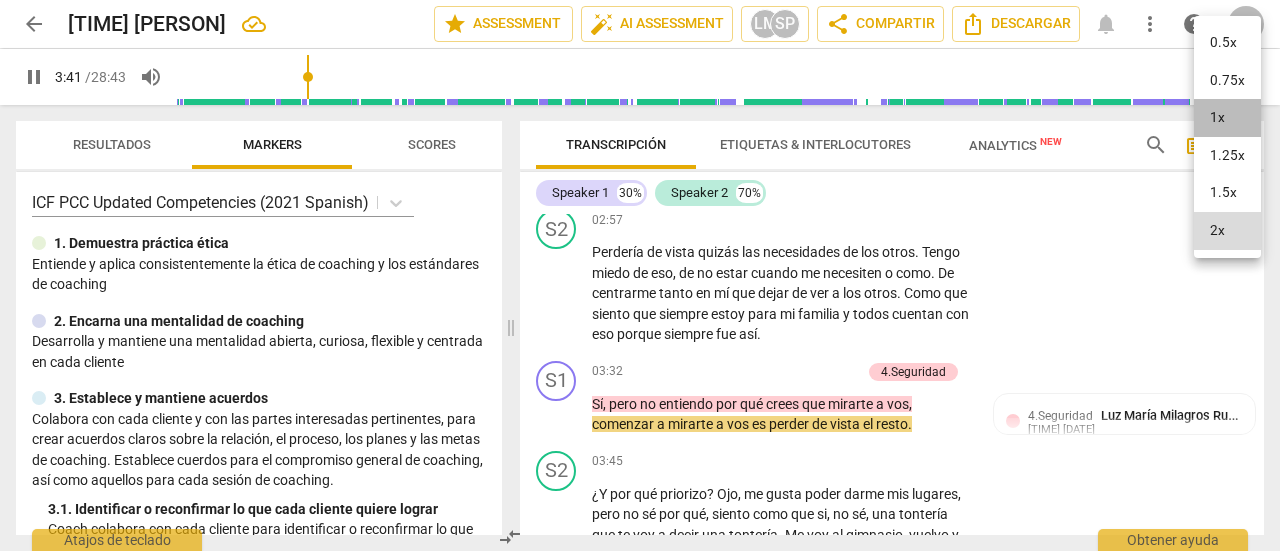 click on "1x" at bounding box center [1227, 118] 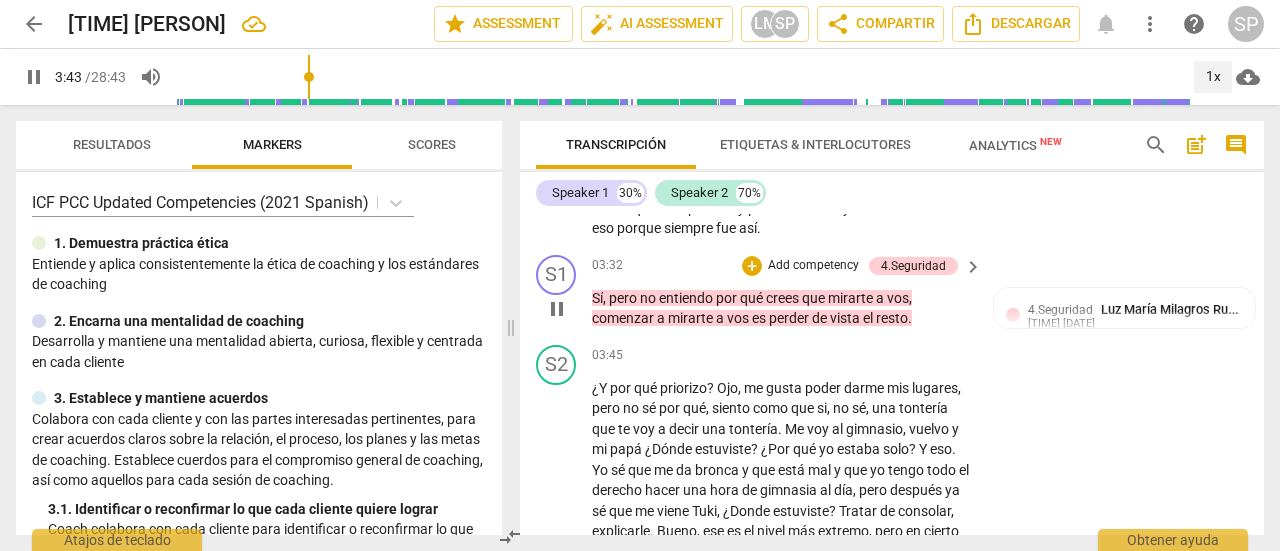 scroll, scrollTop: 1048, scrollLeft: 0, axis: vertical 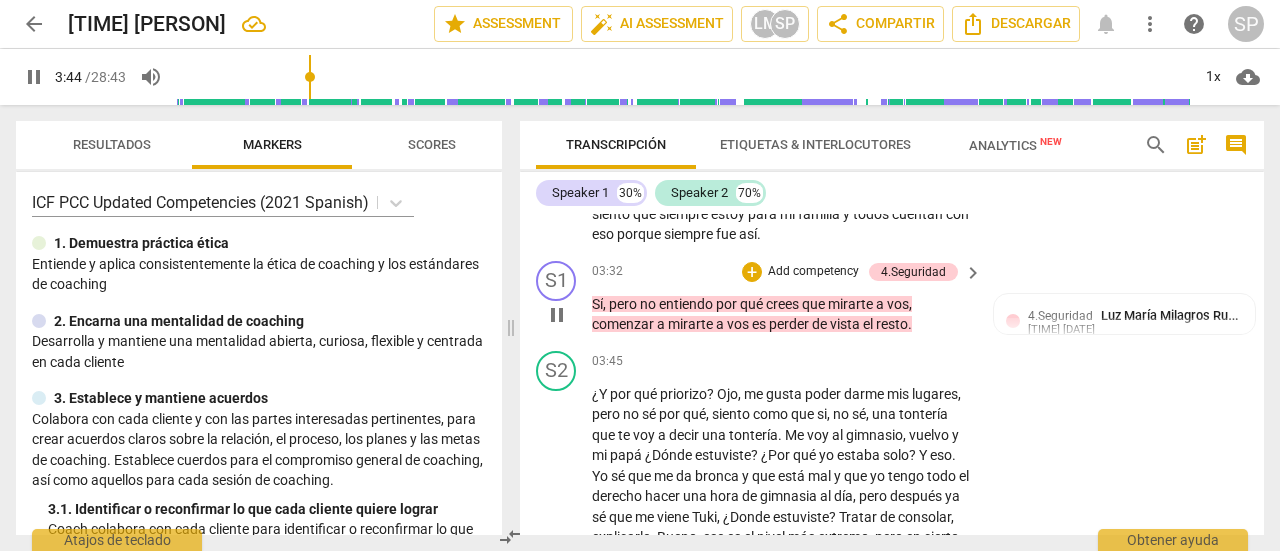 click on "Add competency" at bounding box center (813, 272) 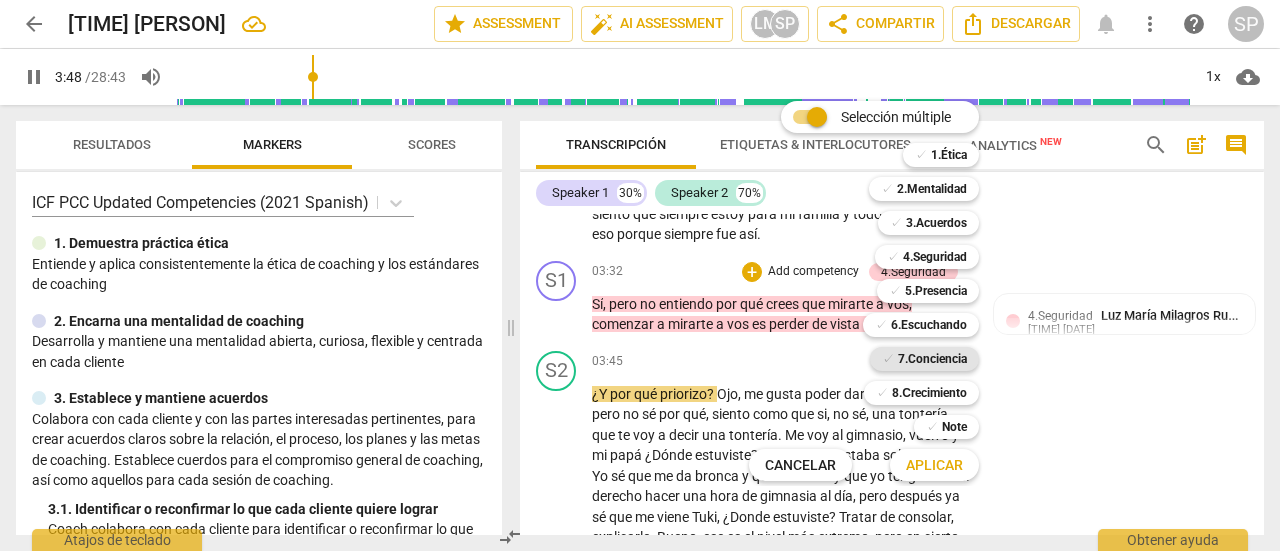 click on "7.Conciencia" at bounding box center (932, 359) 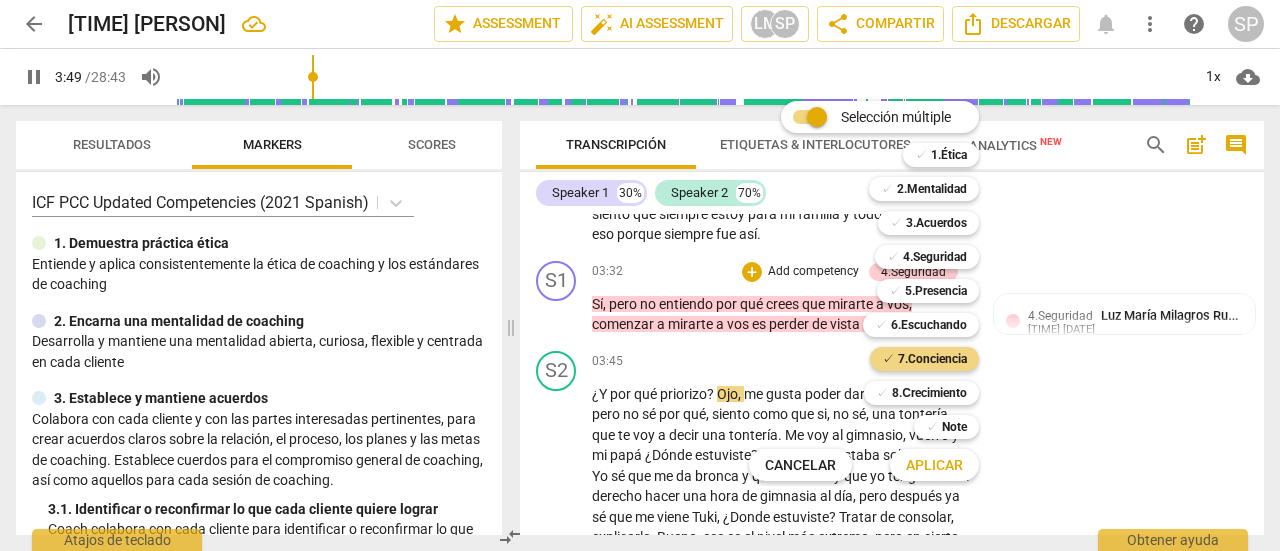click on "Aplicar" at bounding box center (934, 466) 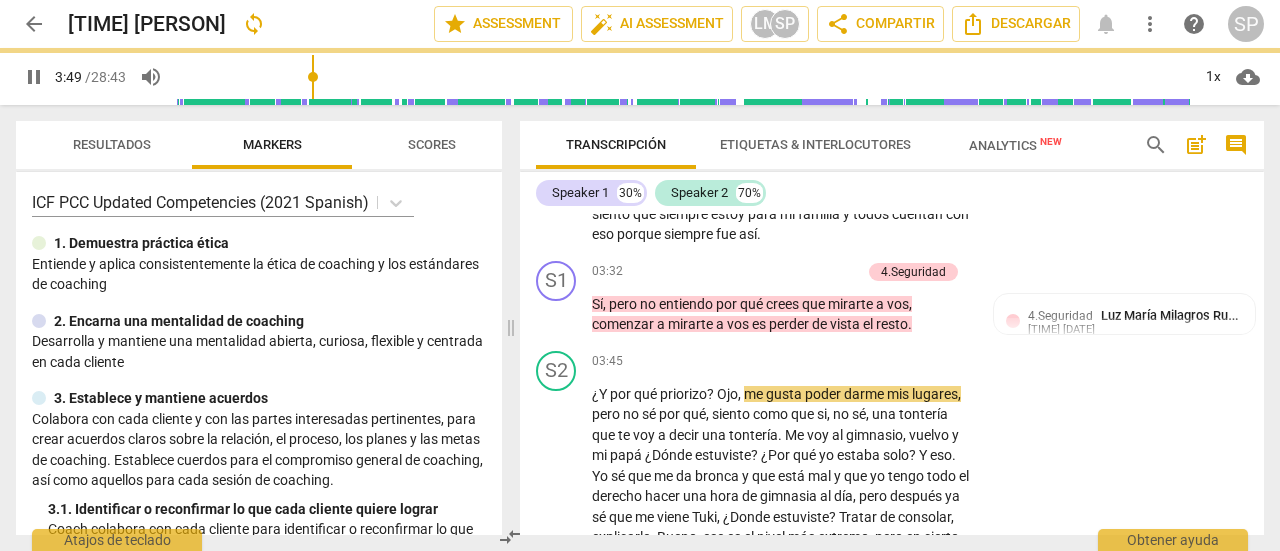 type on "230" 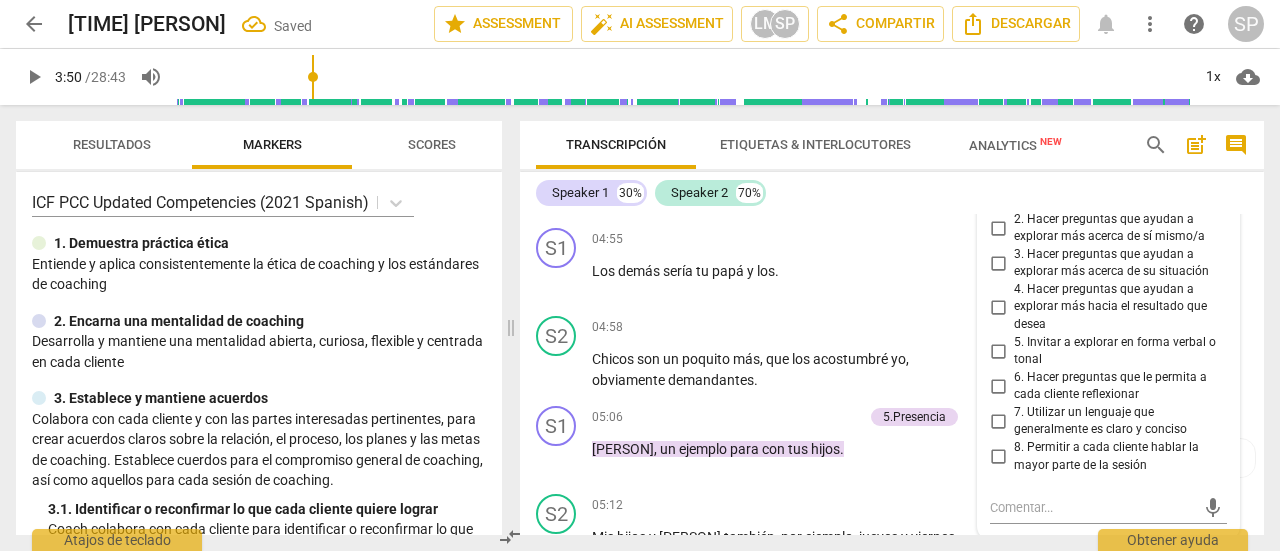 scroll, scrollTop: 1448, scrollLeft: 0, axis: vertical 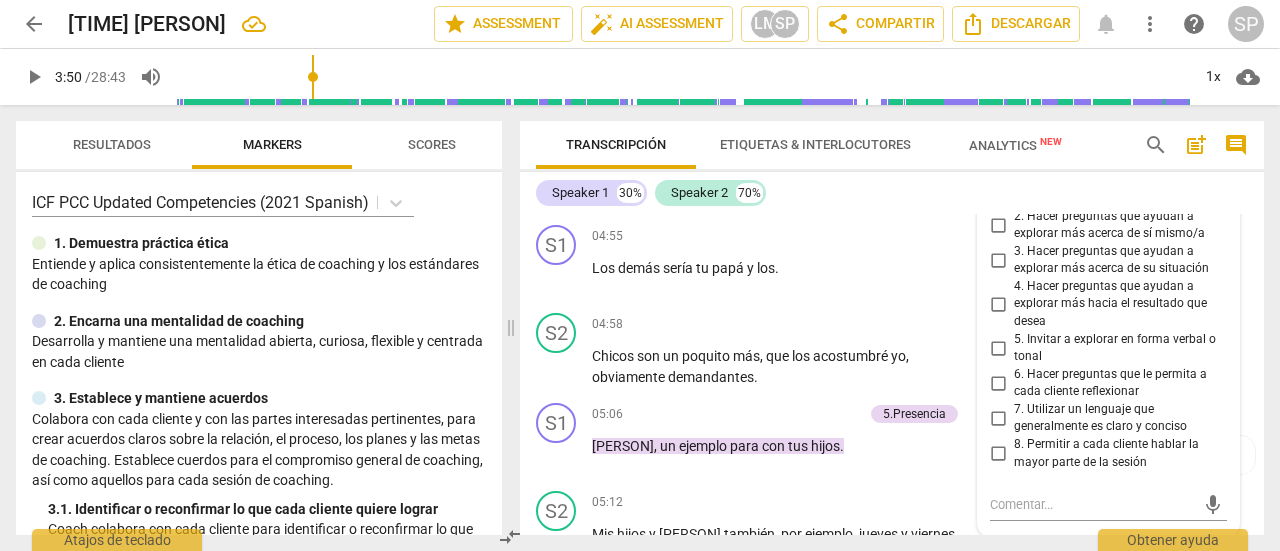 click on "6. Hacer preguntas que le permita a cada cliente reflexionar" at bounding box center (998, 383) 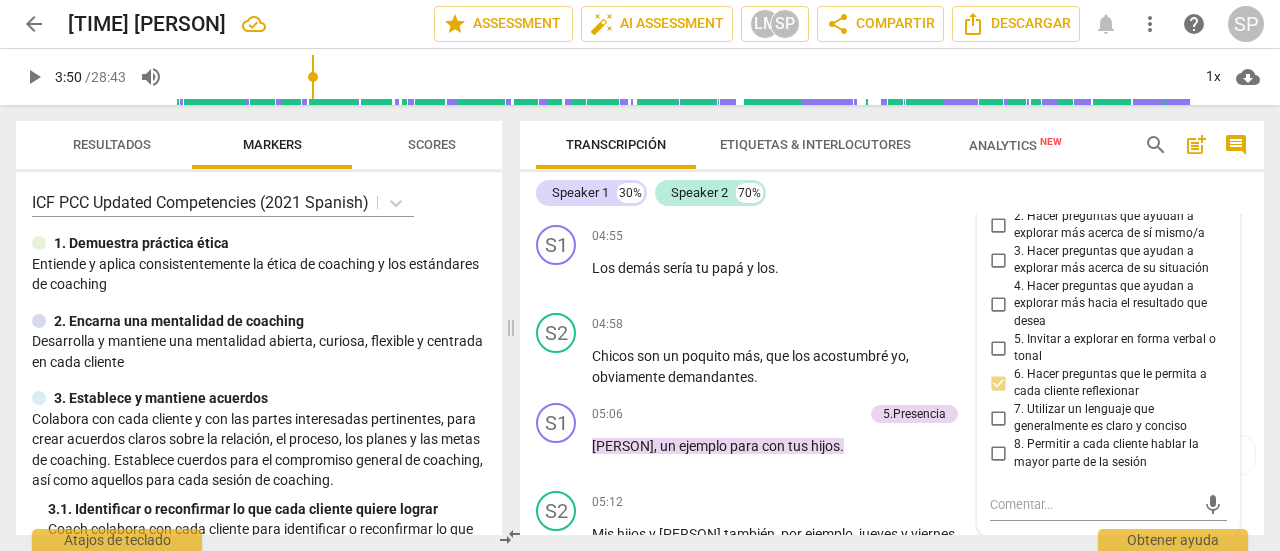 click on "S2 play_arrow pause [TIME] + Add competency keyboard_arrow_right ¿Y   por   qué   priorizo ?   Ojo ,   me   gusta   poder   darme   mis   lugares ,   pero   no   sé   por   qué ,   siento   como   que   si ,   no   sé ,   una   tontería   que   te   voy   a   decir   una   tontería .   Me   voy   al   gimnasio ,   vuelvo   y   mi   papá   ¿Dónde   estuviste ?   ¿Por   qué   yo   estaba   solo ?   Y   eso .   Yo   sé   que   me   da   bronca   y   que   está   mal   y   que   yo   tengo   todo   el   derecho   hacer   una   hora   de   gimnasia   al   día ,   pero   después   ya   sé   que   me   viene   Tuki ,   ¿Donde   estuviste ?   Tratar   de   consolar ,   explicarle .   Bueno ,   ese   es   el   nivel   más   extremo ,   pero   en   cierto   modo ,   [PERSON] ,   no   en   ese   sentido ,   [PERSON]   en   ese   sentido   me   apoya   en   que   haga   cosas ,   pero   bueno ,   los   demás   como   que   son   un   poquito   más ." at bounding box center (892, 80) 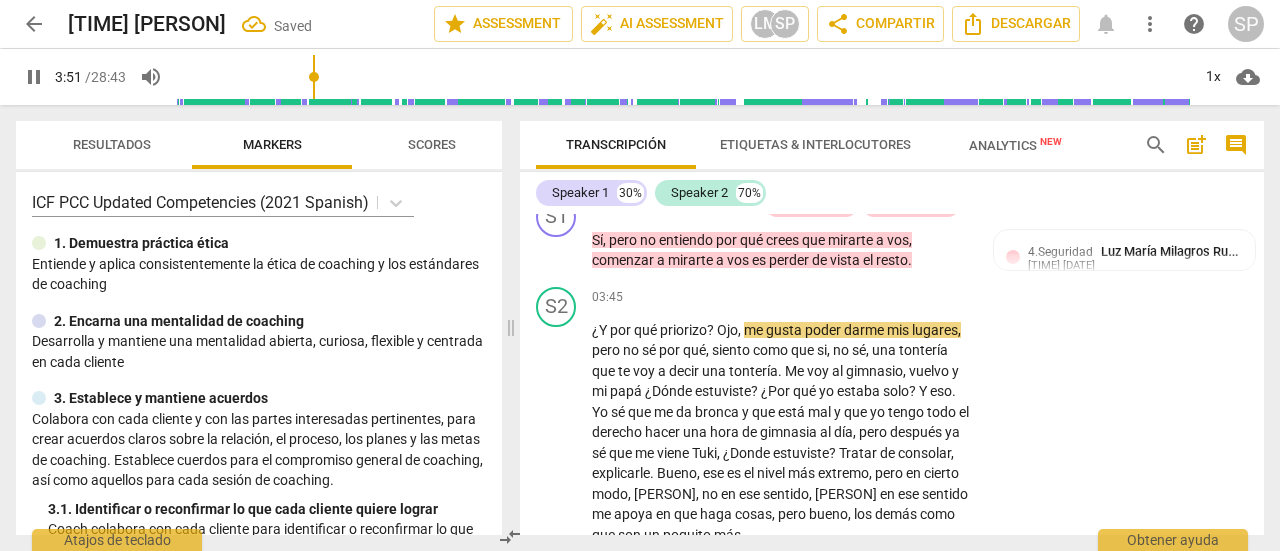 scroll, scrollTop: 1048, scrollLeft: 0, axis: vertical 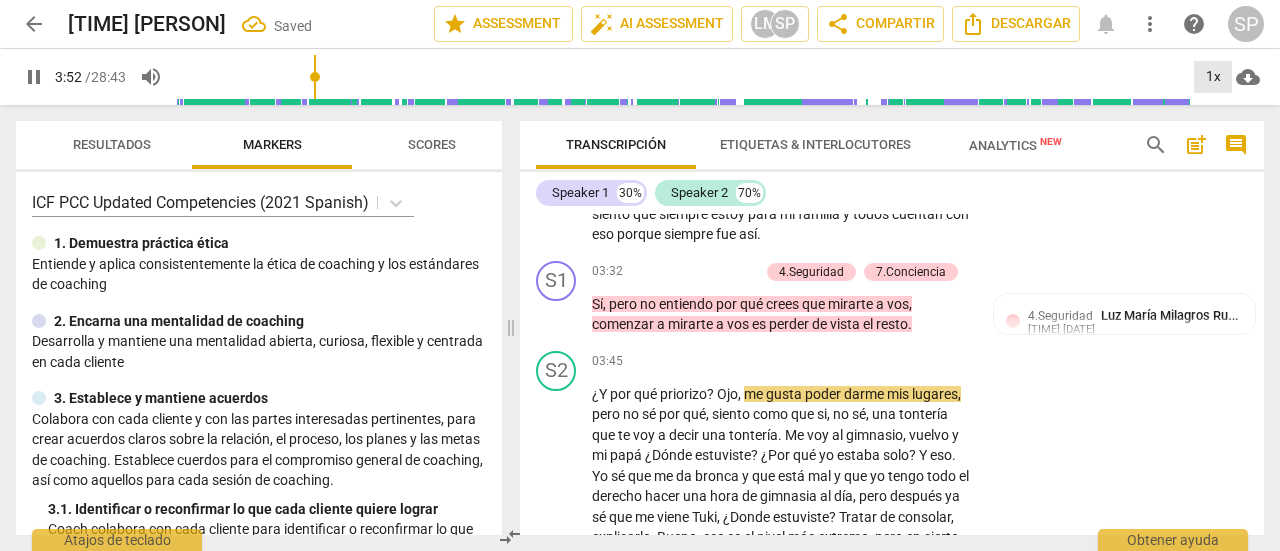 click on "1x" at bounding box center (1213, 77) 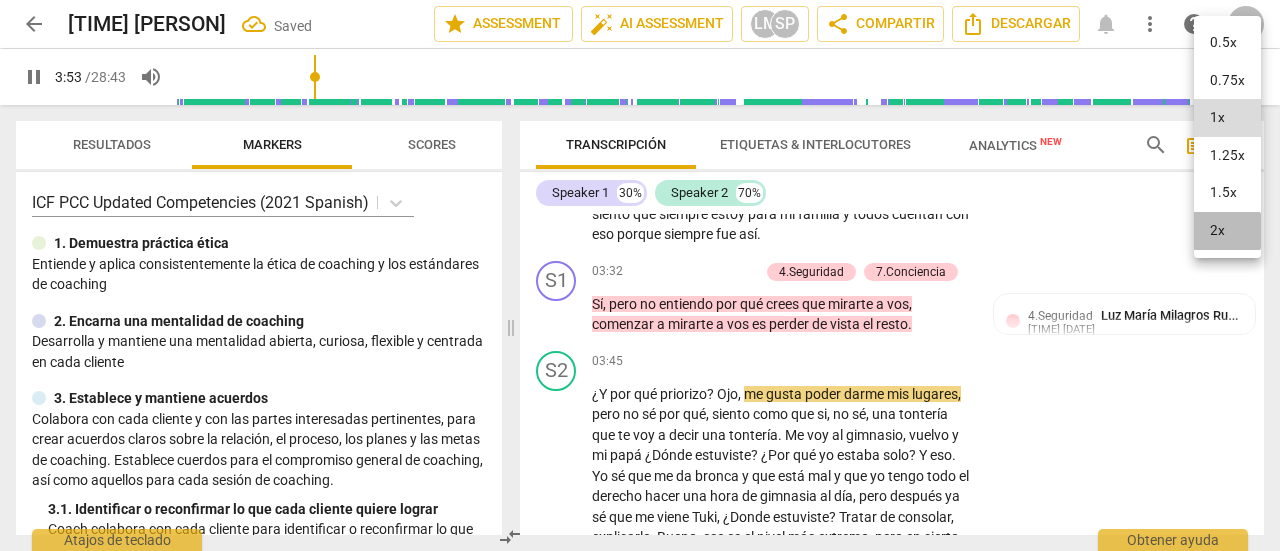 click on "2x" at bounding box center [1227, 231] 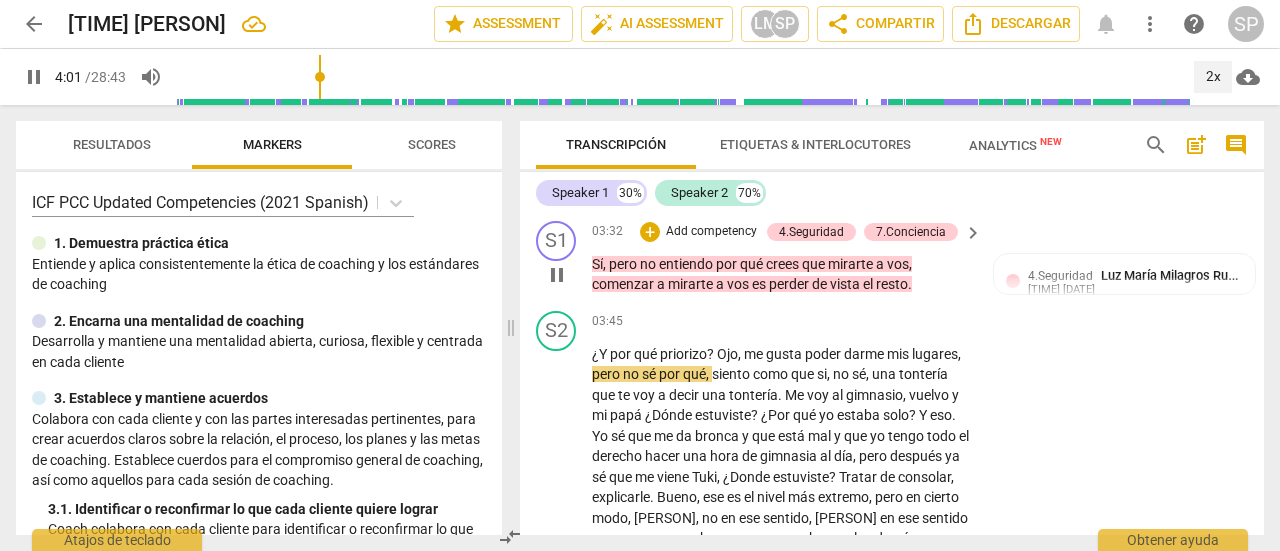scroll, scrollTop: 1148, scrollLeft: 0, axis: vertical 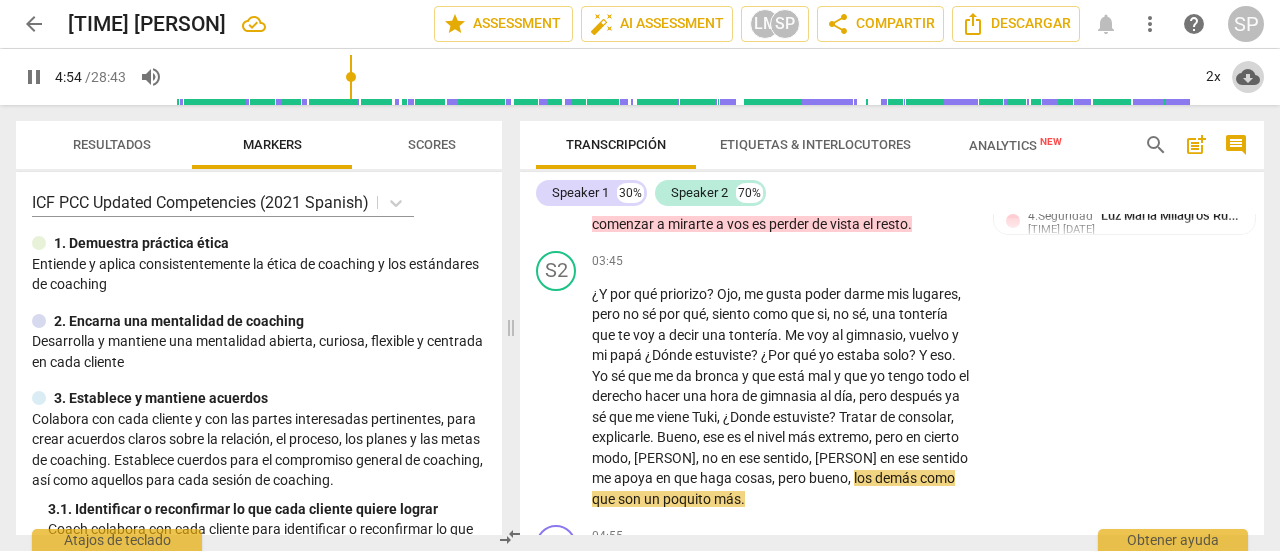 click on "cloud_download" at bounding box center (1248, 77) 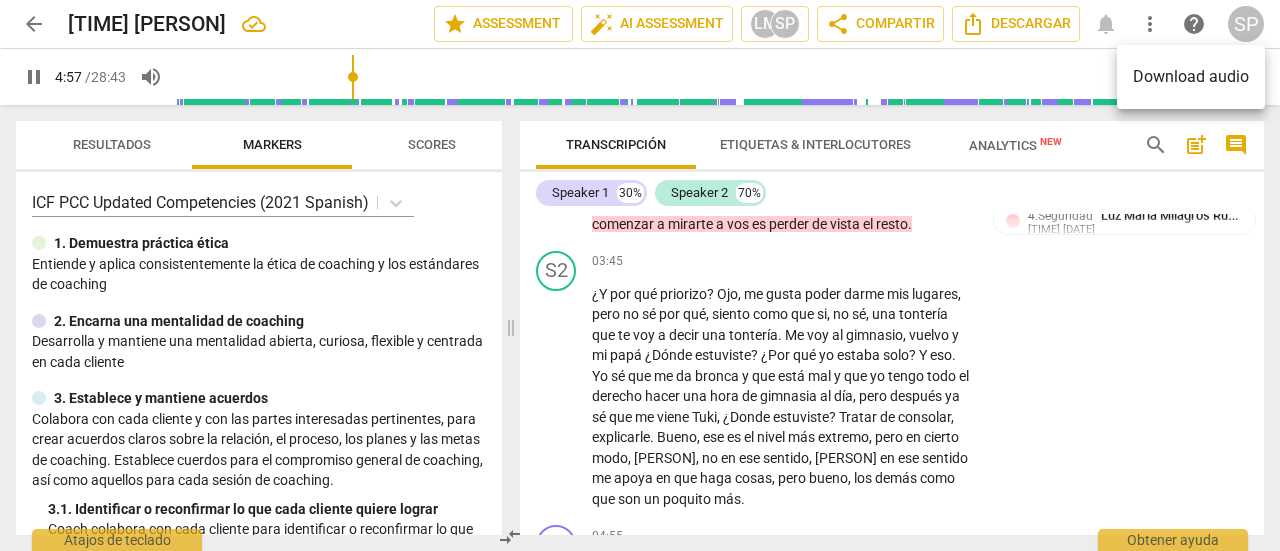 drag, startPoint x: 1154, startPoint y: 331, endPoint x: 1186, endPoint y: 152, distance: 181.83784 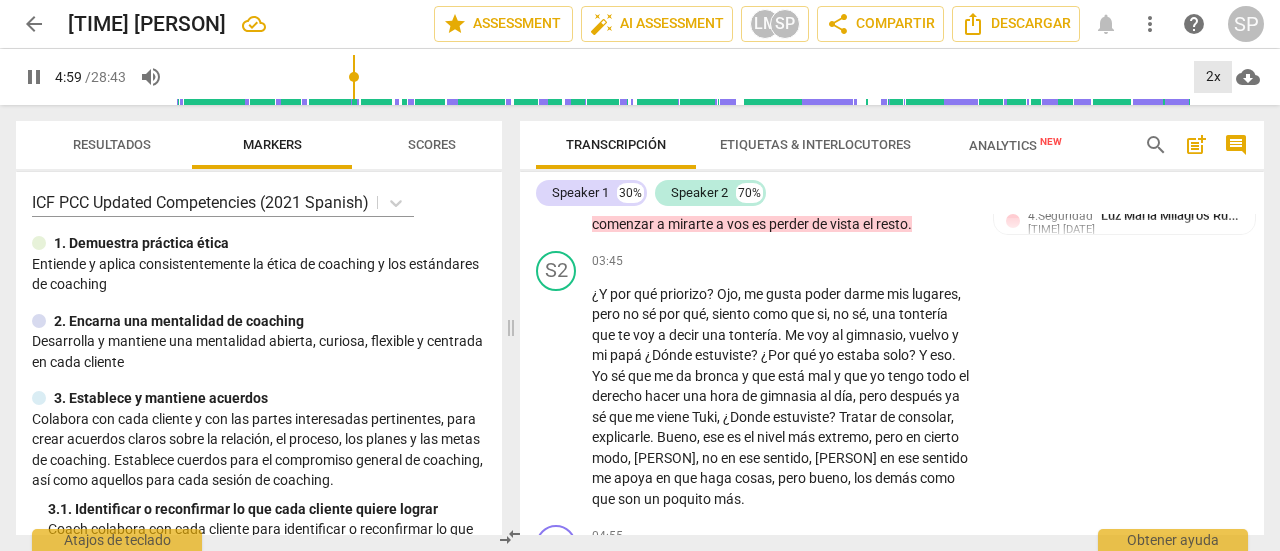 click on "2x" at bounding box center [1213, 77] 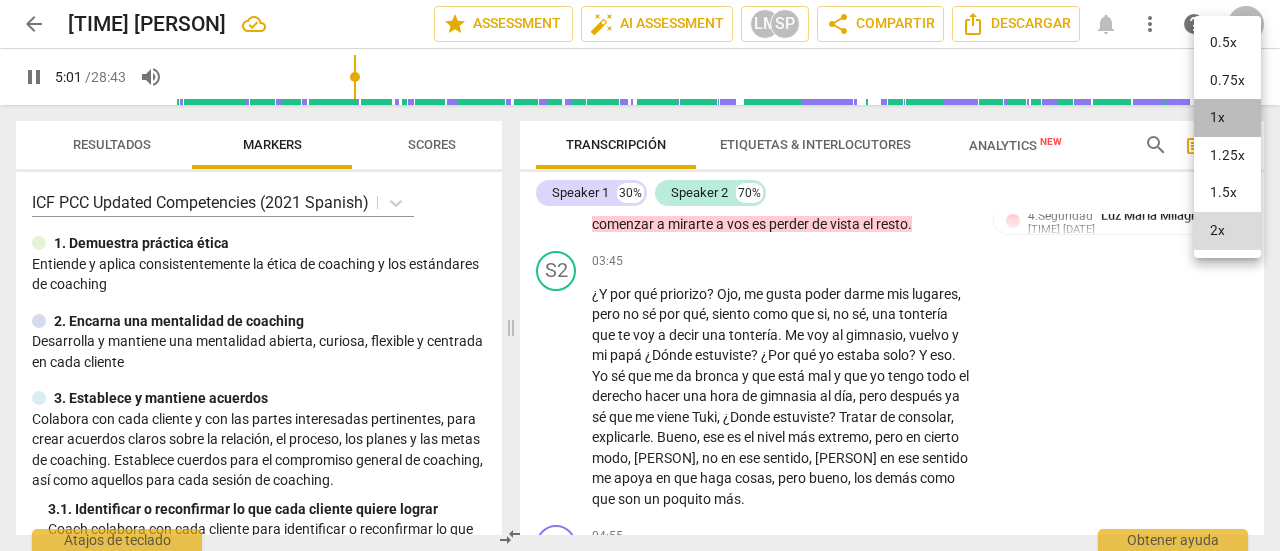 click on "1x" at bounding box center [1227, 118] 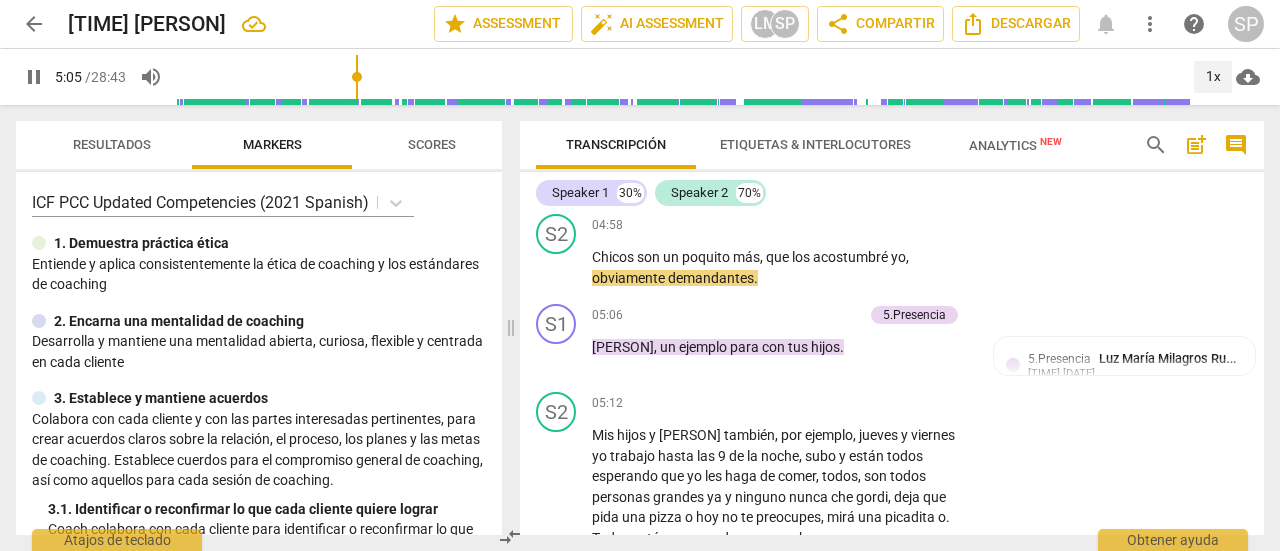 scroll, scrollTop: 1548, scrollLeft: 0, axis: vertical 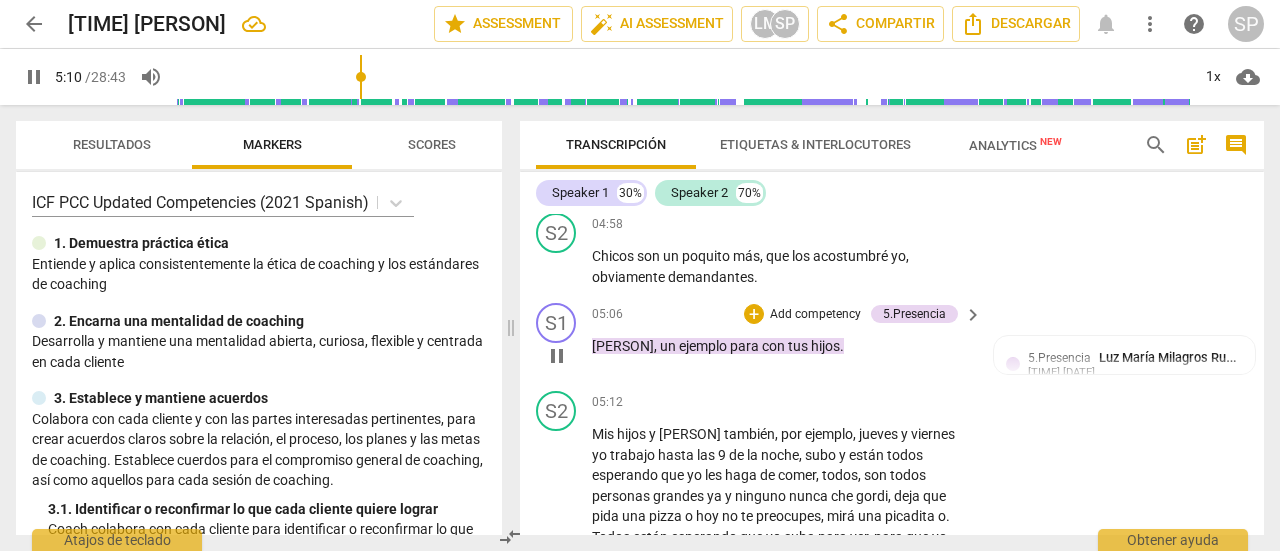click on "Add competency" at bounding box center (815, 315) 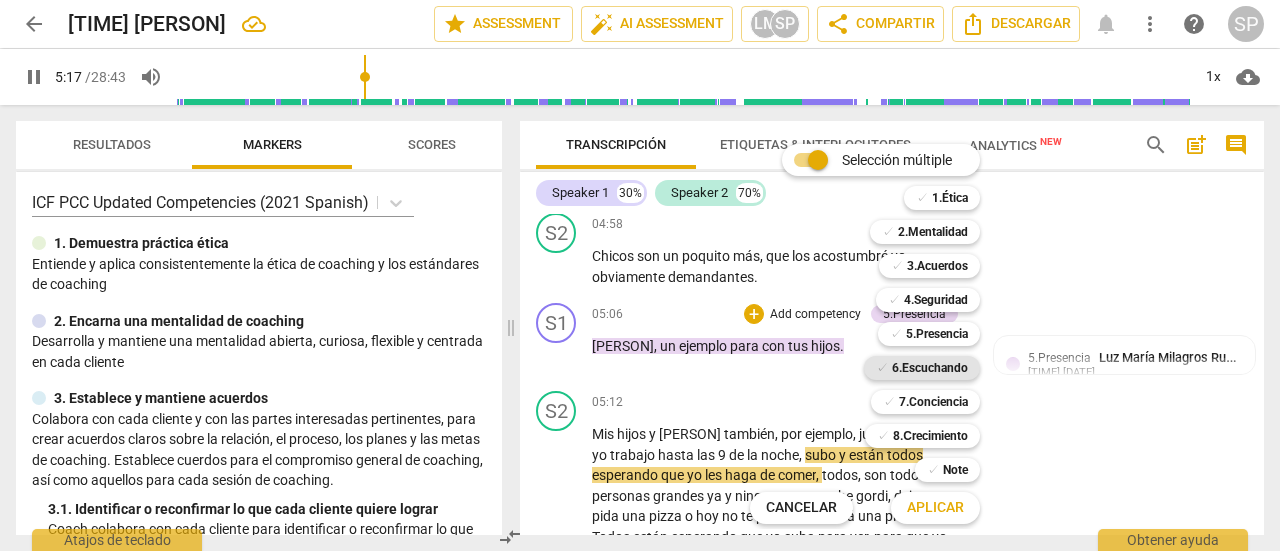 click on "6.Escuchando" at bounding box center (930, 368) 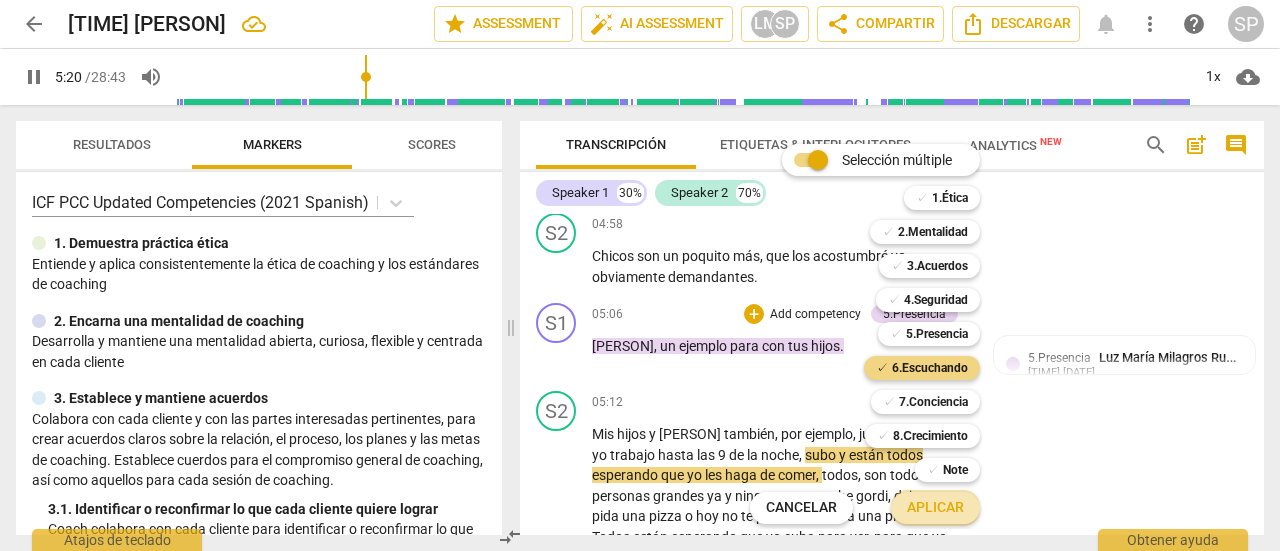 click on "Aplicar" at bounding box center (935, 508) 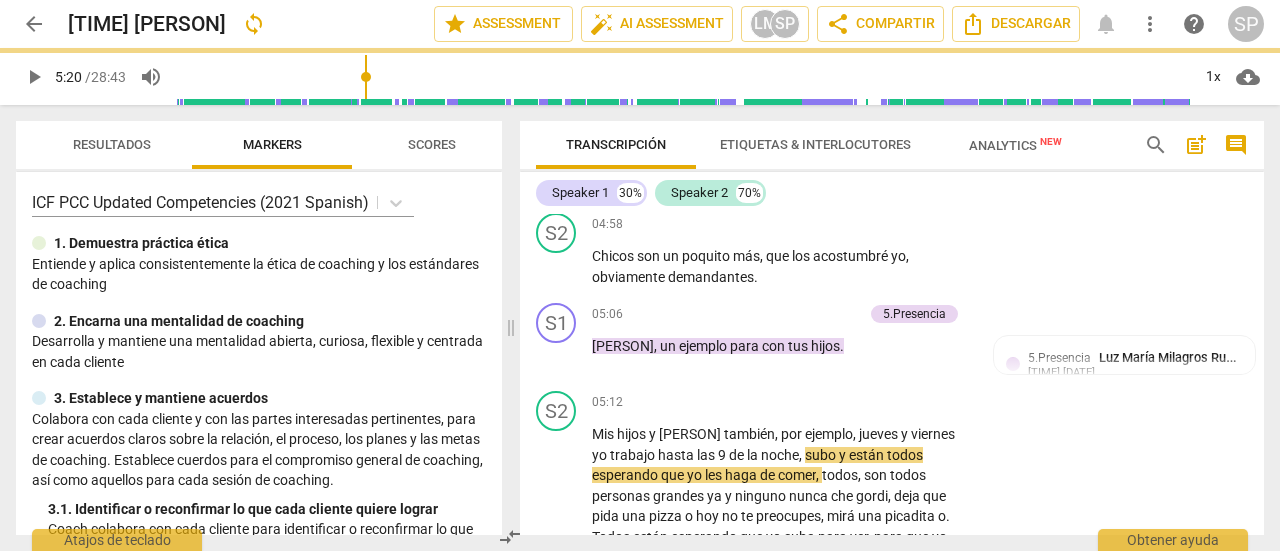 type on "320" 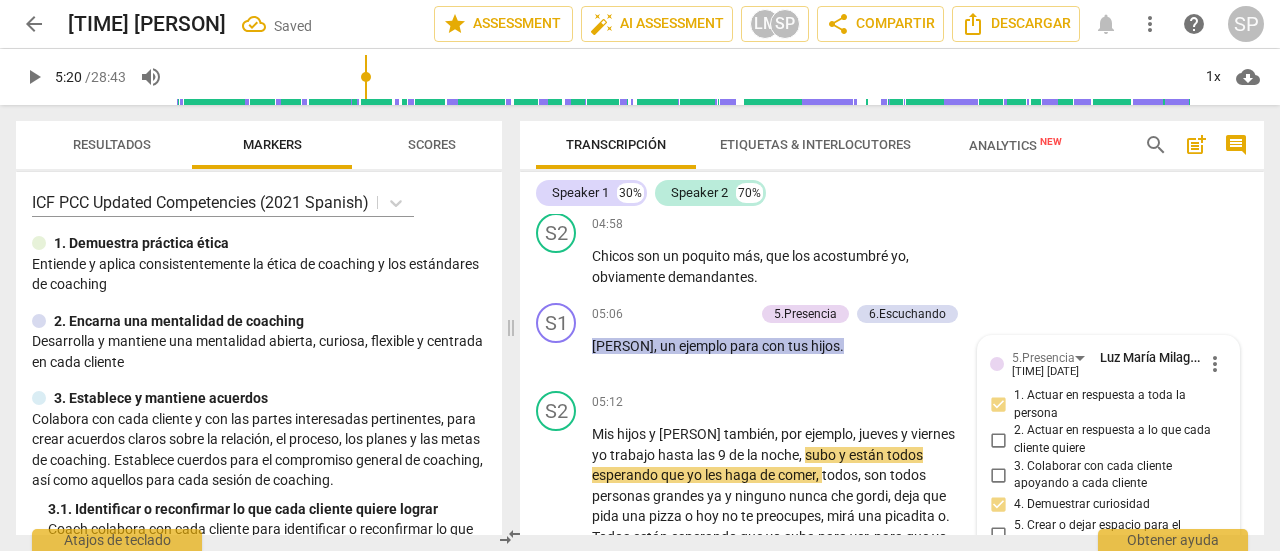 scroll, scrollTop: 1778, scrollLeft: 0, axis: vertical 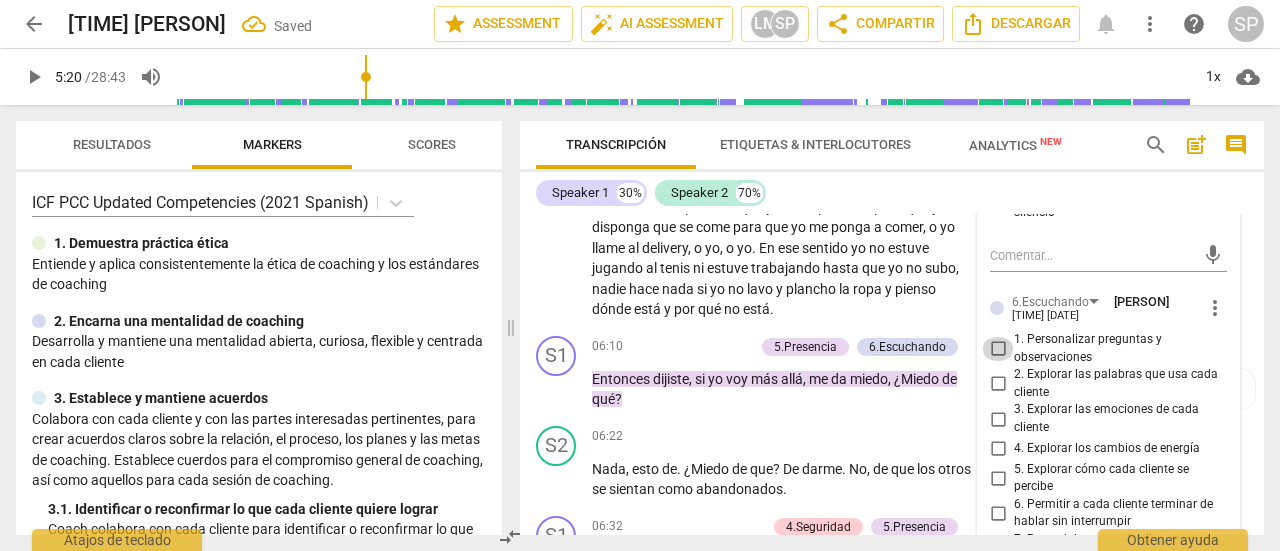 click on "1. Personalizar preguntas y observaciones" at bounding box center (998, 349) 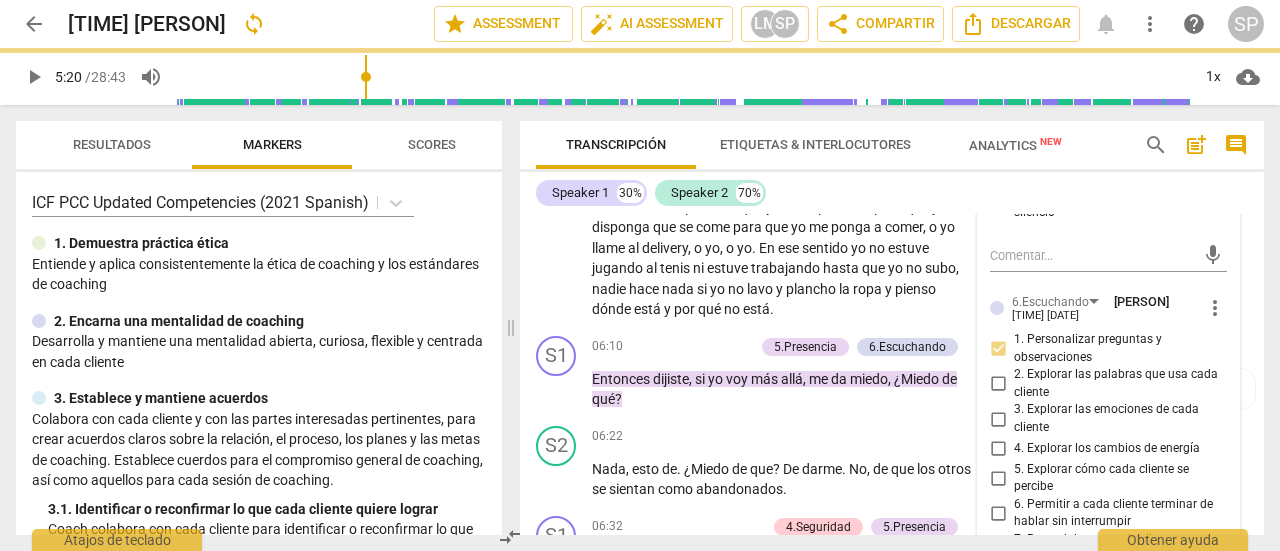 click on "play_arrow pause" at bounding box center [566, 207] 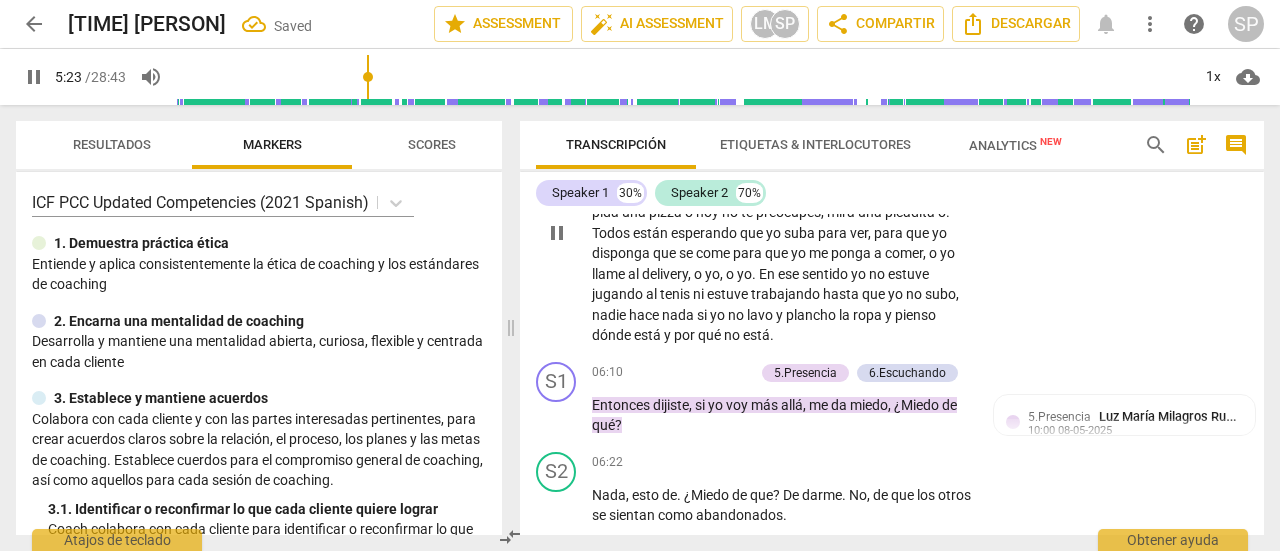 scroll, scrollTop: 1878, scrollLeft: 0, axis: vertical 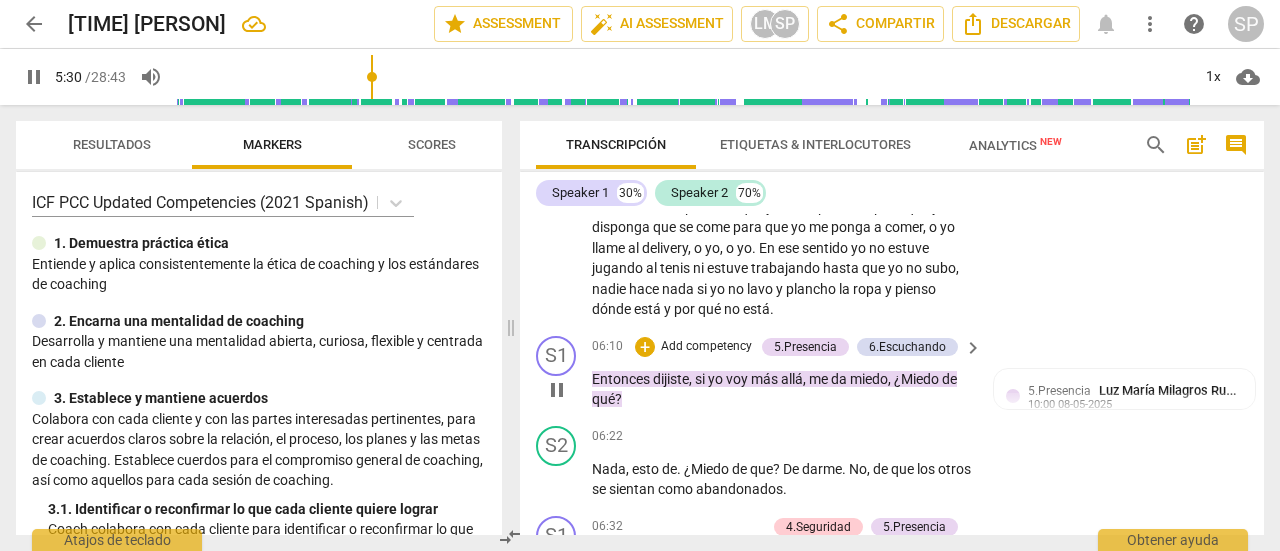 click on "Add competency" at bounding box center (706, 347) 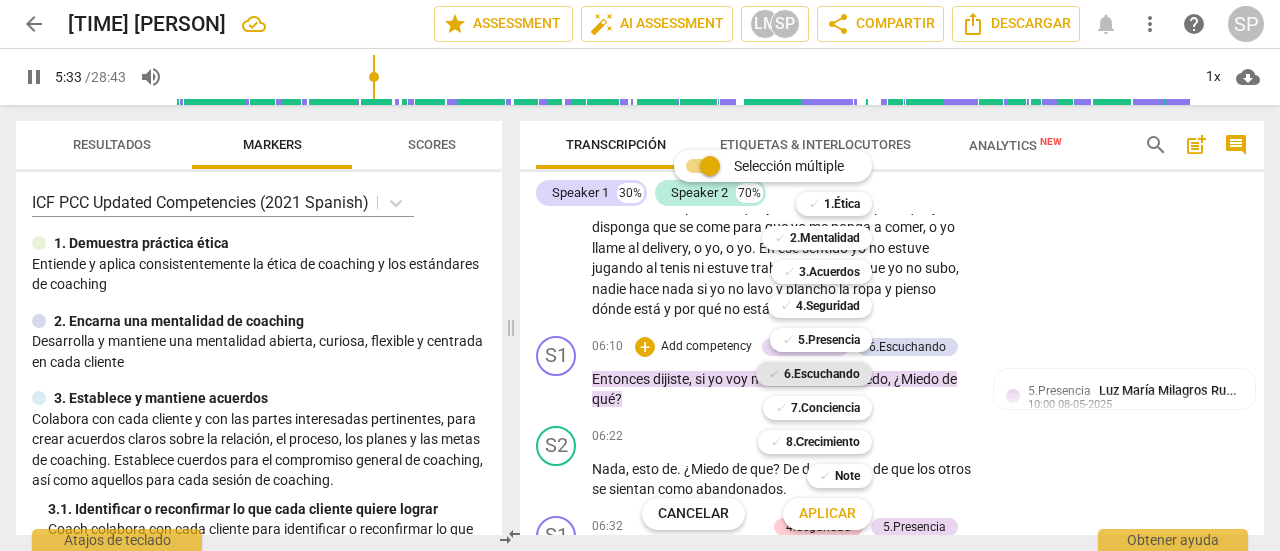 click on "6.Escuchando" at bounding box center [822, 374] 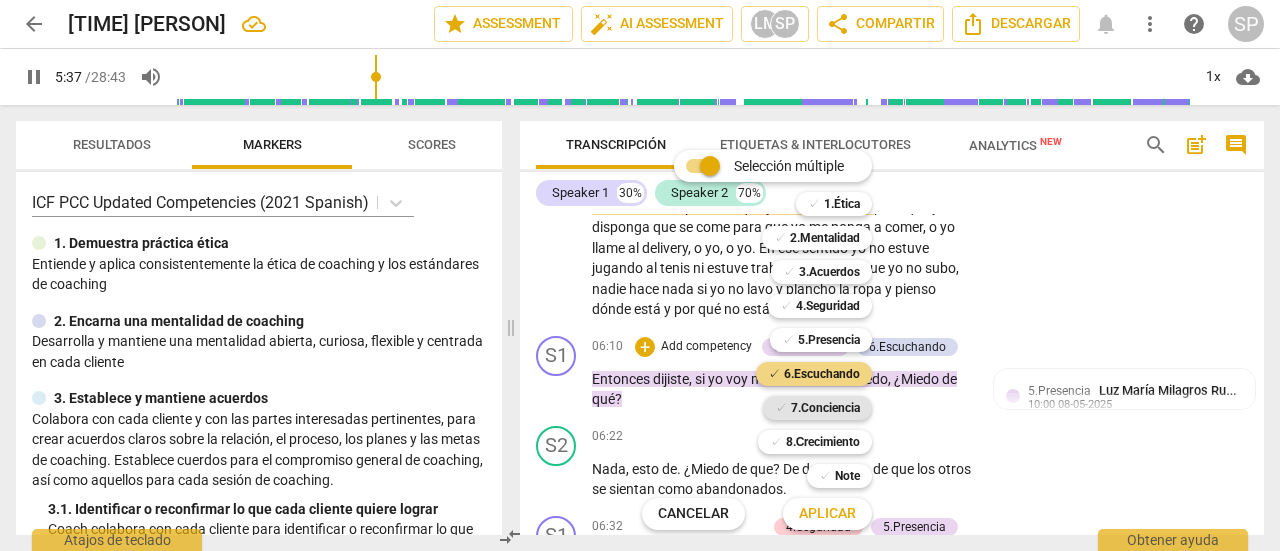 click on "7.Conciencia" at bounding box center (825, 408) 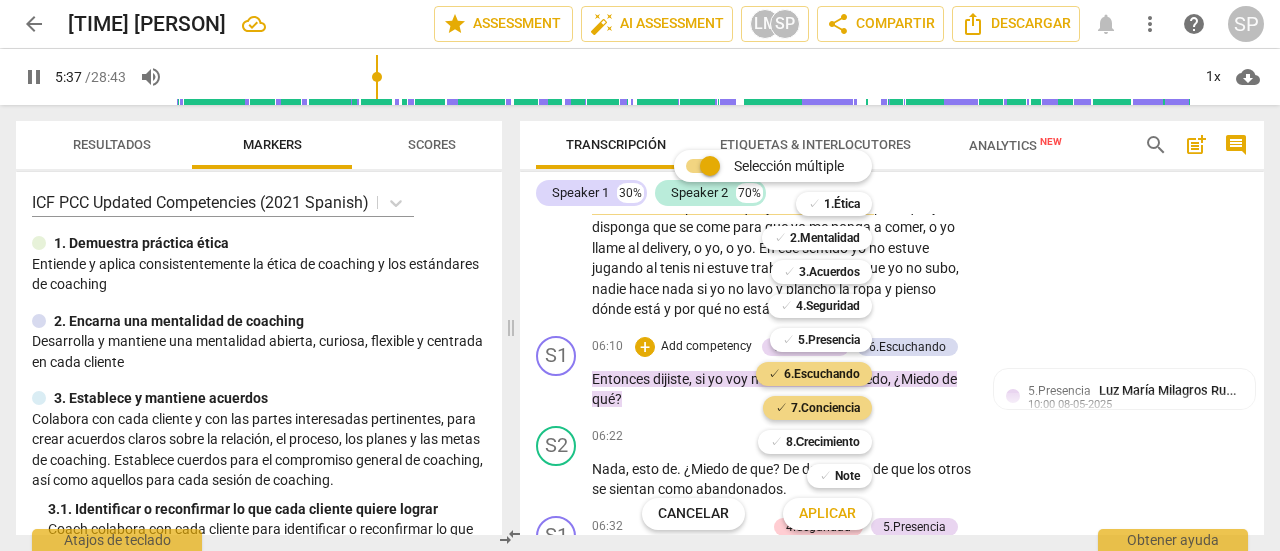 click on "Aplicar" at bounding box center [827, 514] 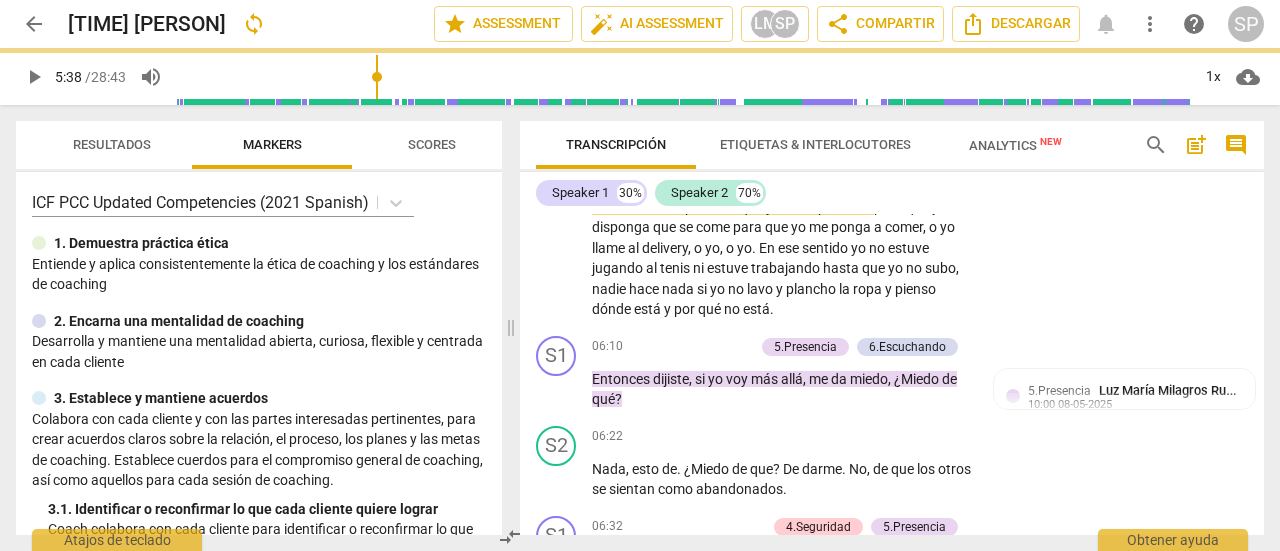 type on "339" 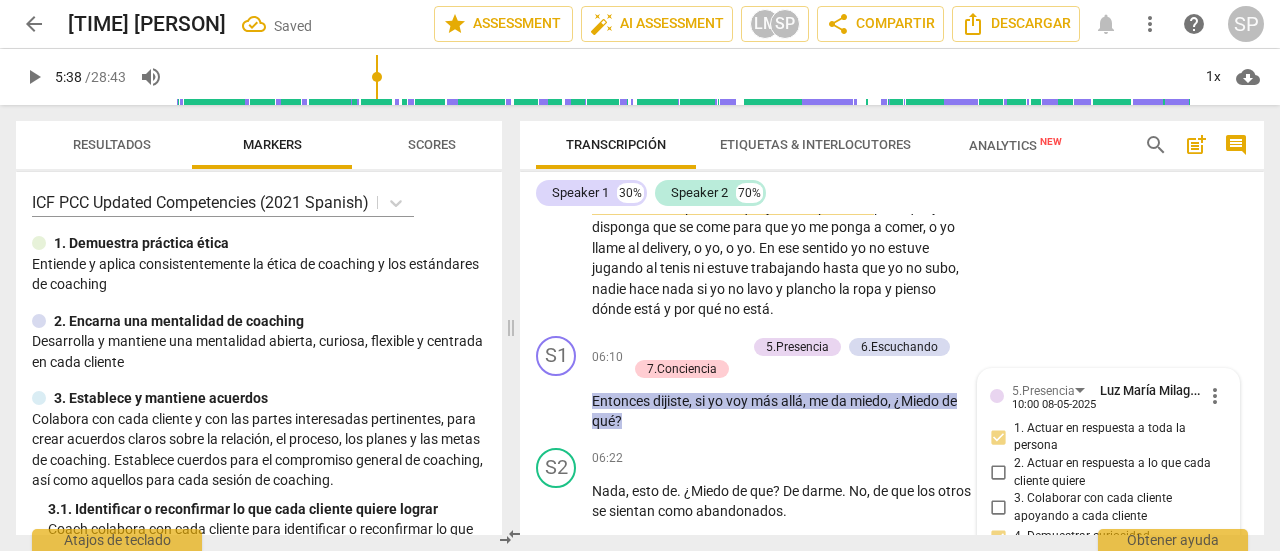 scroll, scrollTop: 2141, scrollLeft: 0, axis: vertical 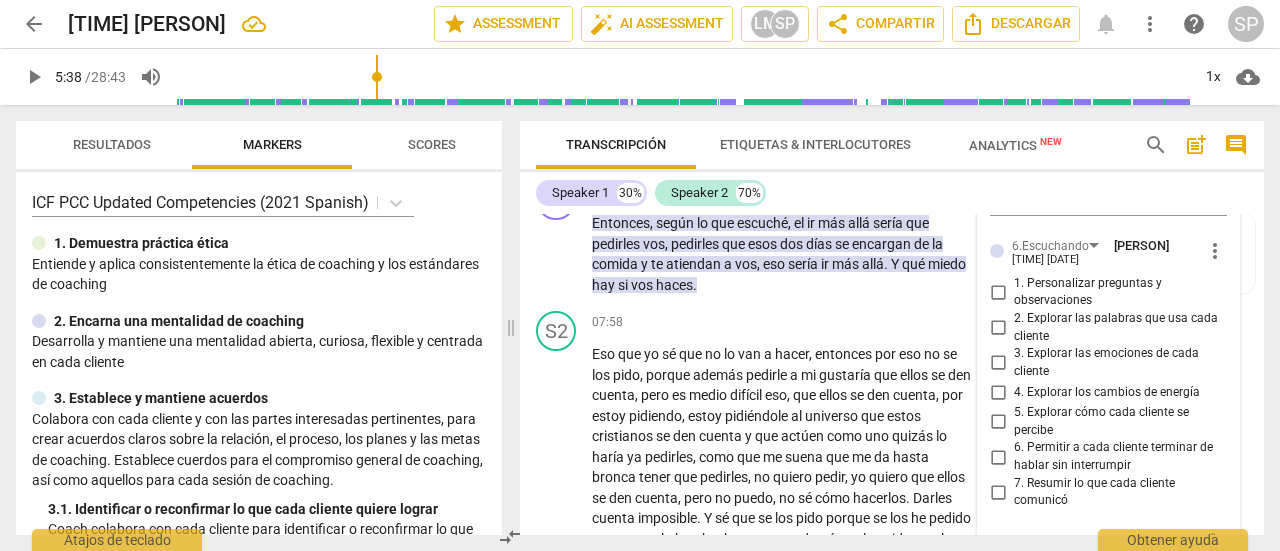click on "3. Explorar las emociones de cada cliente" at bounding box center [998, 363] 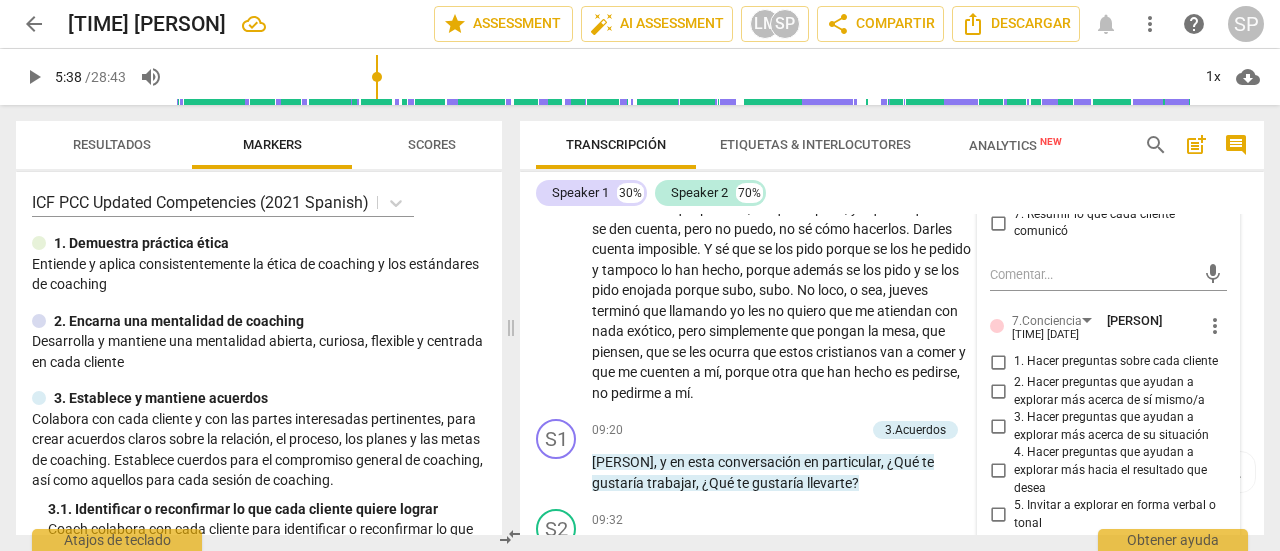 scroll, scrollTop: 2941, scrollLeft: 0, axis: vertical 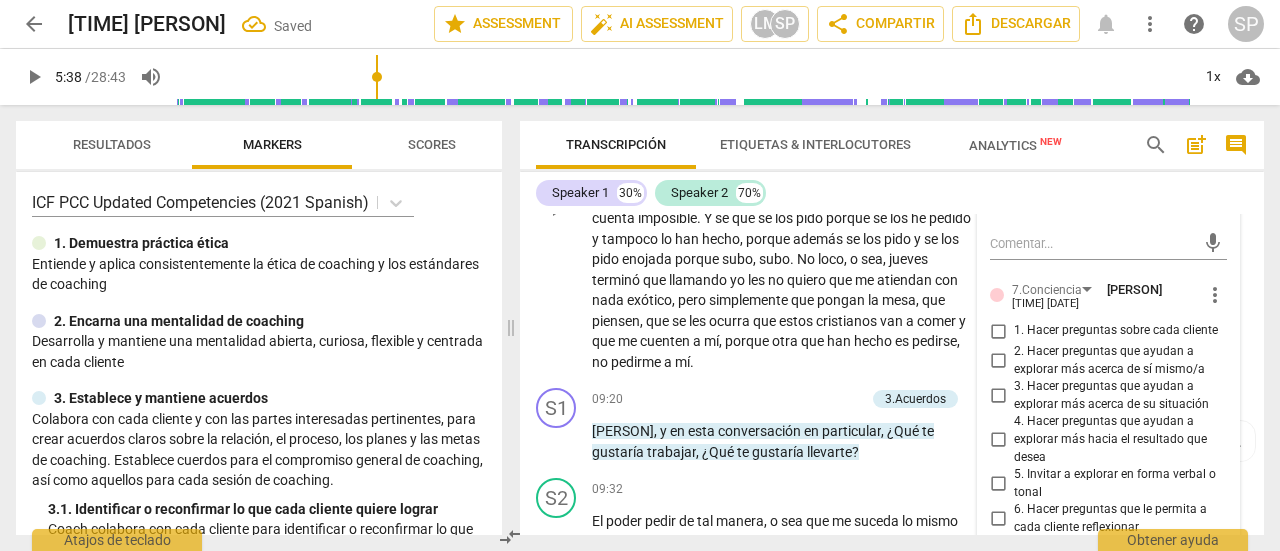 drag, startPoint x: 994, startPoint y: 379, endPoint x: 964, endPoint y: 389, distance: 31.622776 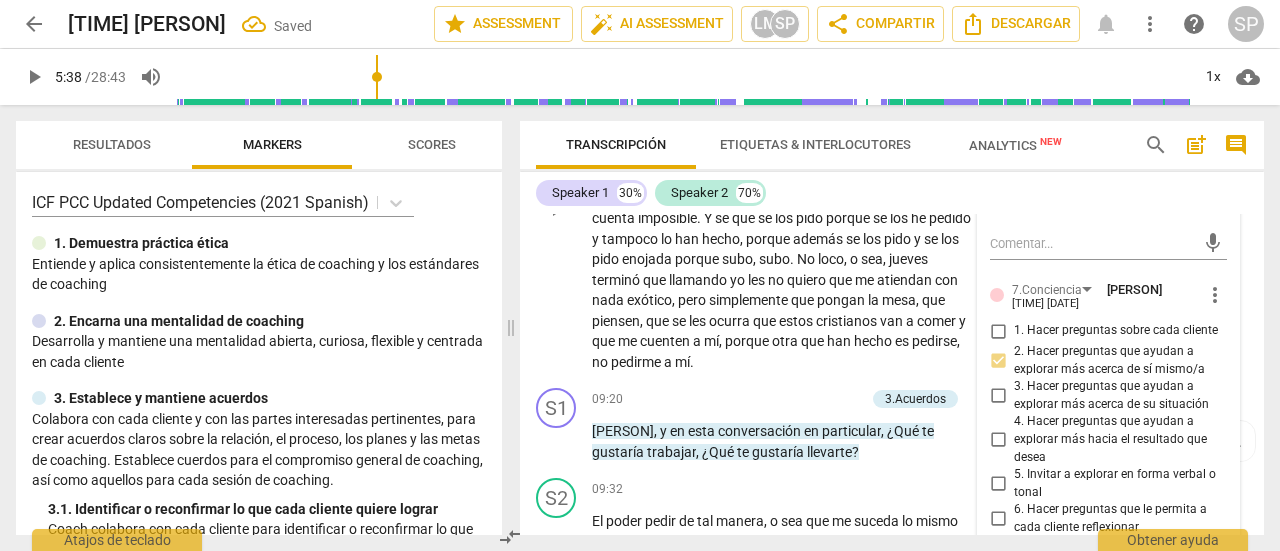 click on "S2 play_arrow pause [TIME] + Add competency keyboard_arrow_right Eso   que   yo   sé   que   no   lo   van   a   hacer ,   entonces   por   eso   no   se   los   pido ,   porque   además   pedirle   a   mi   gustaría   que   ellos   se   den   cuenta ,   pero   es   medio   difícil   eso ,   que   ellos   se   den   cuenta ,   por   estoy   pidiendo ,   estoy   pidiéndole   al   universo   que   estos   cristianos   se   den   cuenta   y   que   actúen   como   uno   quizás   lo   haría   ya   pedirles ,   como   que   me   suena   que   me   da   hasta   bronca   tener   que   pedirles ,   no   quiero   pedir ,   yo   quiero   que   ellos   se   den   cuenta ,   pero   no   puedo ,   no   sé   cómo   hacerlos .   Darles   cuenta   imposible .   Y   sé   que   se   los   pido   porque   se   los   he   pedido   y   tampoco   lo   han   hecho ,   porque   además   se   los   pido   y   se   los   pido   enojada   porque   subo ,   subo .   No   loco ,   o   sea ,   jueves   terminó   que   llamando" at bounding box center [892, 191] 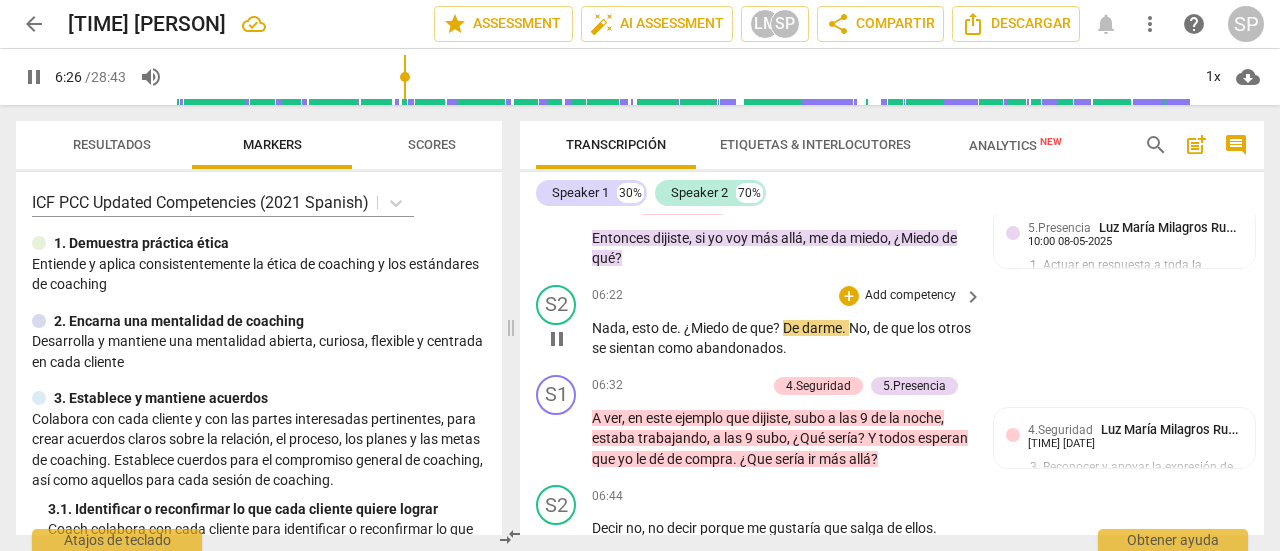 scroll, scrollTop: 2141, scrollLeft: 0, axis: vertical 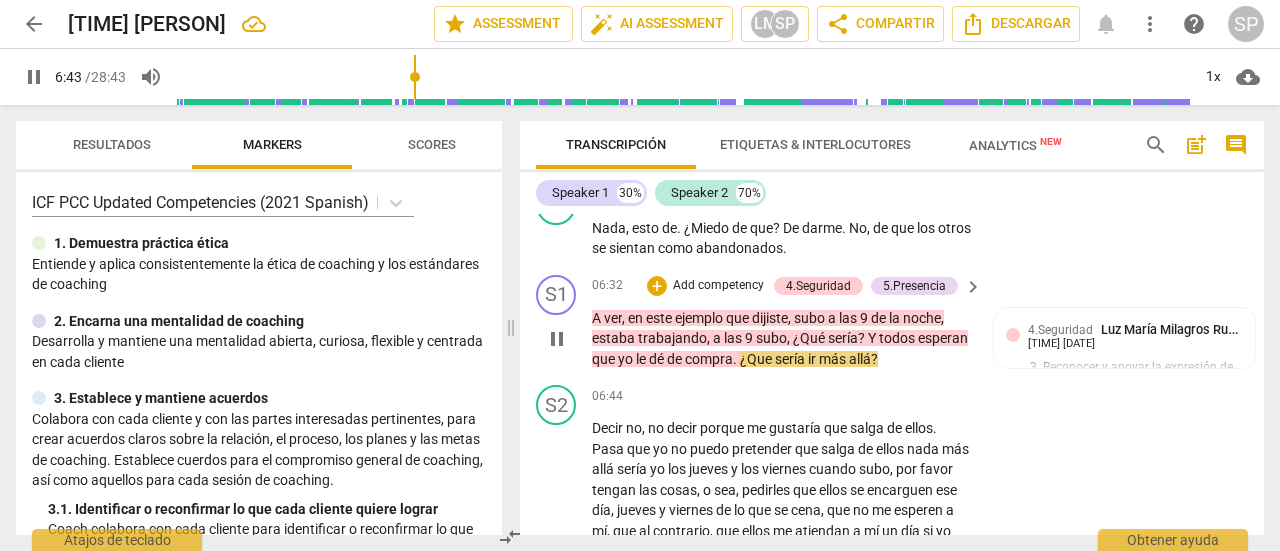 click on "Add competency" at bounding box center (718, 286) 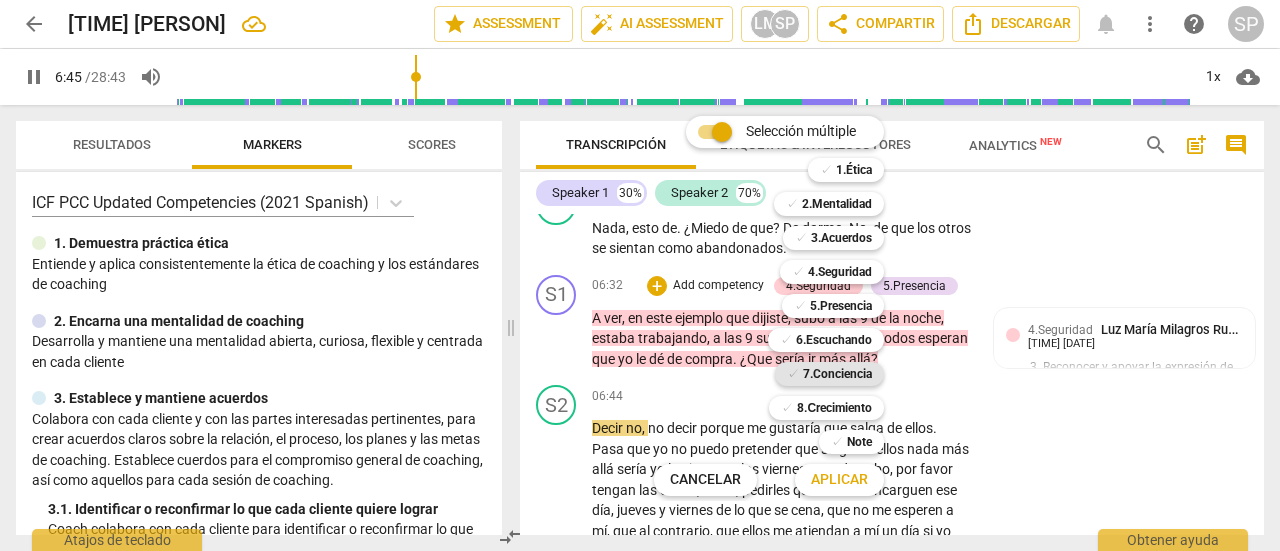 click on "7.Conciencia" at bounding box center (837, 374) 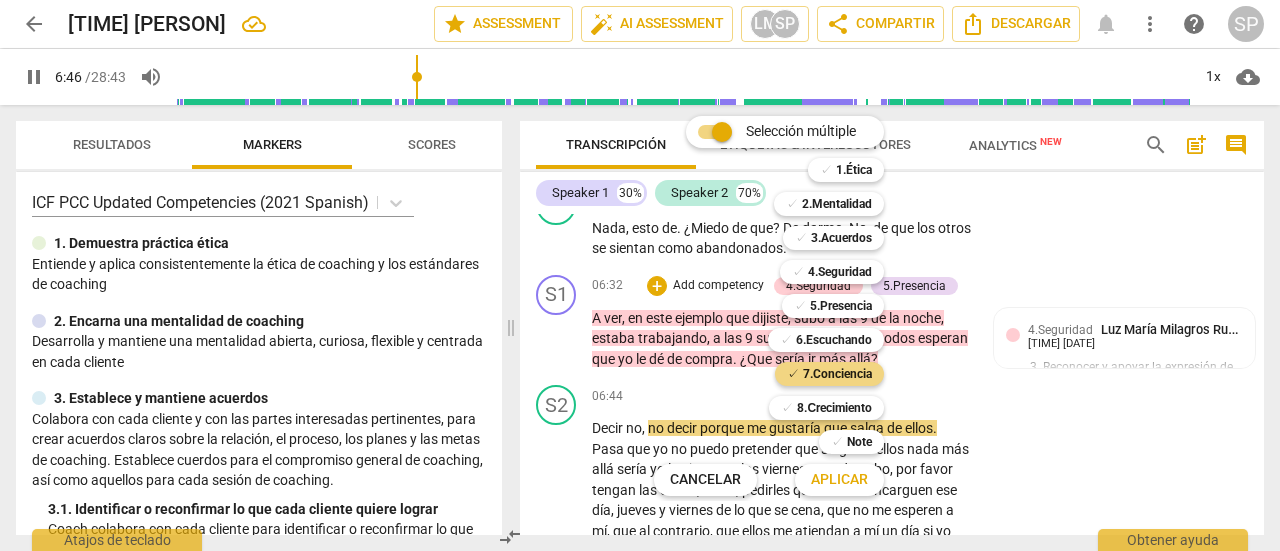 click on "Aplicar" at bounding box center (839, 480) 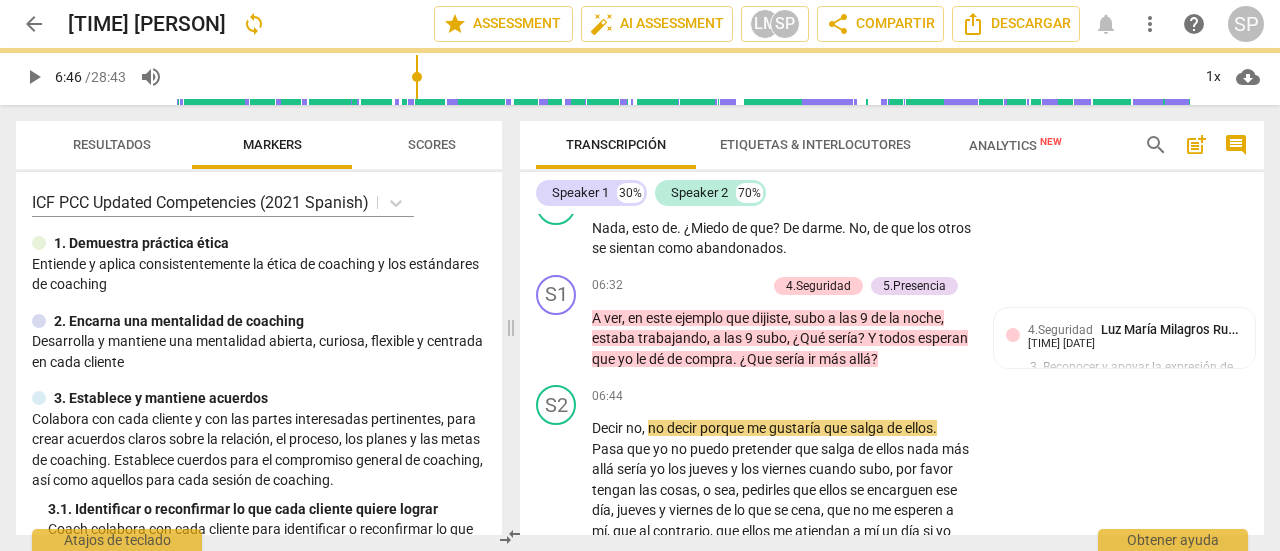 type on "407" 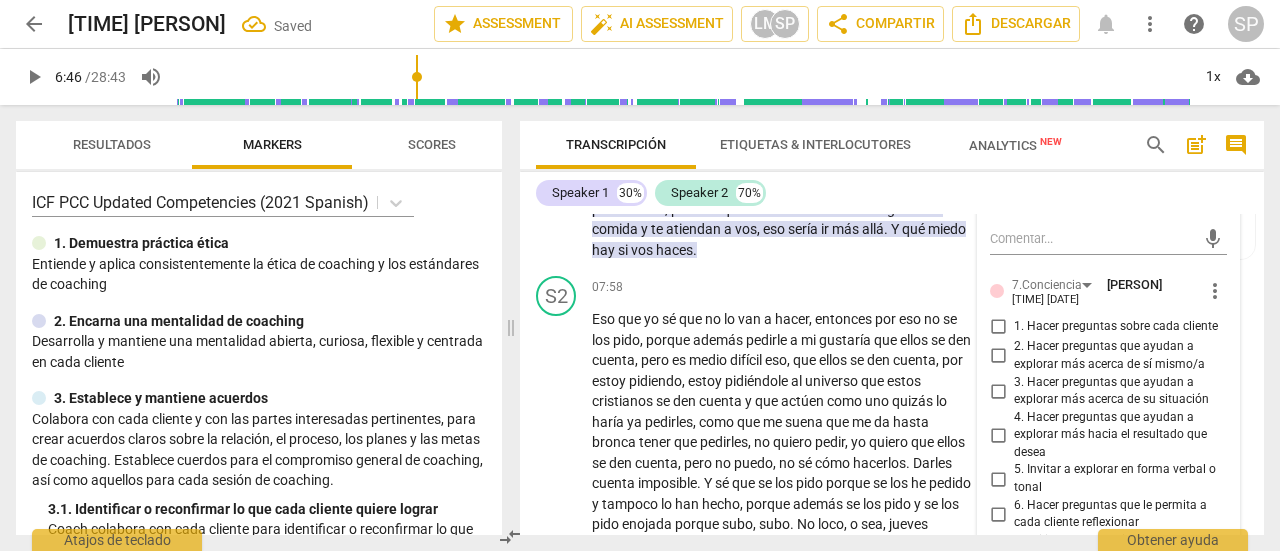 scroll, scrollTop: 2755, scrollLeft: 0, axis: vertical 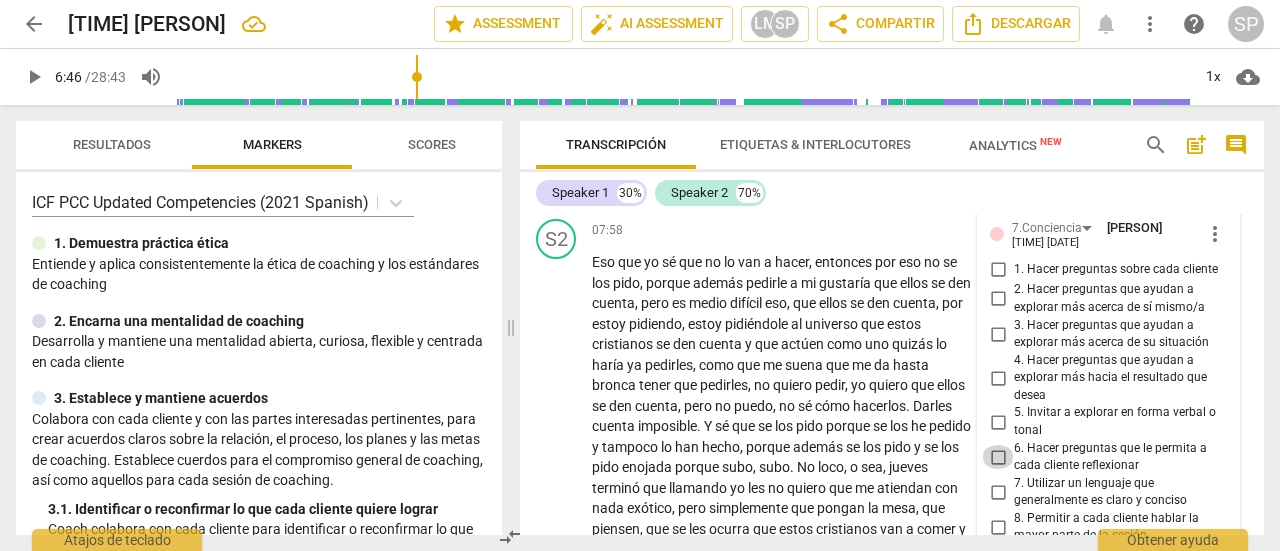 click on "6. Hacer preguntas que le permita a cada cliente reflexionar" at bounding box center (998, 457) 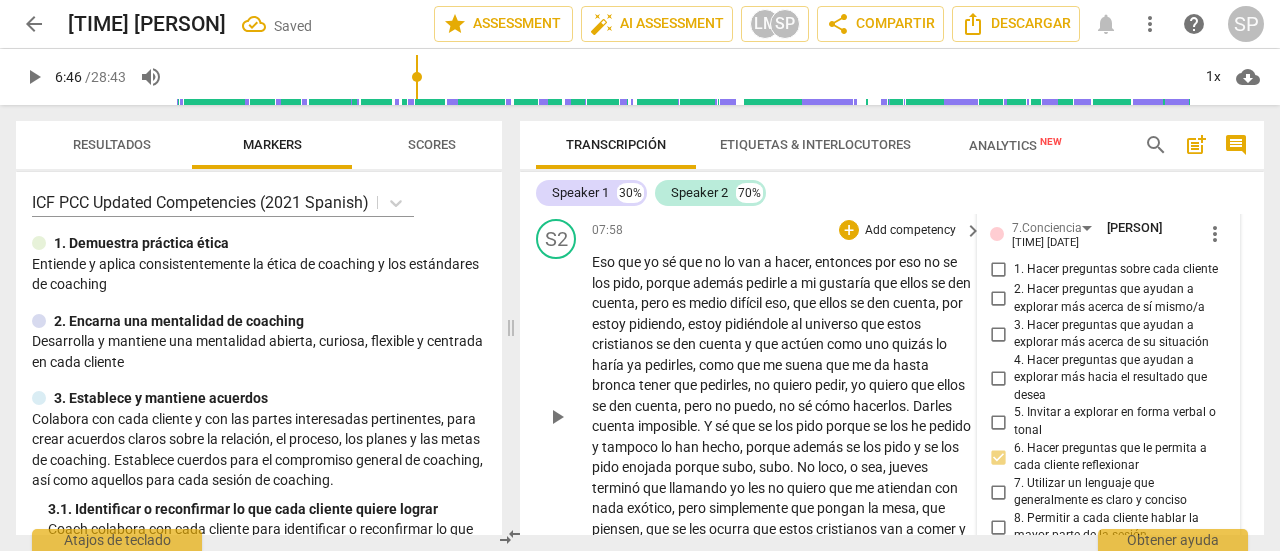 click on "play_arrow pause" at bounding box center (566, 416) 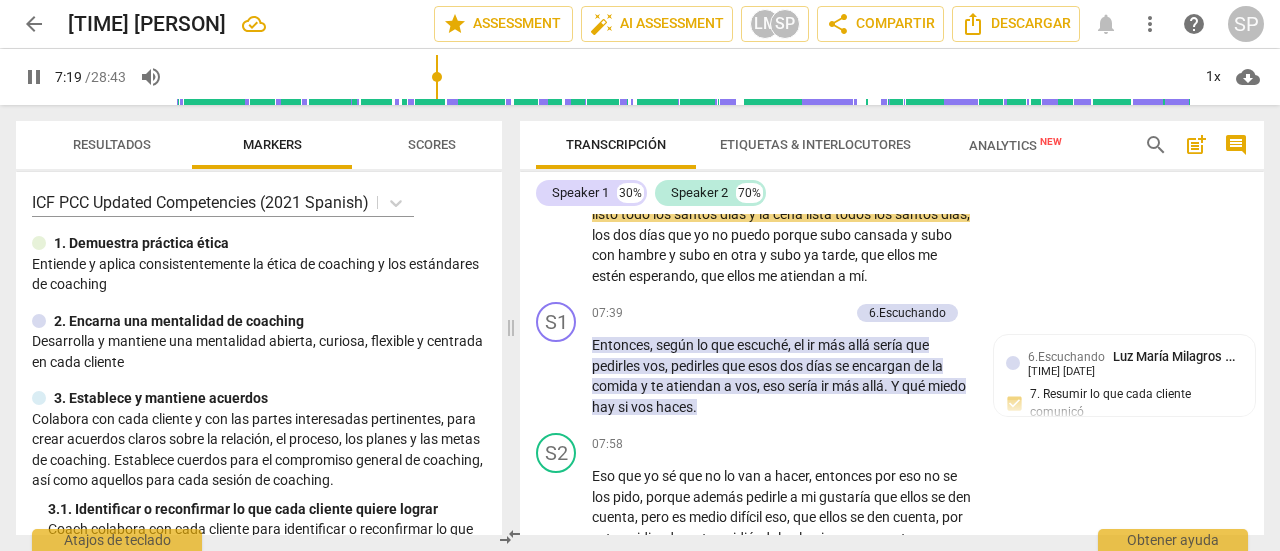 scroll, scrollTop: 2588, scrollLeft: 0, axis: vertical 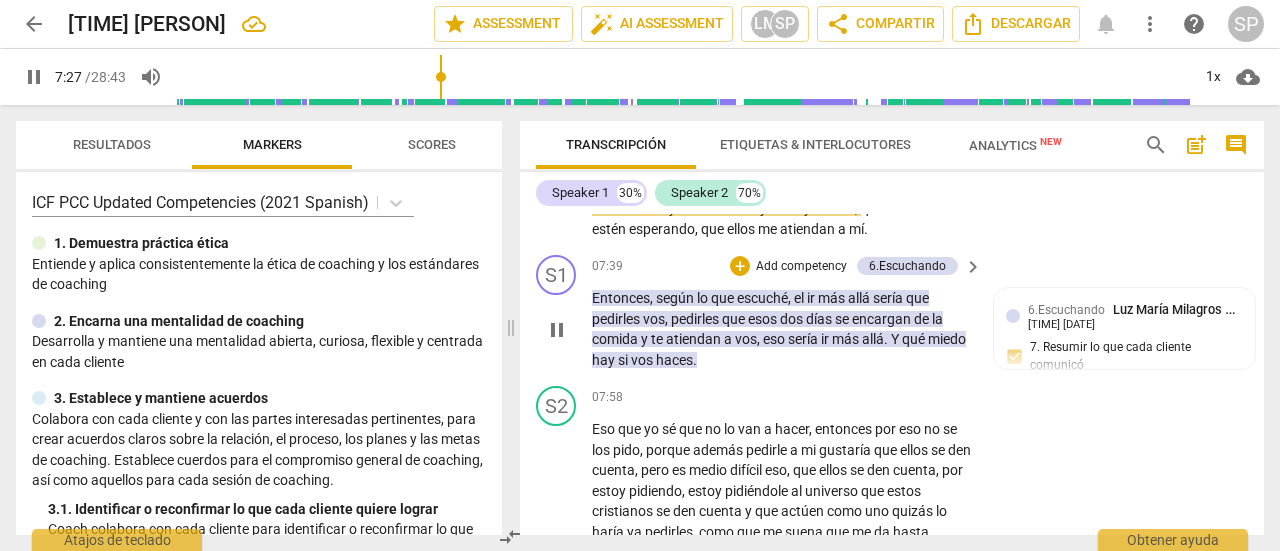 click on "Add competency" at bounding box center [801, 267] 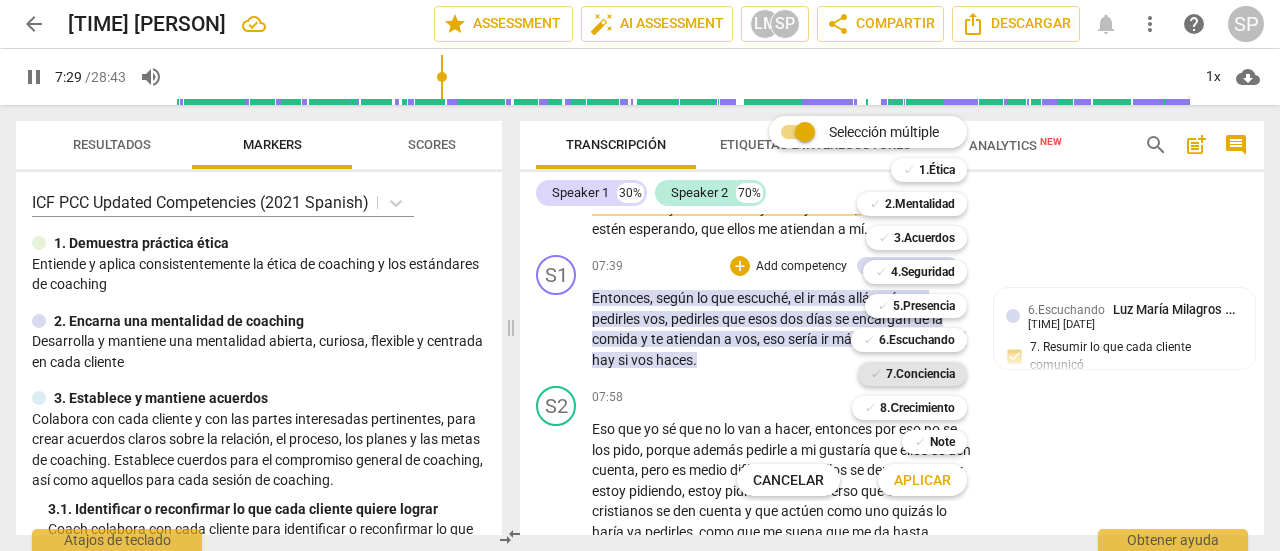 click on "✓ 7.Conciencia" at bounding box center (912, 374) 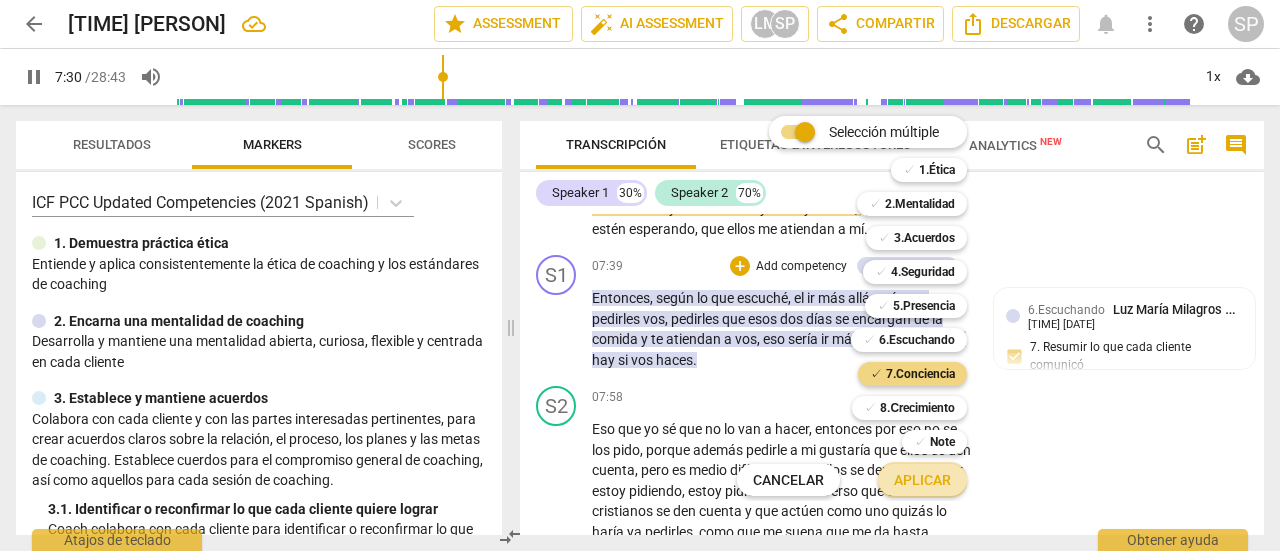 click on "Aplicar" at bounding box center (922, 481) 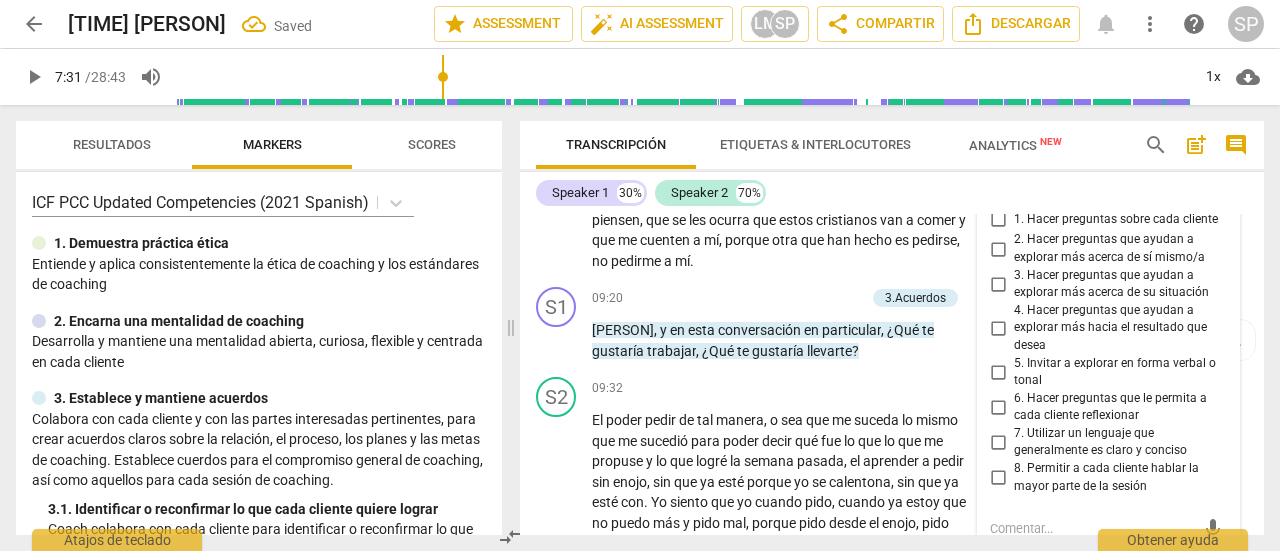 scroll, scrollTop: 3061, scrollLeft: 0, axis: vertical 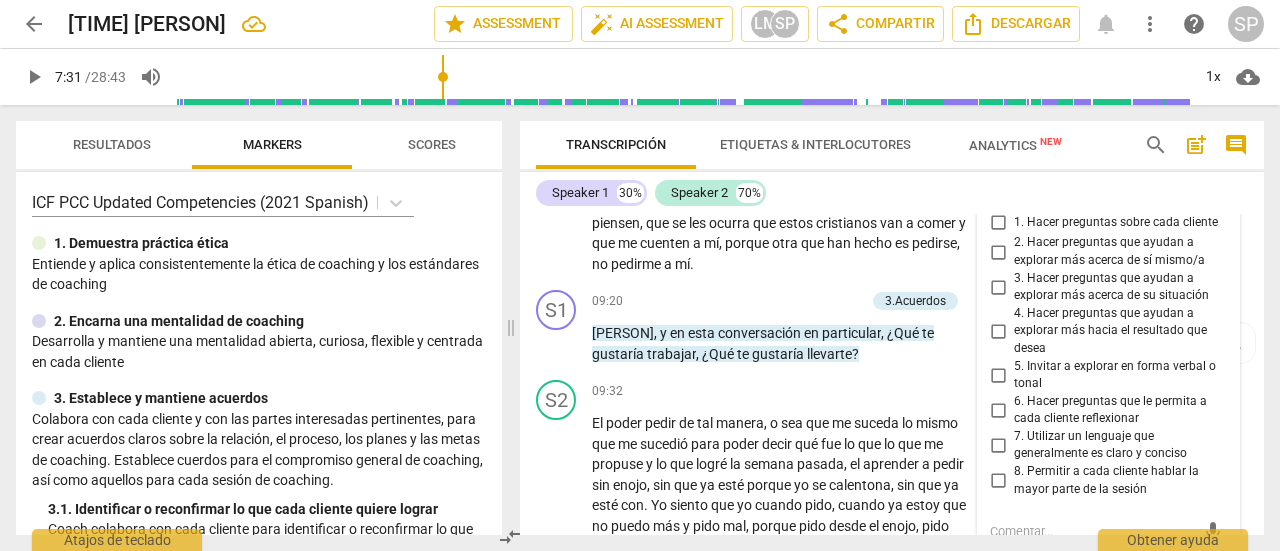 click on "6. Hacer preguntas que le permita a cada cliente reflexionar" at bounding box center [998, 410] 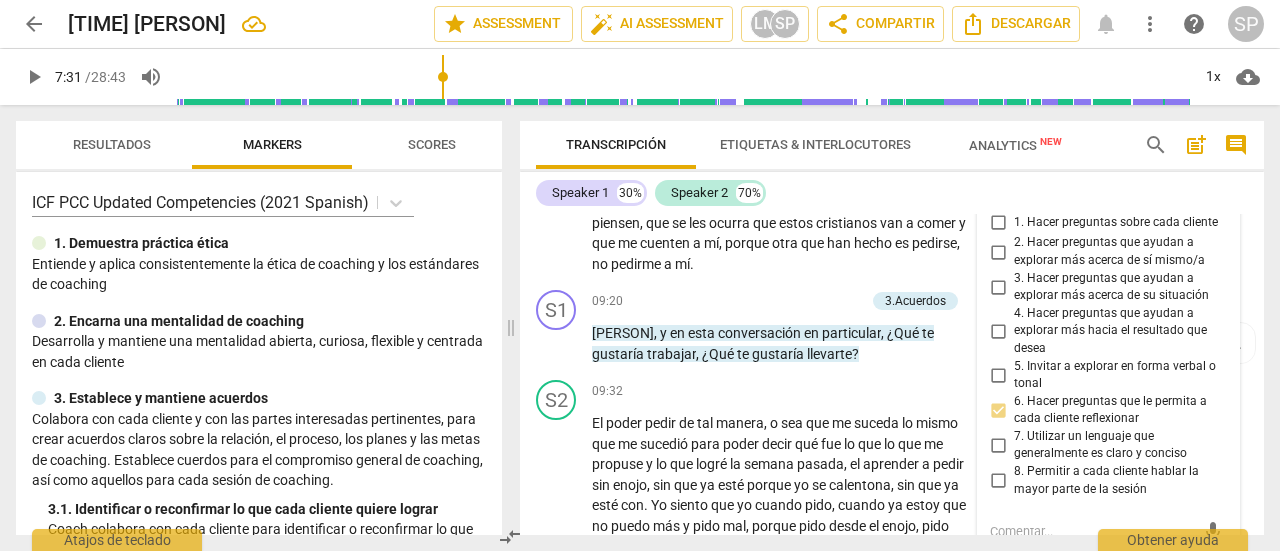 click on "S2 play_arrow pause" at bounding box center (564, 93) 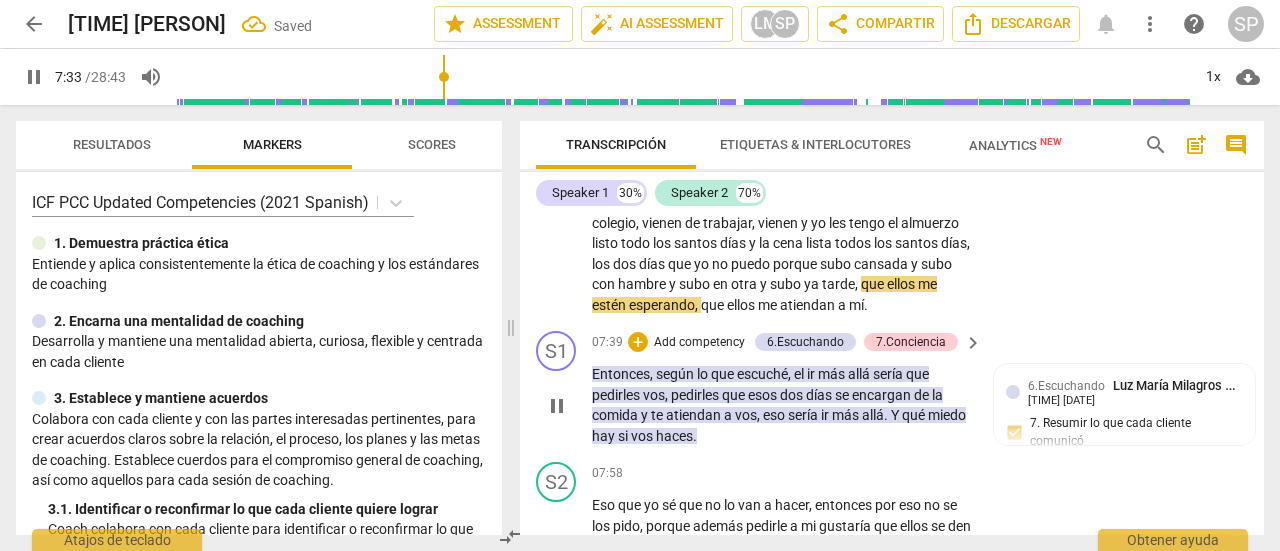 scroll, scrollTop: 2573, scrollLeft: 0, axis: vertical 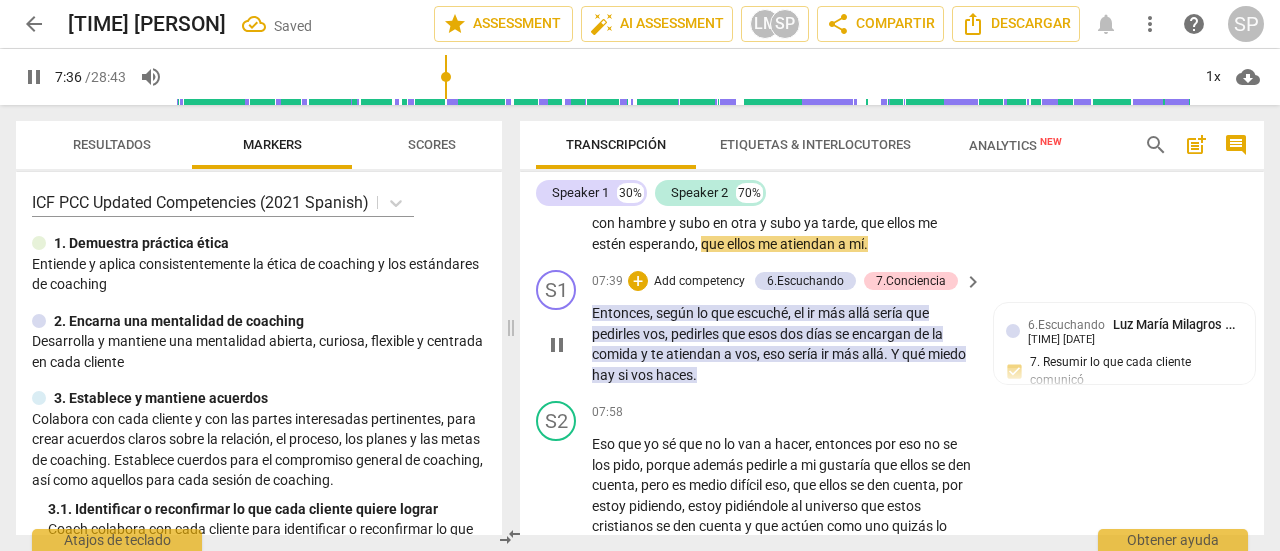 click on "S1 play_arrow pause" at bounding box center [564, 327] 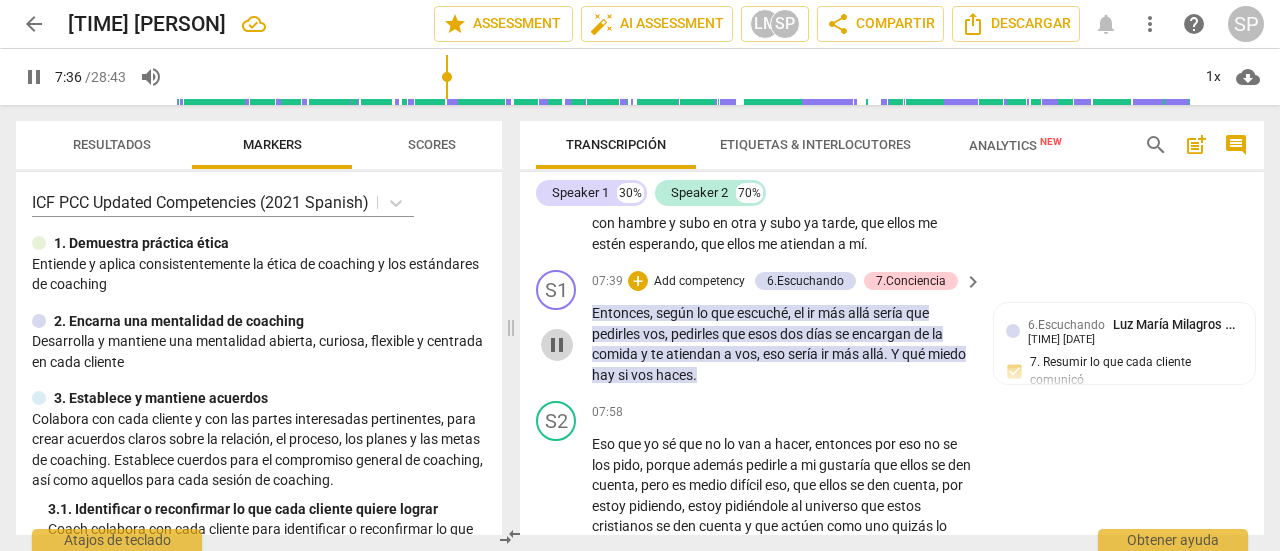 click on "pause" at bounding box center (557, 345) 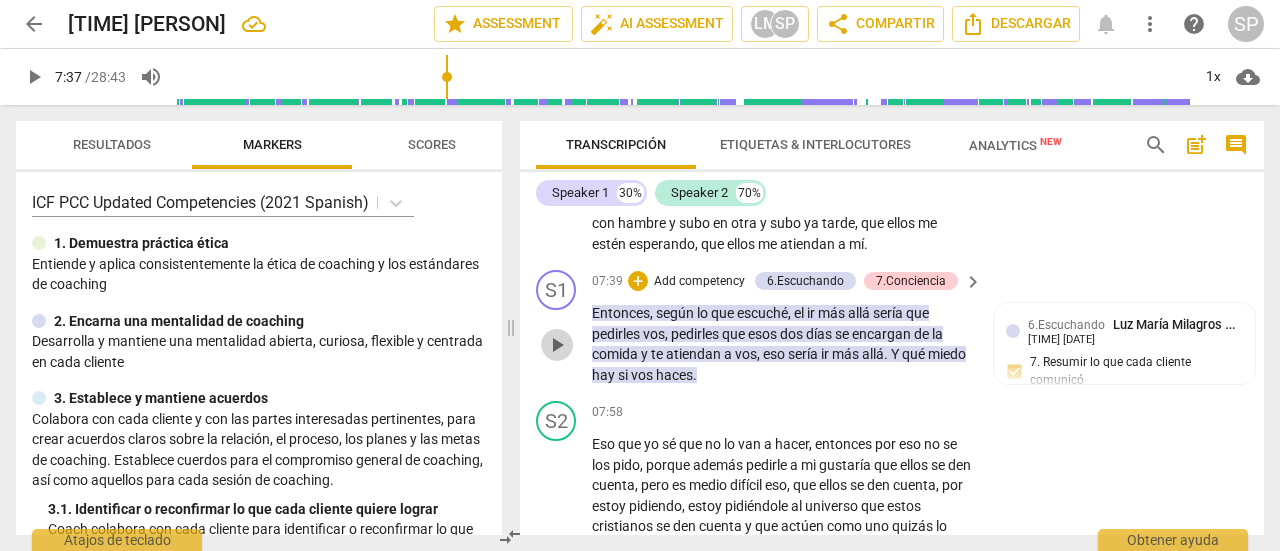 click on "play_arrow" at bounding box center [557, 345] 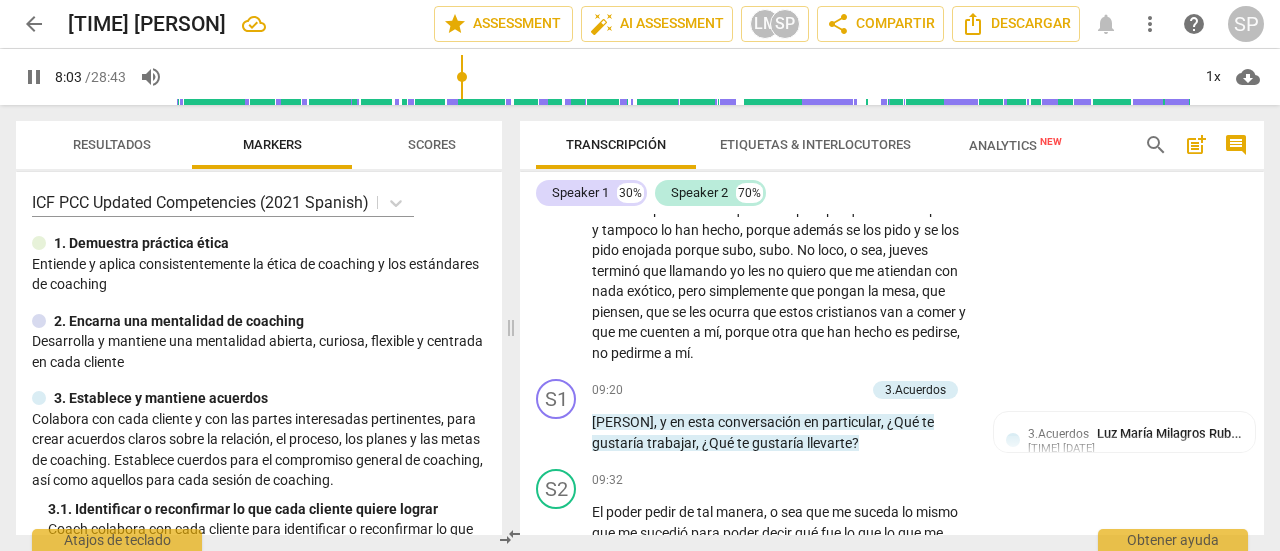 scroll, scrollTop: 2973, scrollLeft: 0, axis: vertical 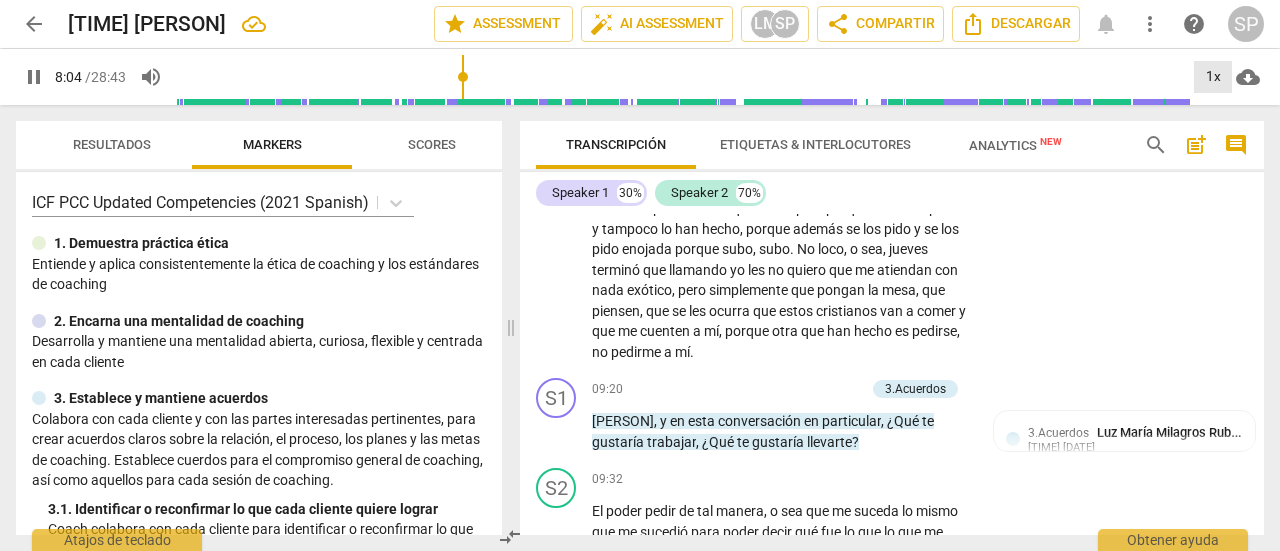 click on "1x" at bounding box center [1213, 77] 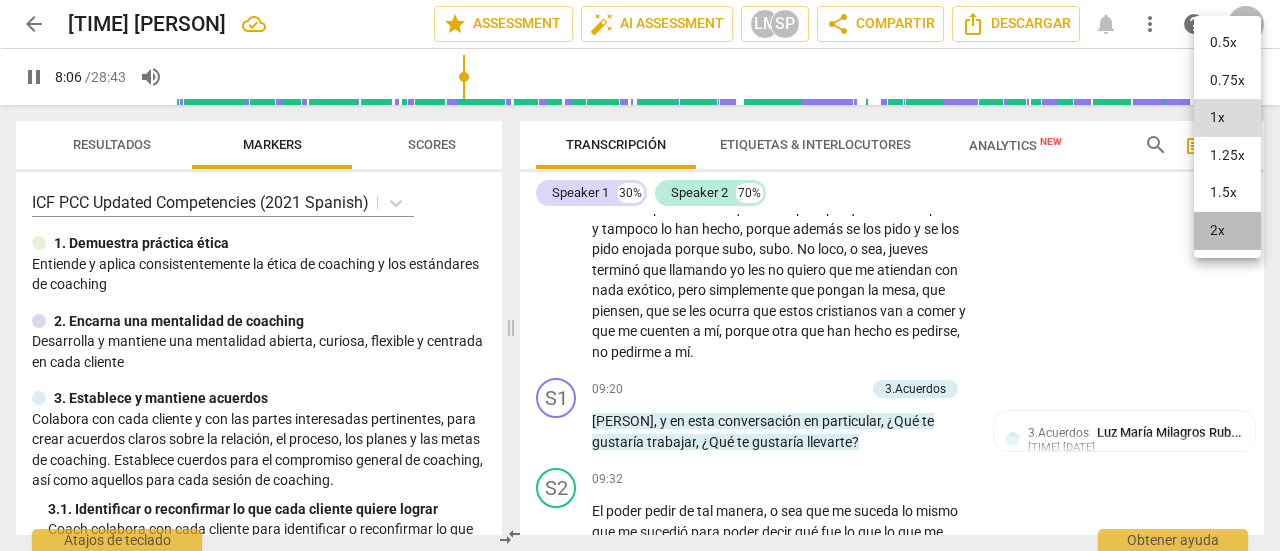 click on "2x" at bounding box center [1227, 231] 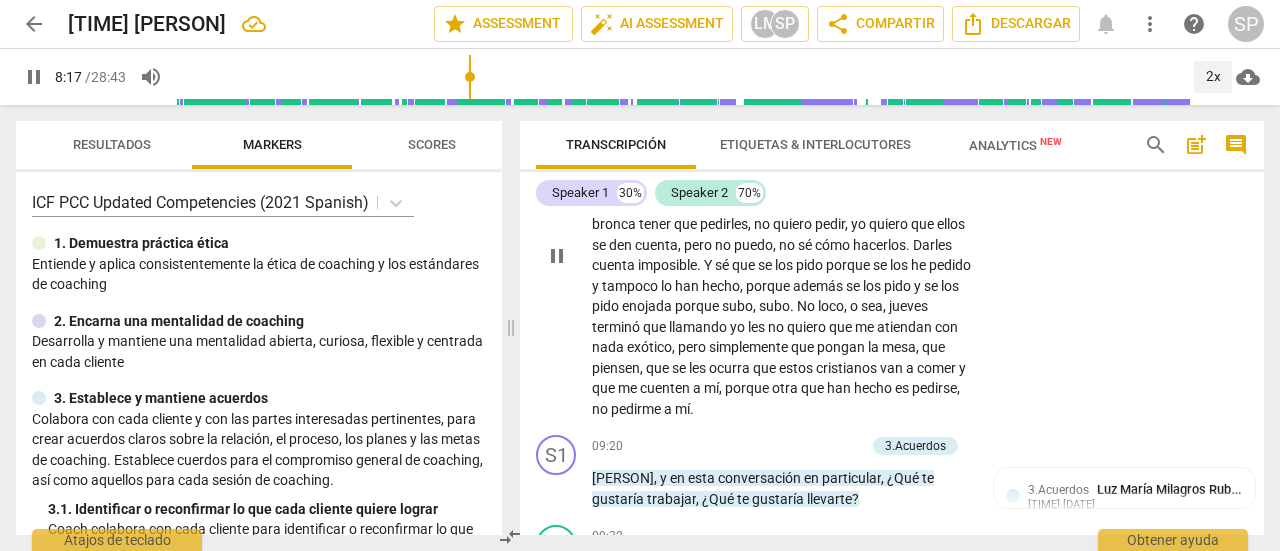 scroll, scrollTop: 2873, scrollLeft: 0, axis: vertical 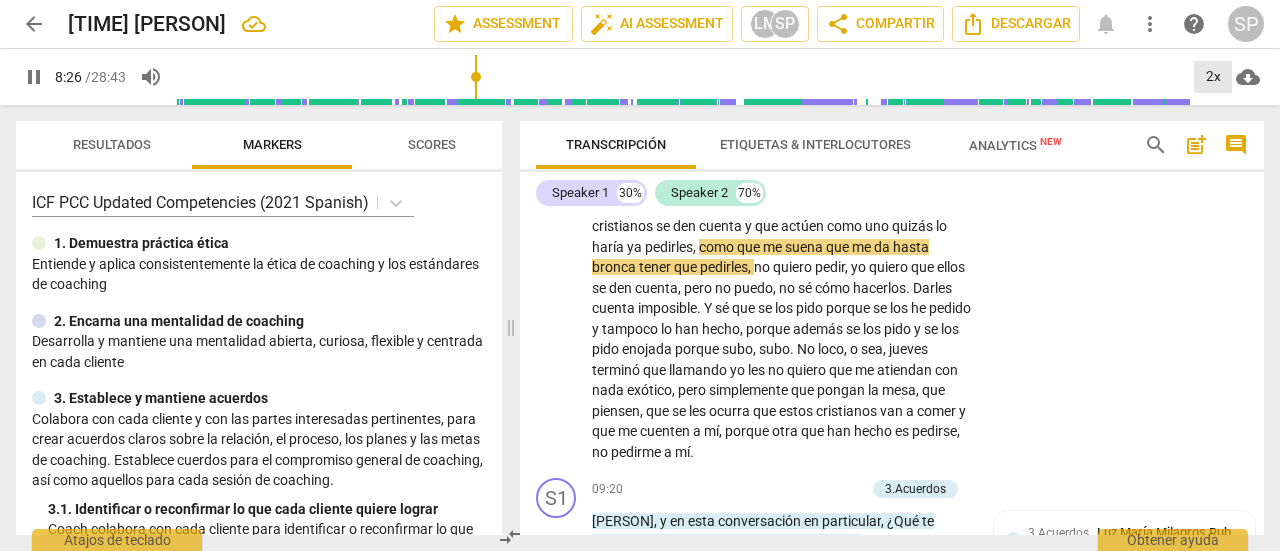 click on "2x" at bounding box center [1213, 77] 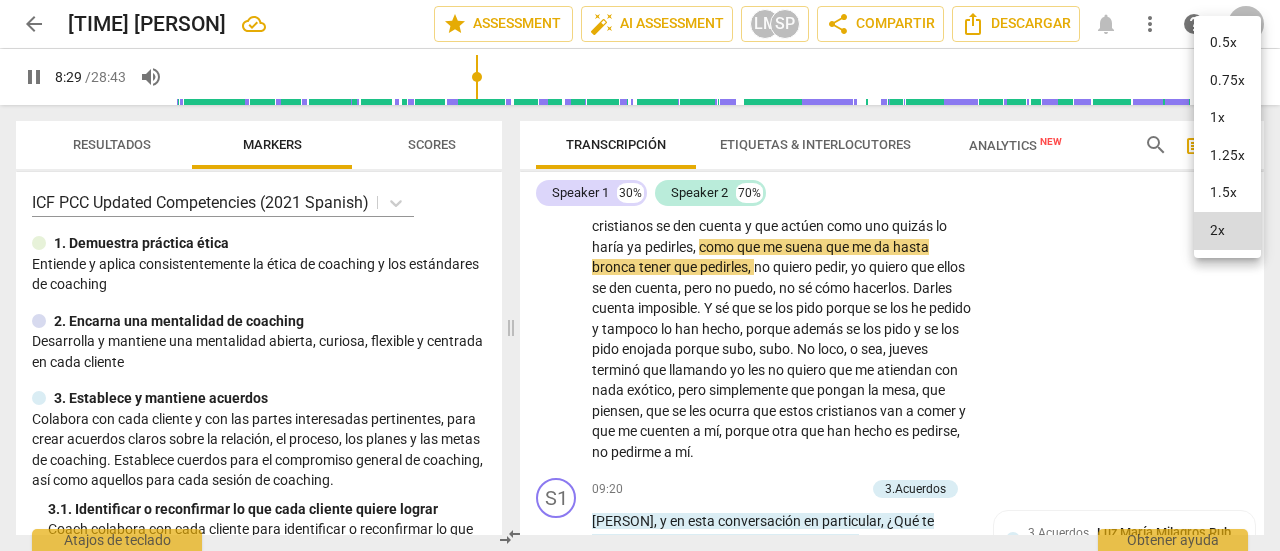 click at bounding box center (640, 275) 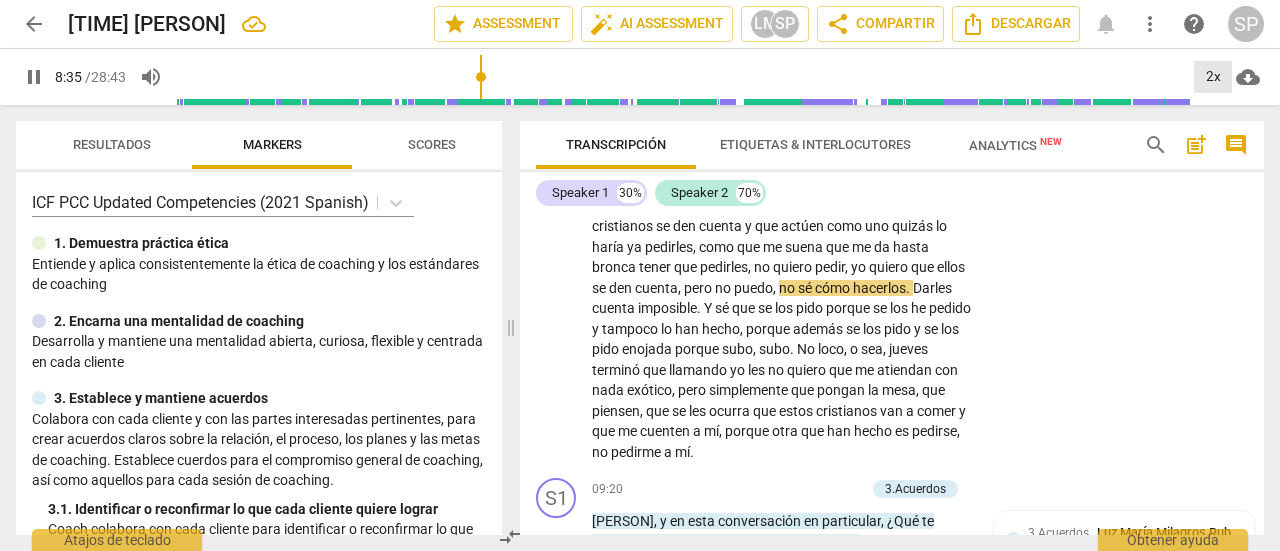 click on "2x" at bounding box center [1213, 77] 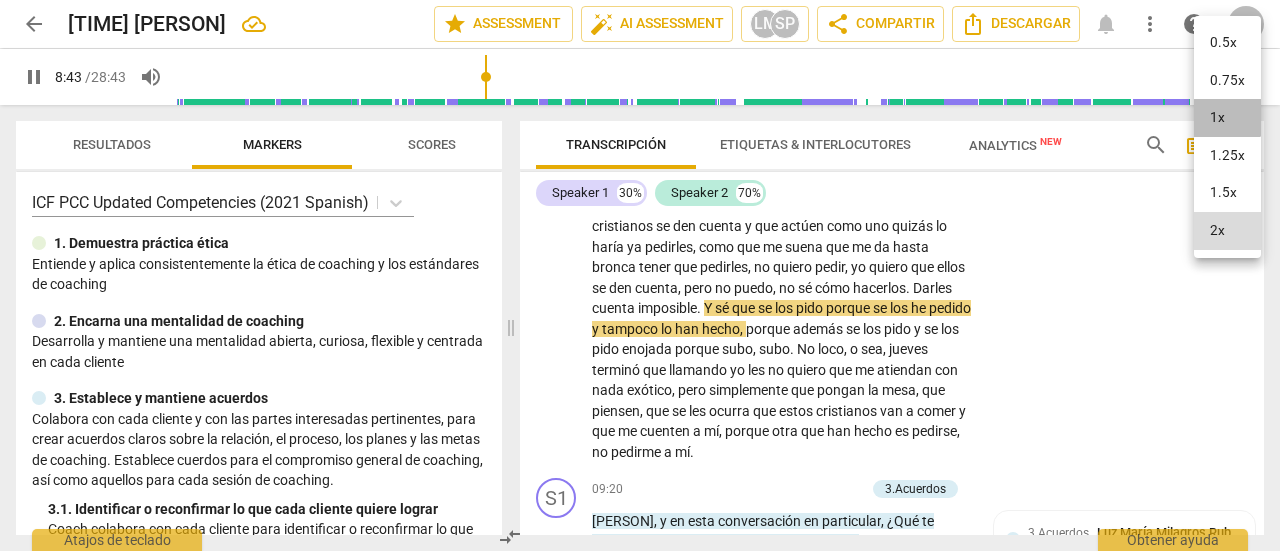 click on "1x" at bounding box center [1227, 118] 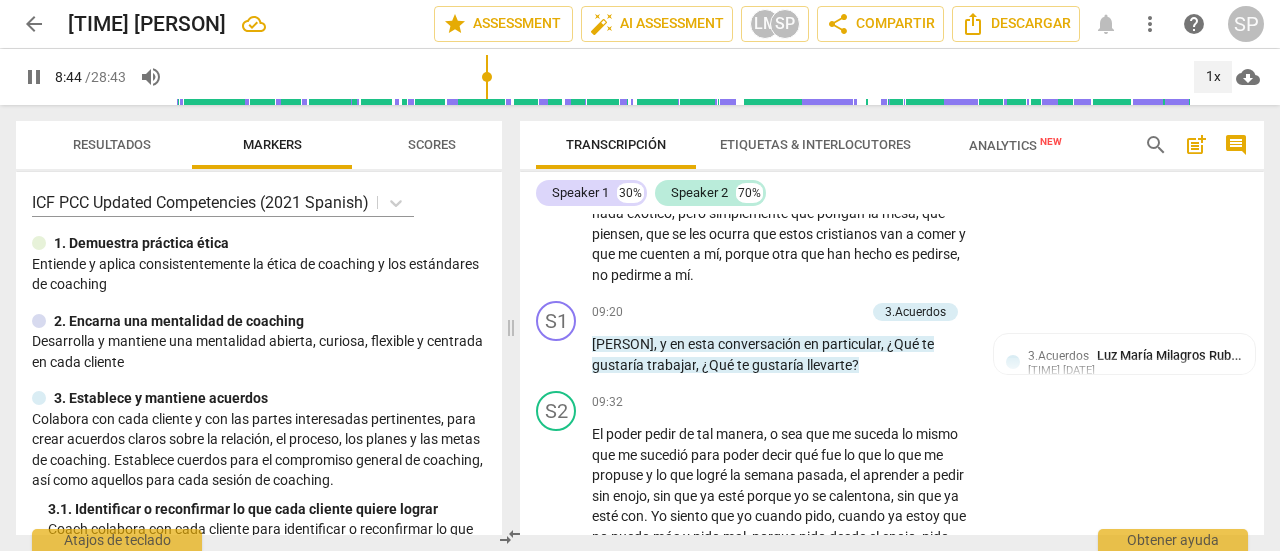 scroll, scrollTop: 3073, scrollLeft: 0, axis: vertical 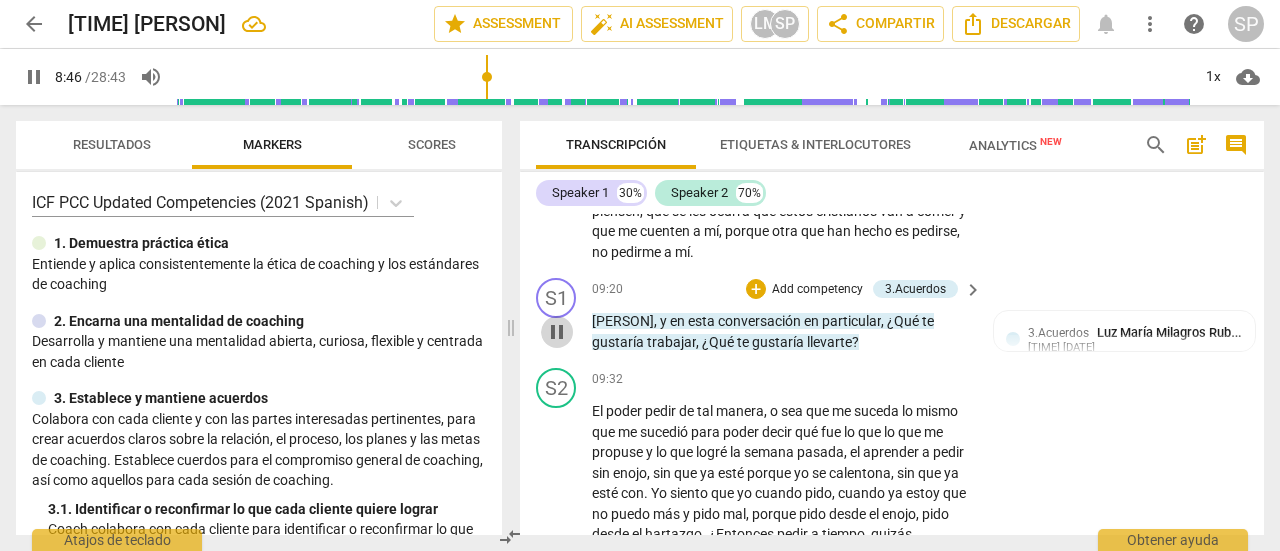 click on "pause" at bounding box center (557, 332) 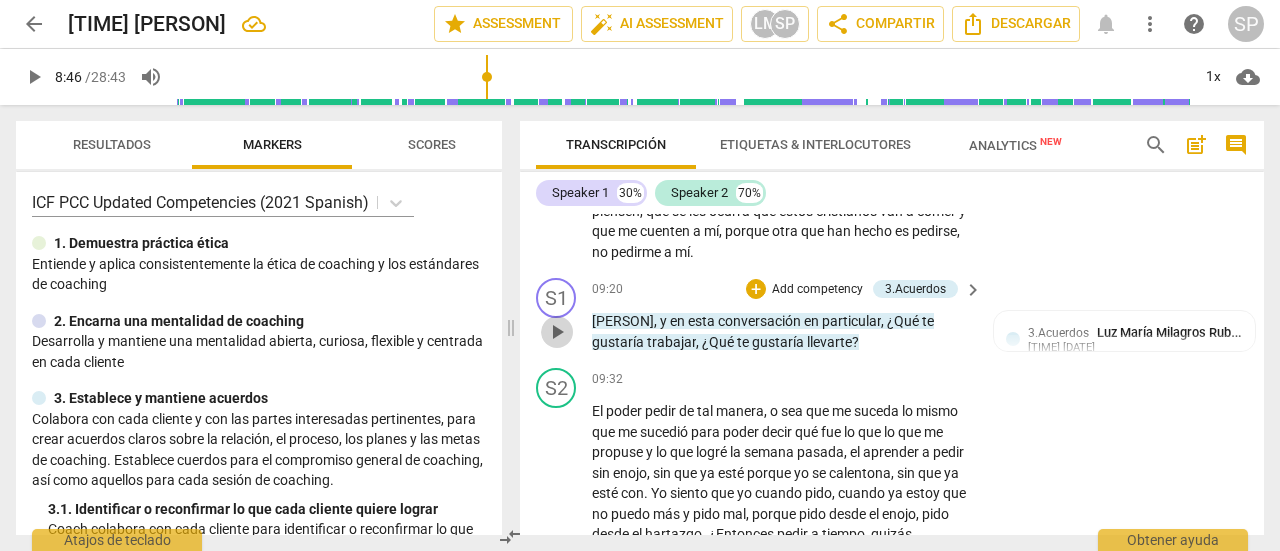click on "play_arrow" at bounding box center [557, 332] 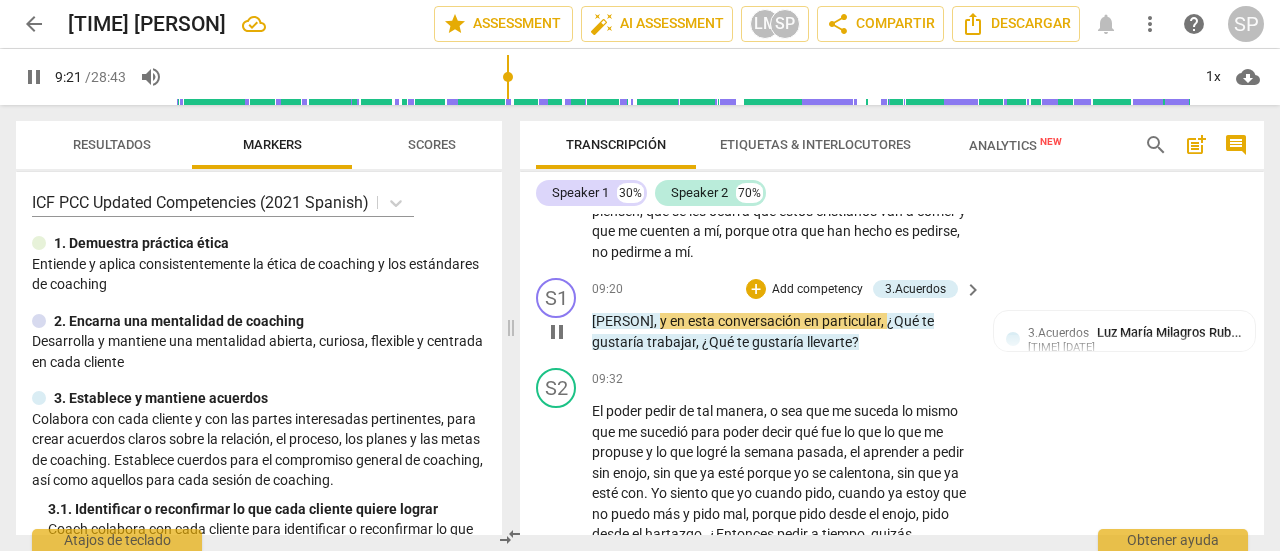 click on "Add competency" at bounding box center [817, 290] 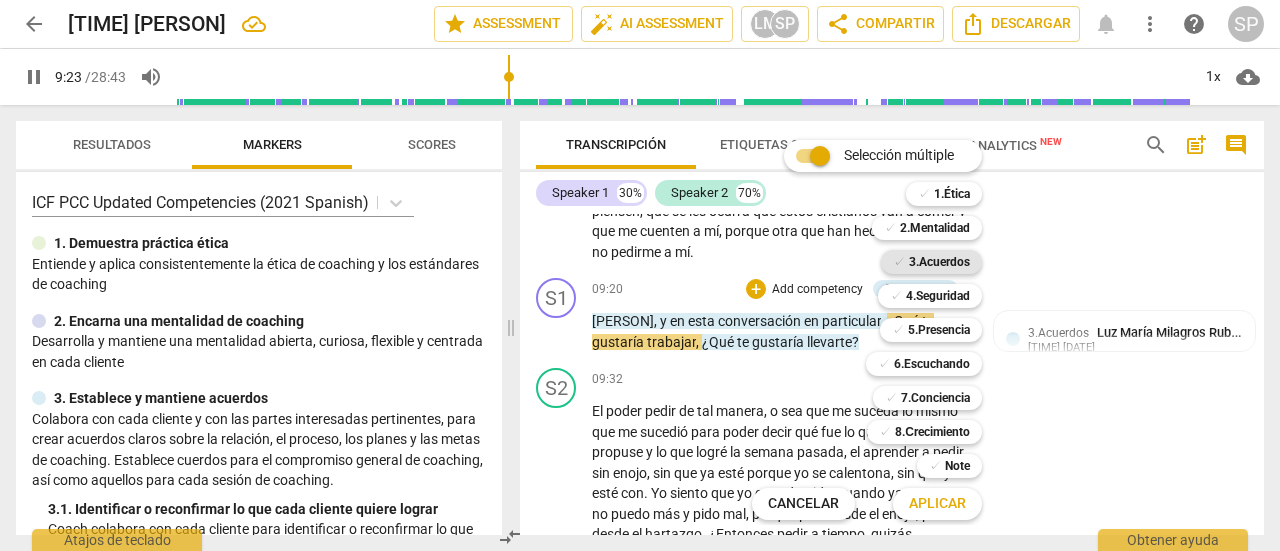 click on "3.Acuerdos" at bounding box center [939, 262] 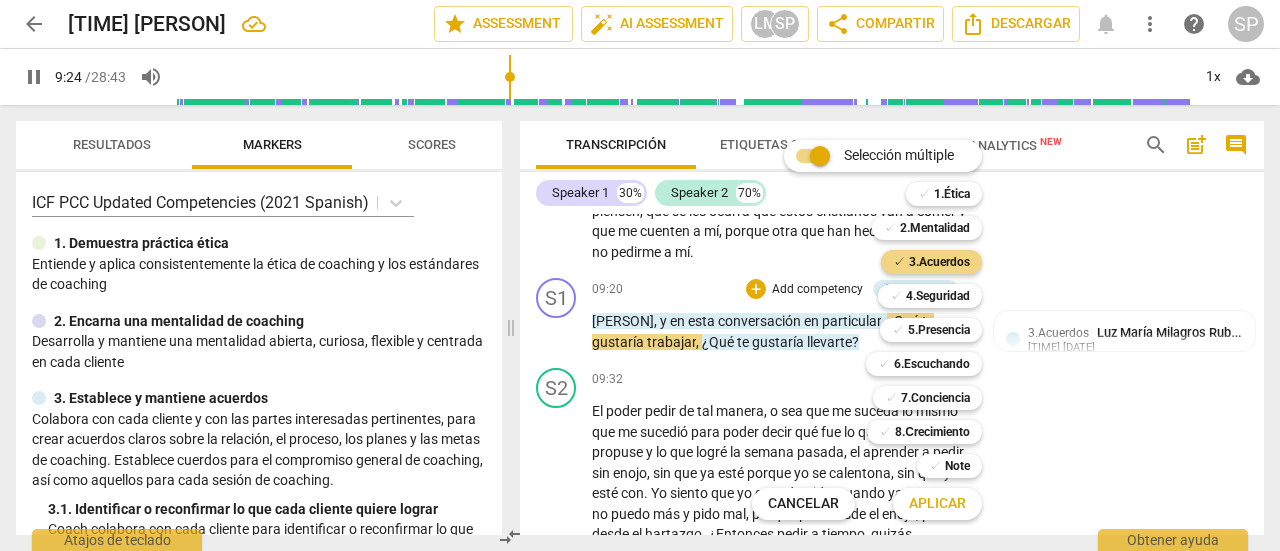 click on "Aplicar" at bounding box center (937, 504) 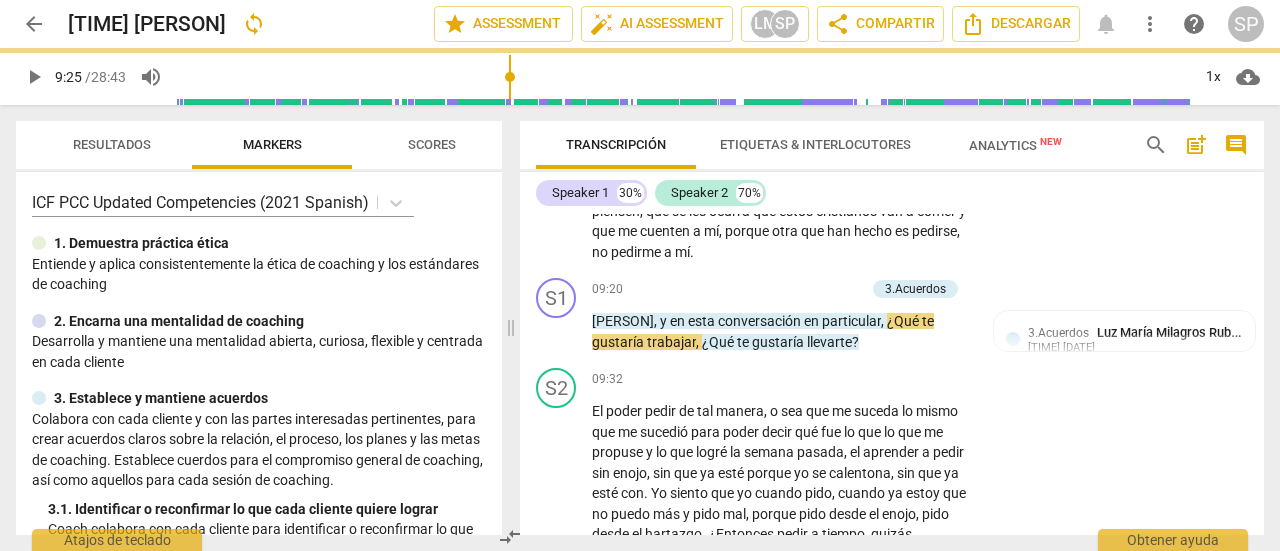 type on "565" 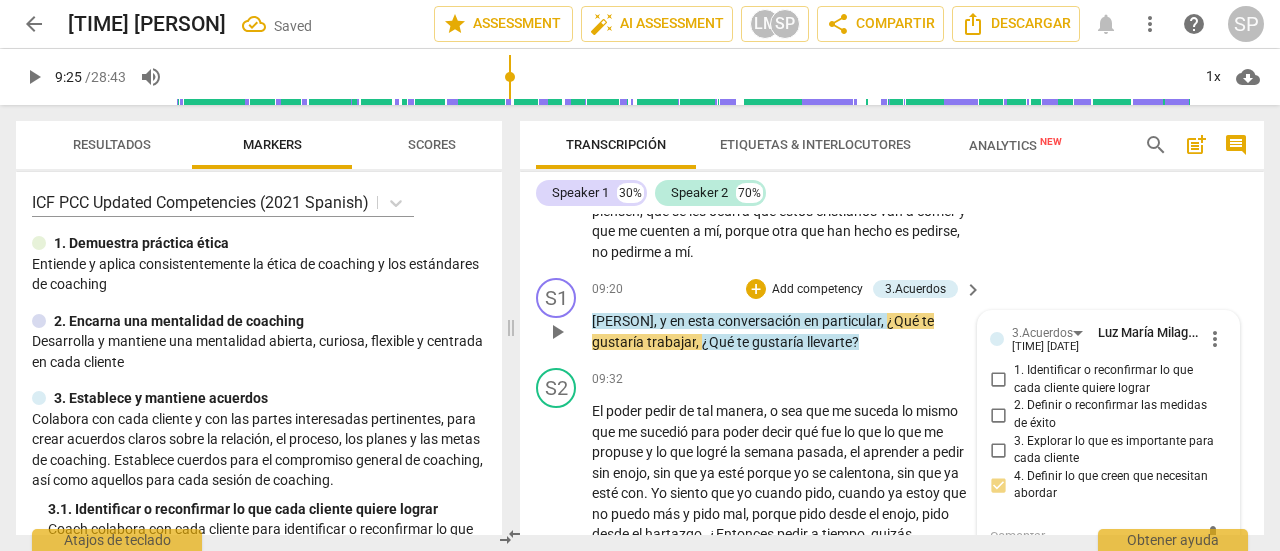 scroll, scrollTop: 3275, scrollLeft: 0, axis: vertical 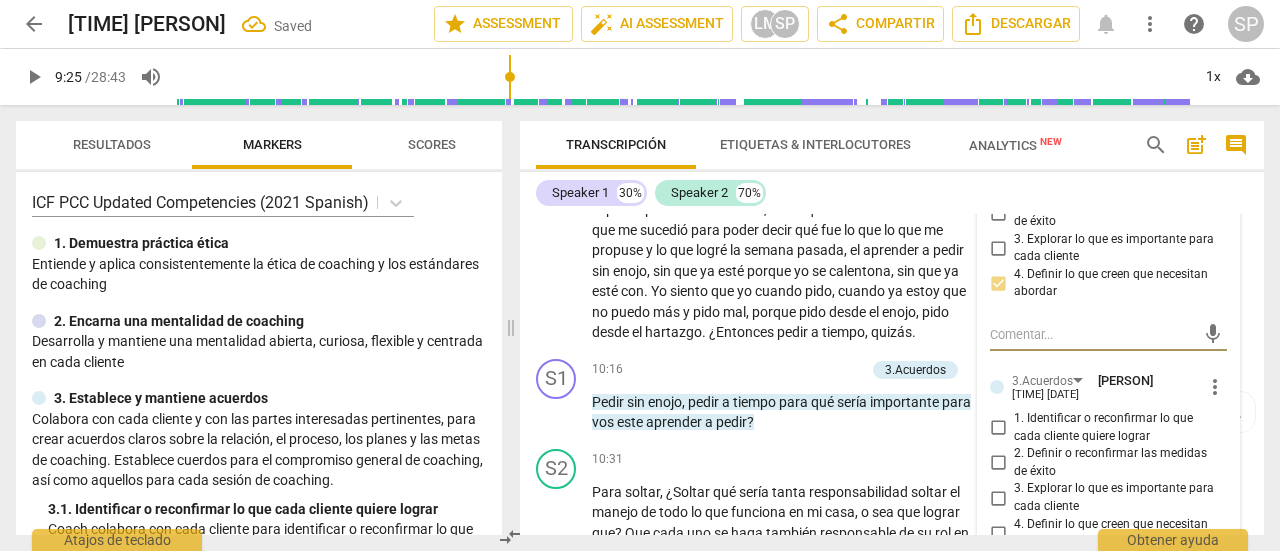 click on "1. Identificar o reconfirmar lo que cada cliente quiere lograr" at bounding box center [998, 428] 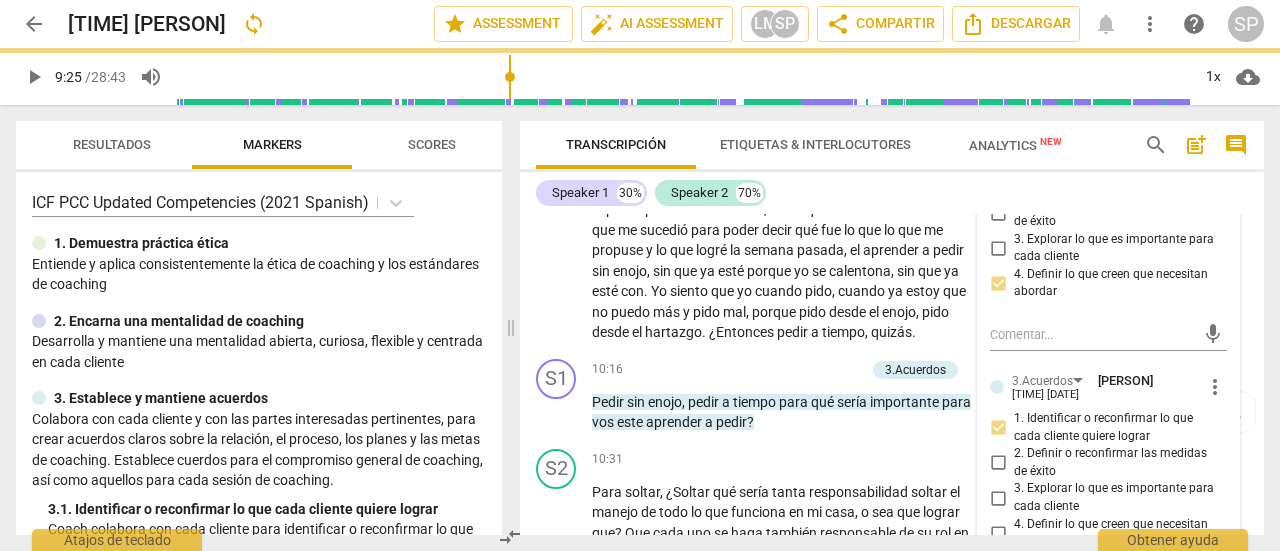 click on "Speaker 1 30% Speaker 2 70%" at bounding box center (892, 193) 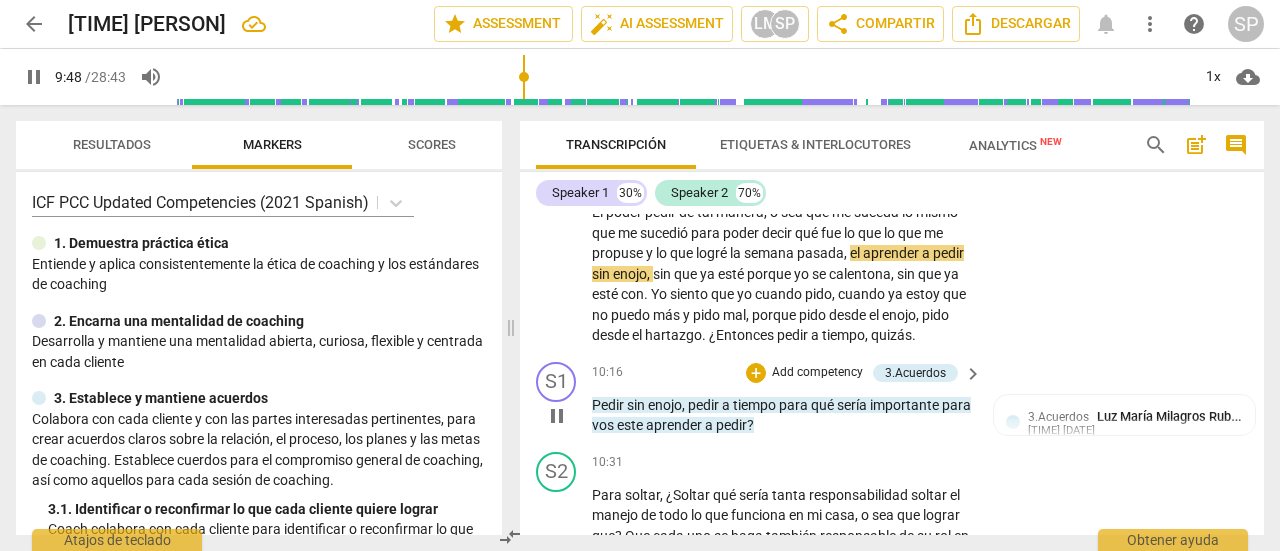 scroll, scrollTop: 3275, scrollLeft: 0, axis: vertical 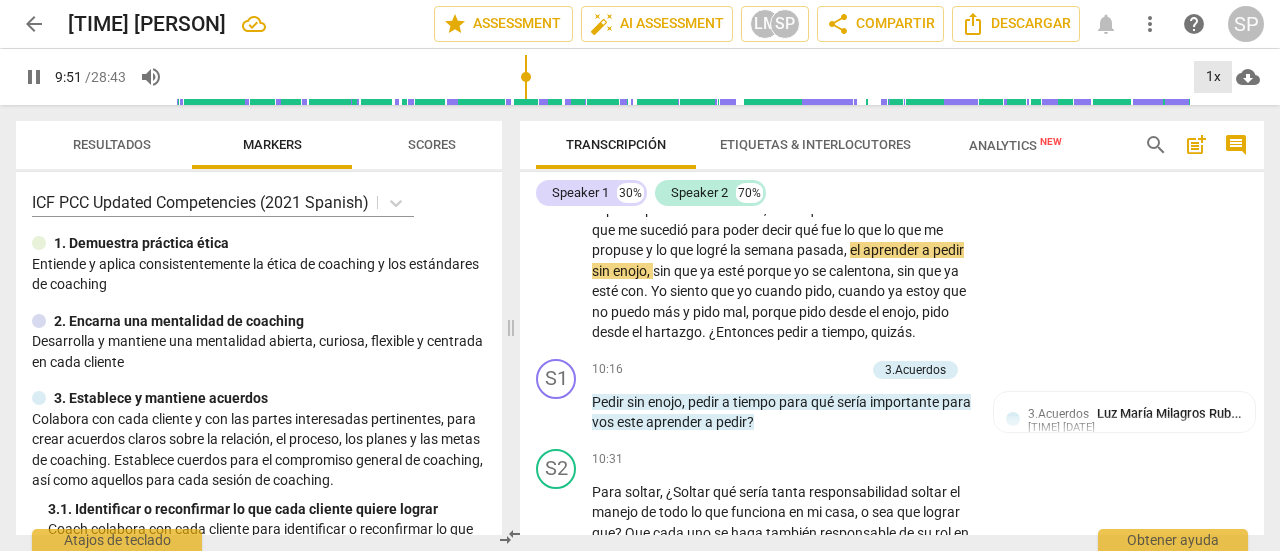 click on "1x" at bounding box center (1213, 77) 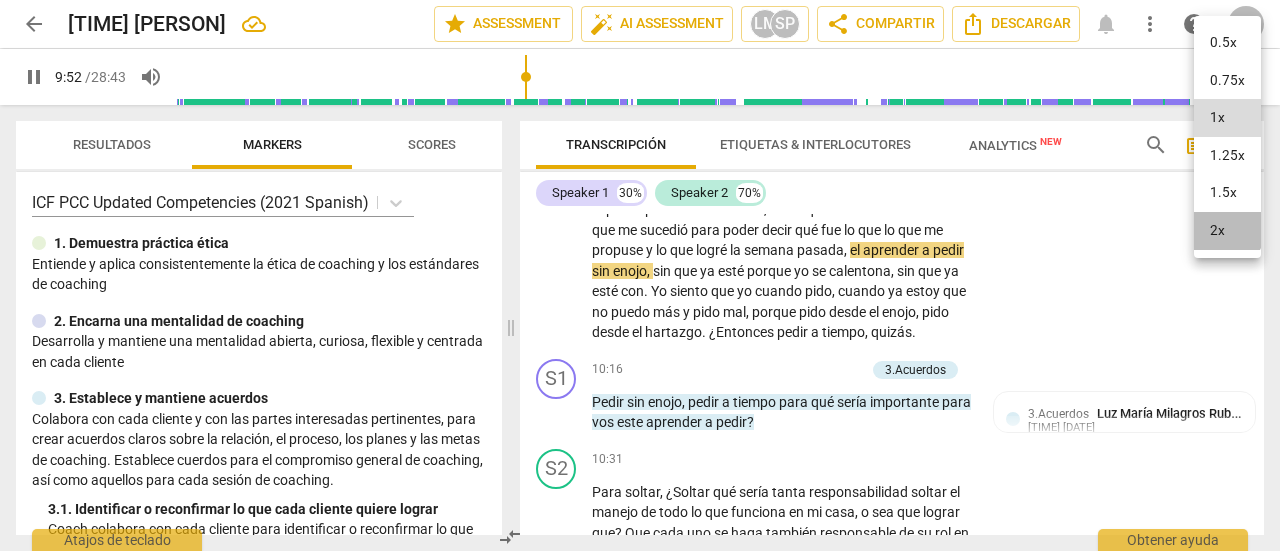 click on "2x" at bounding box center (1227, 231) 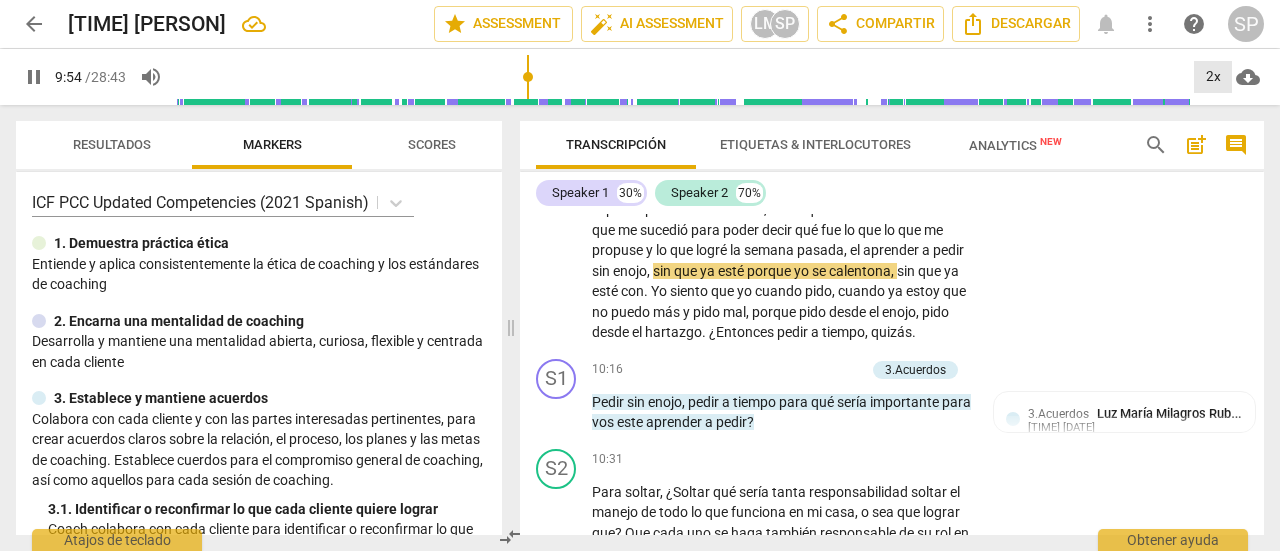click on "2x" at bounding box center [1213, 77] 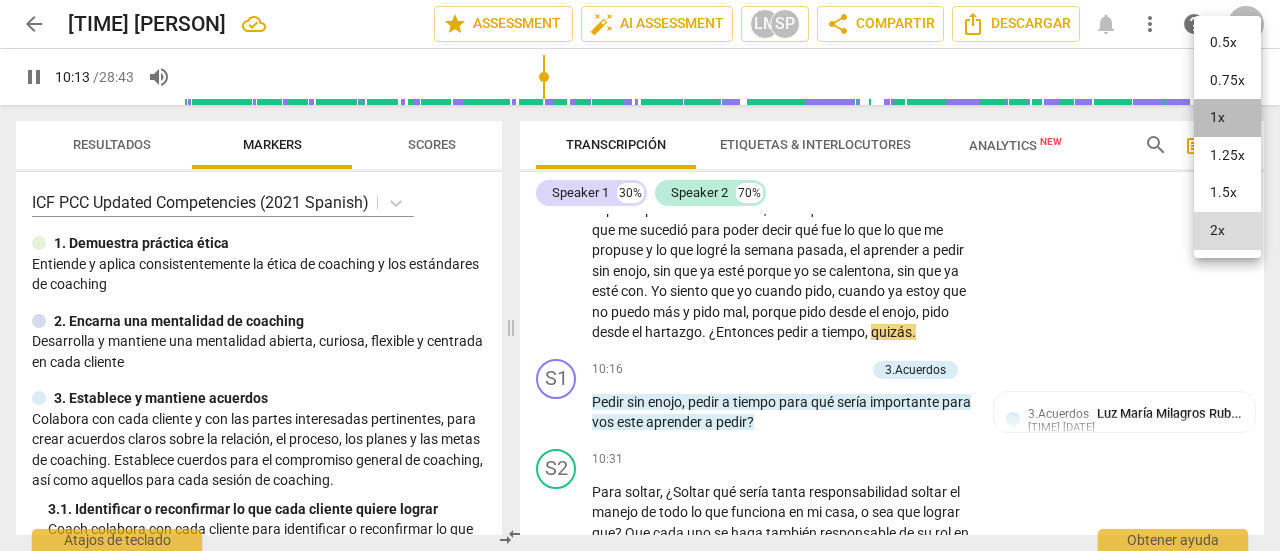 click on "1x" at bounding box center (1227, 118) 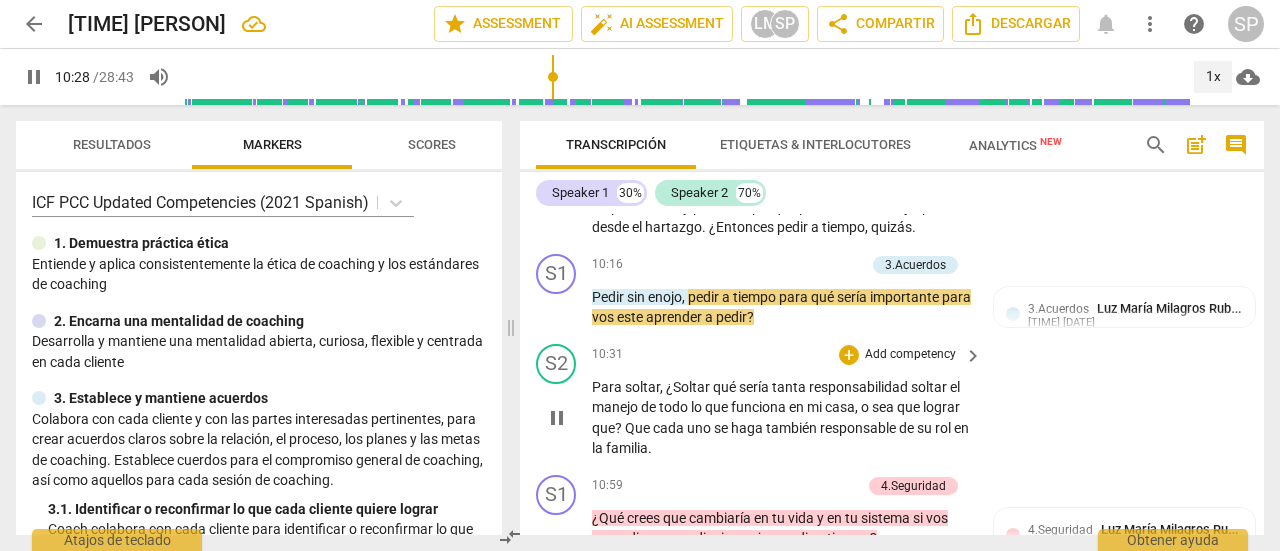 scroll, scrollTop: 3375, scrollLeft: 0, axis: vertical 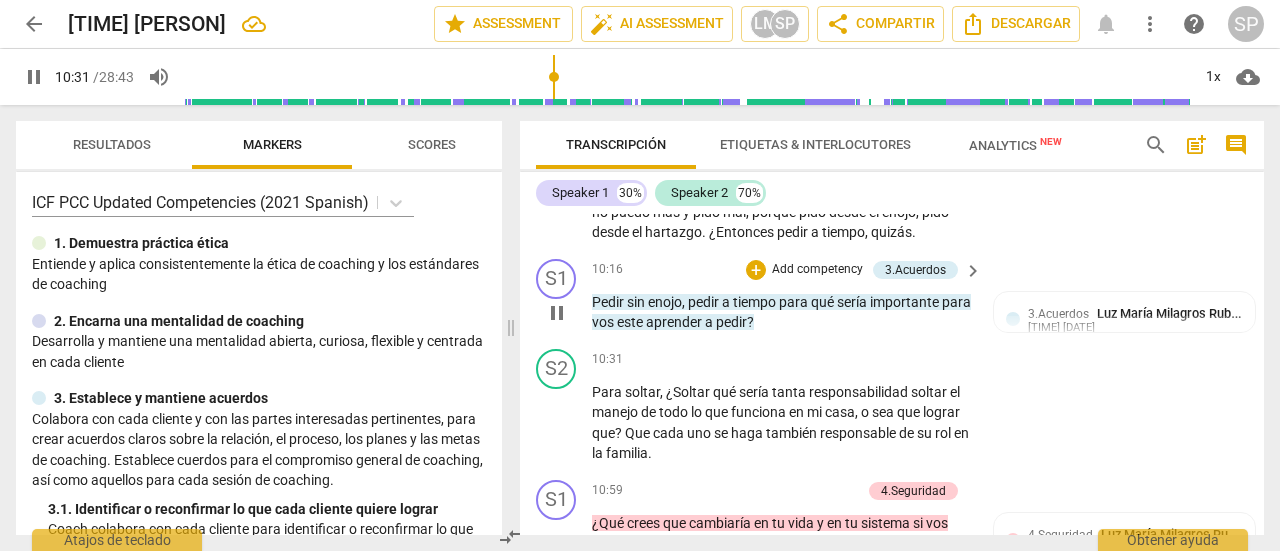 click on "Add competency" at bounding box center (817, 270) 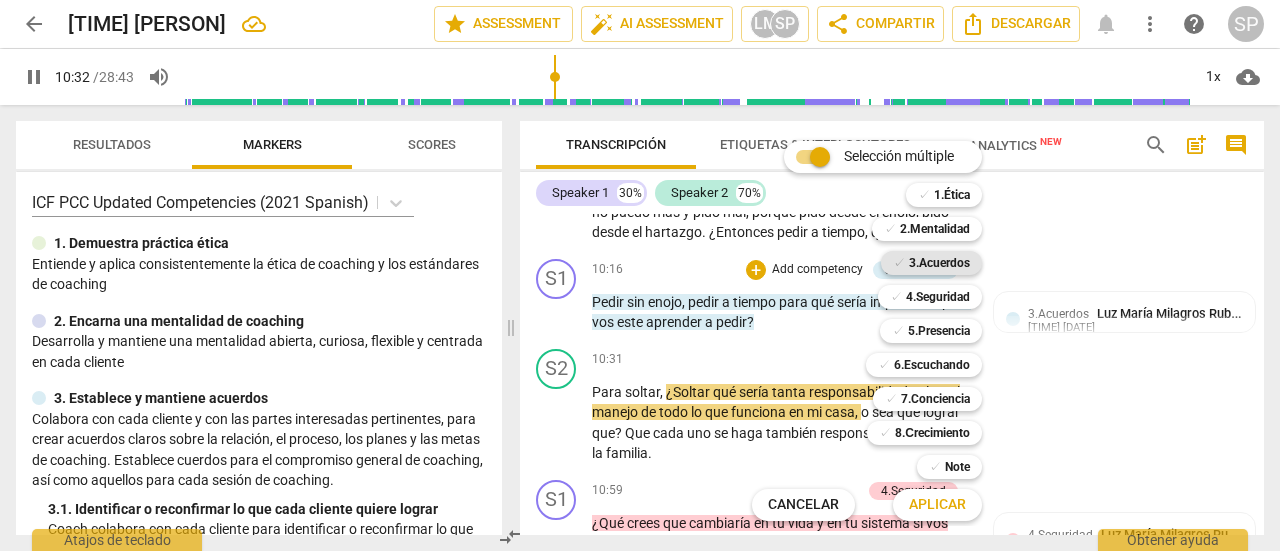 click on "3.Acuerdos" at bounding box center (939, 263) 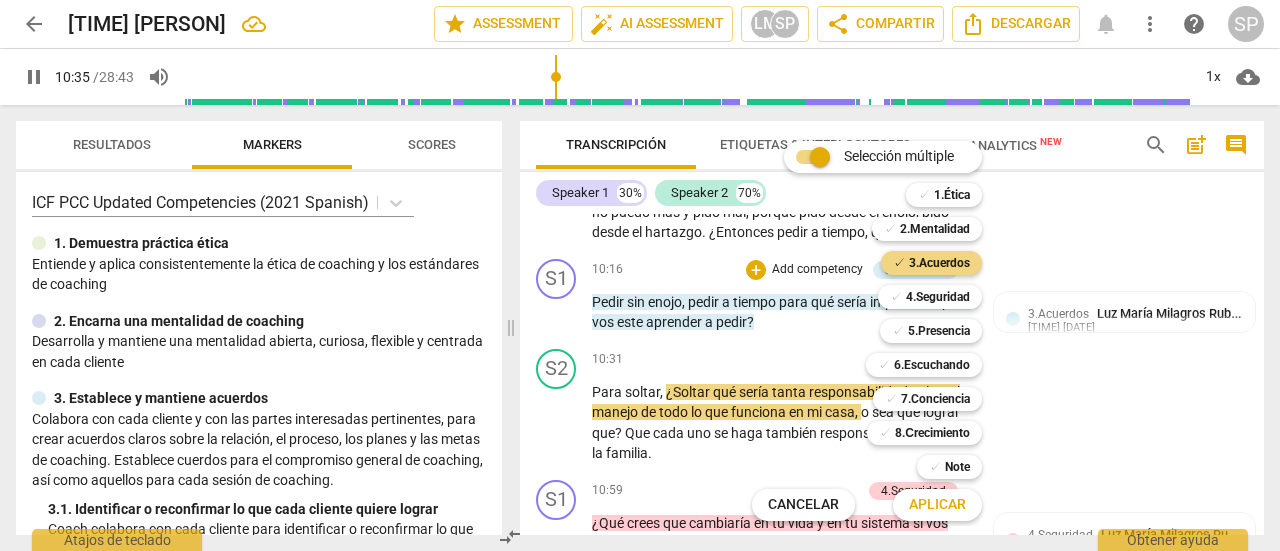 click on "Aplicar" at bounding box center [937, 505] 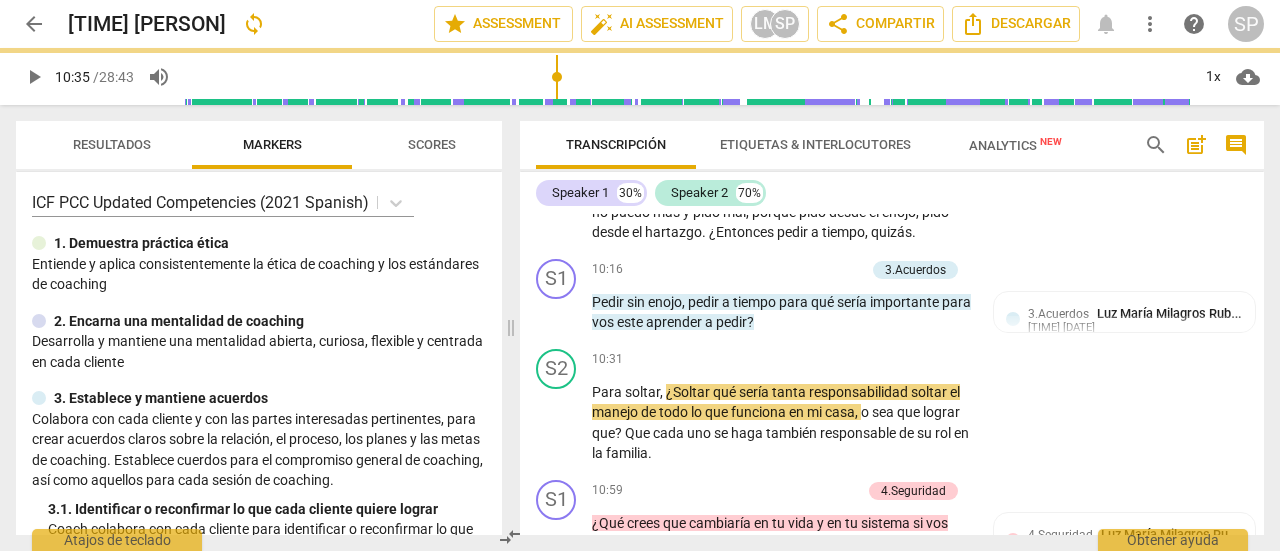 type on "635" 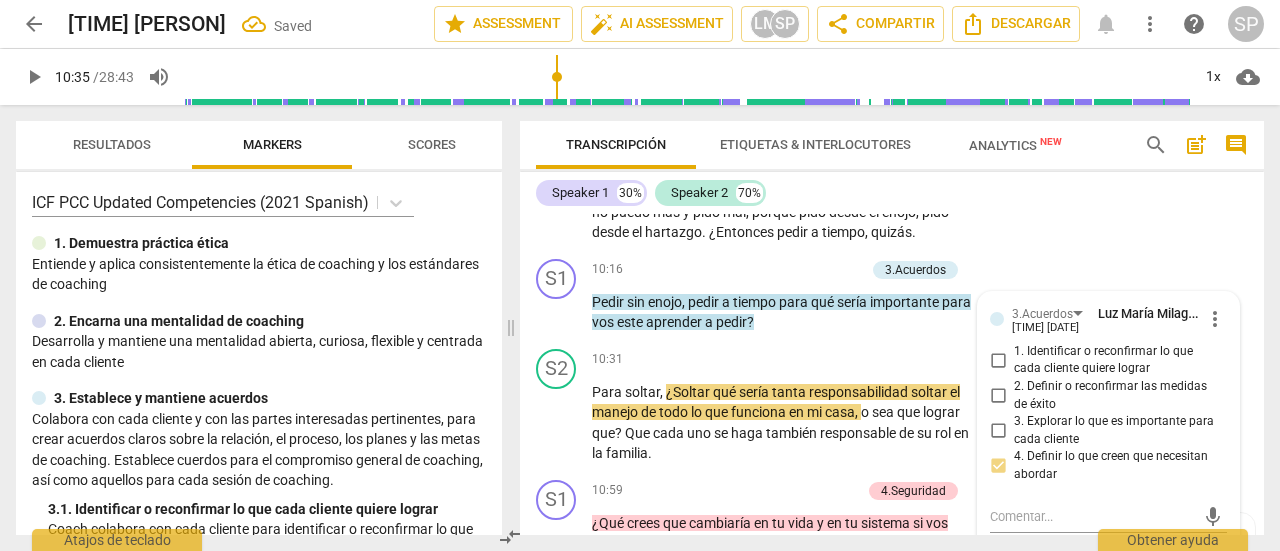 scroll, scrollTop: 3578, scrollLeft: 0, axis: vertical 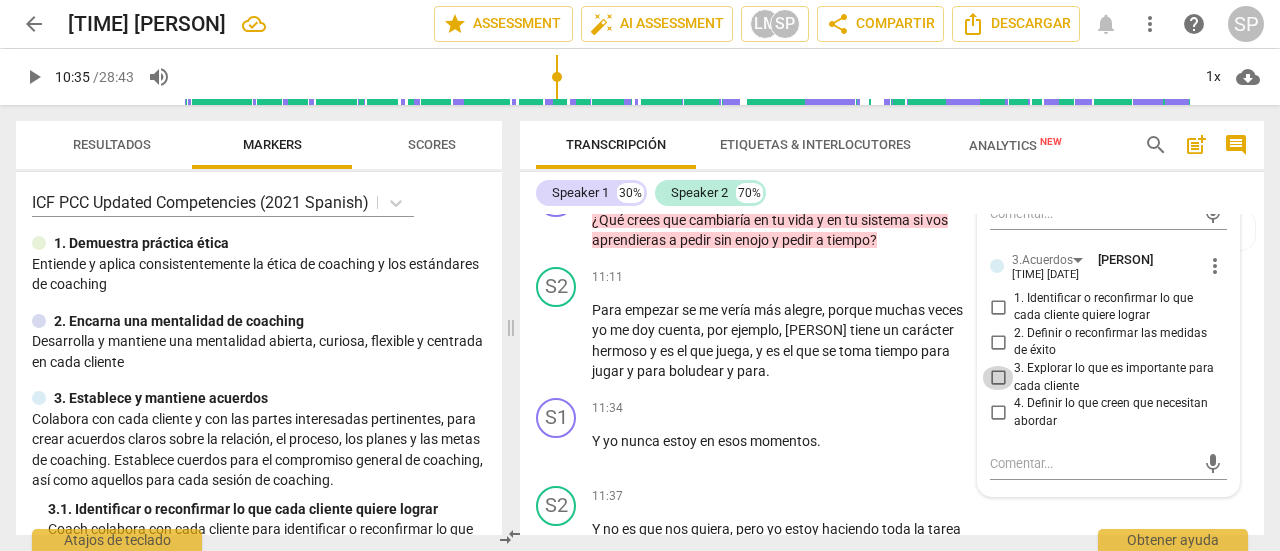 click on "3. Explorar lo que es importante para cada cliente" at bounding box center (998, 378) 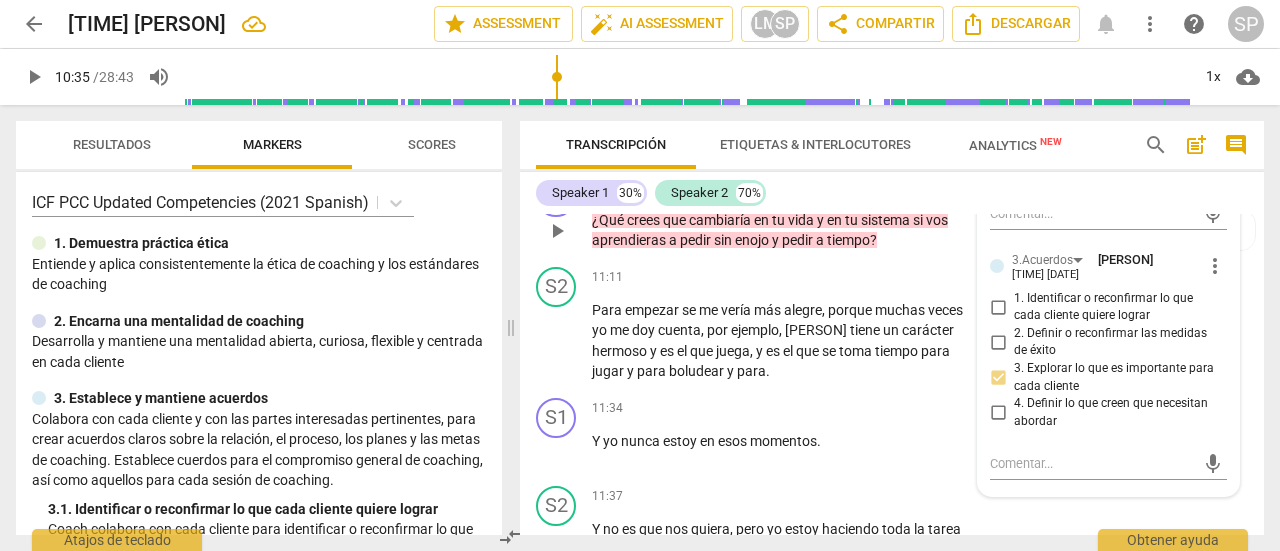 click on "S1 play_arrow pause [TIME] + Add competency 4.Seguridad keyboard_arrow_right ¿Qué   crees   que   cambiaría   en   tu   vida   y   en   tu   sistema   si   vos   aprendieras   a   pedir   sin   enojo   y   pedir   a   tiempo ? 4.Seguridad [PERSON] [PERSON] [PERSON] [TIME] [DATE] 3. Reconocer y apoyar la expresión de sentimientos" at bounding box center (892, 214) 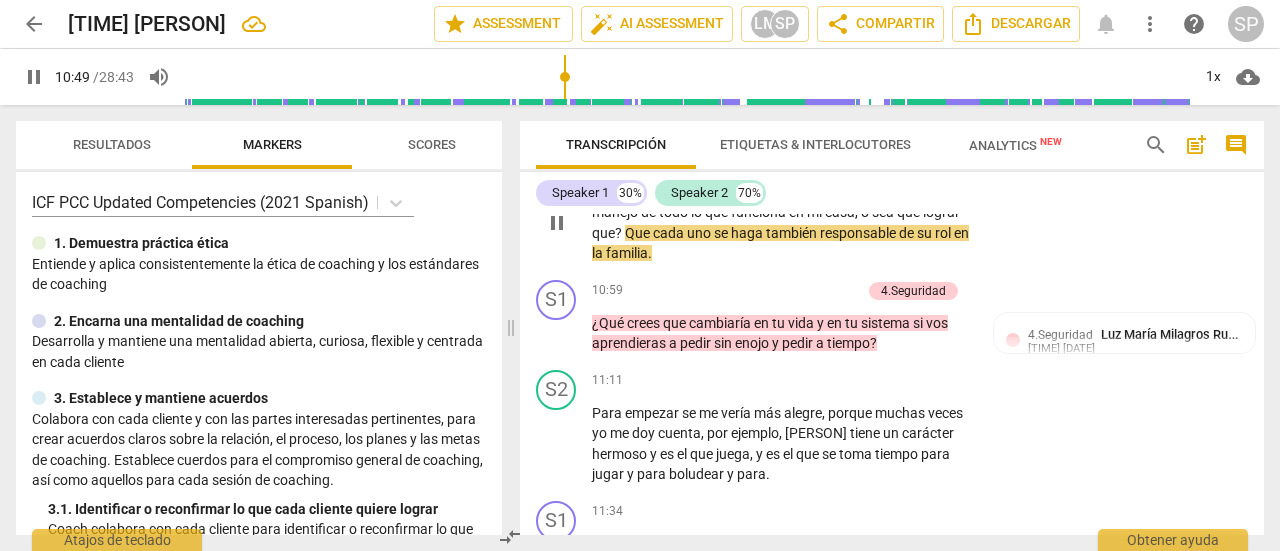 scroll, scrollTop: 3578, scrollLeft: 0, axis: vertical 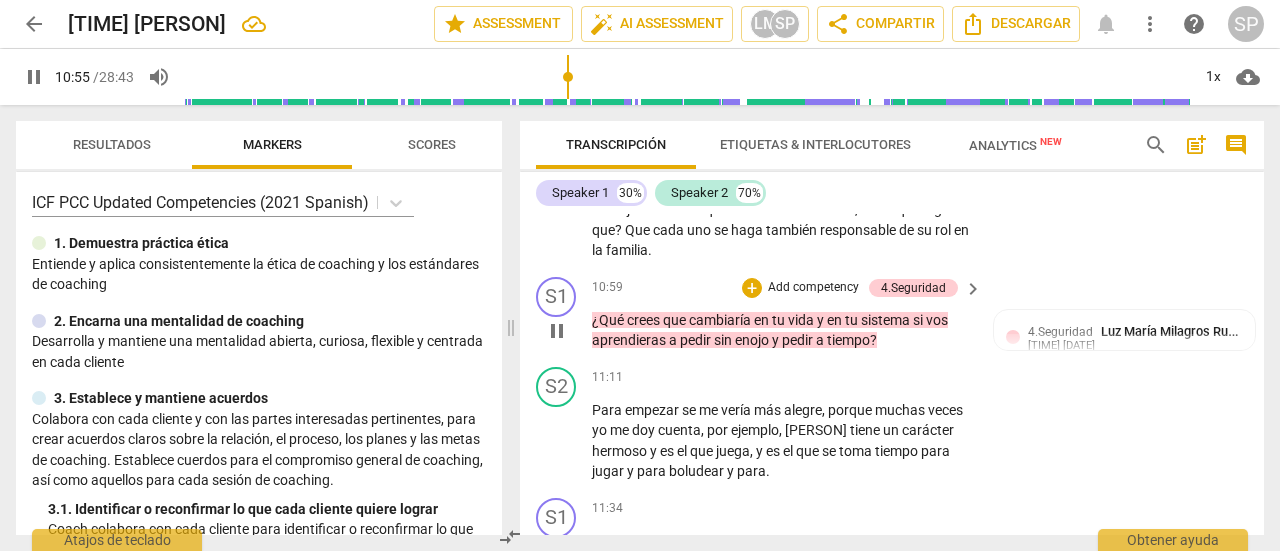 click on "Add competency" at bounding box center [813, 288] 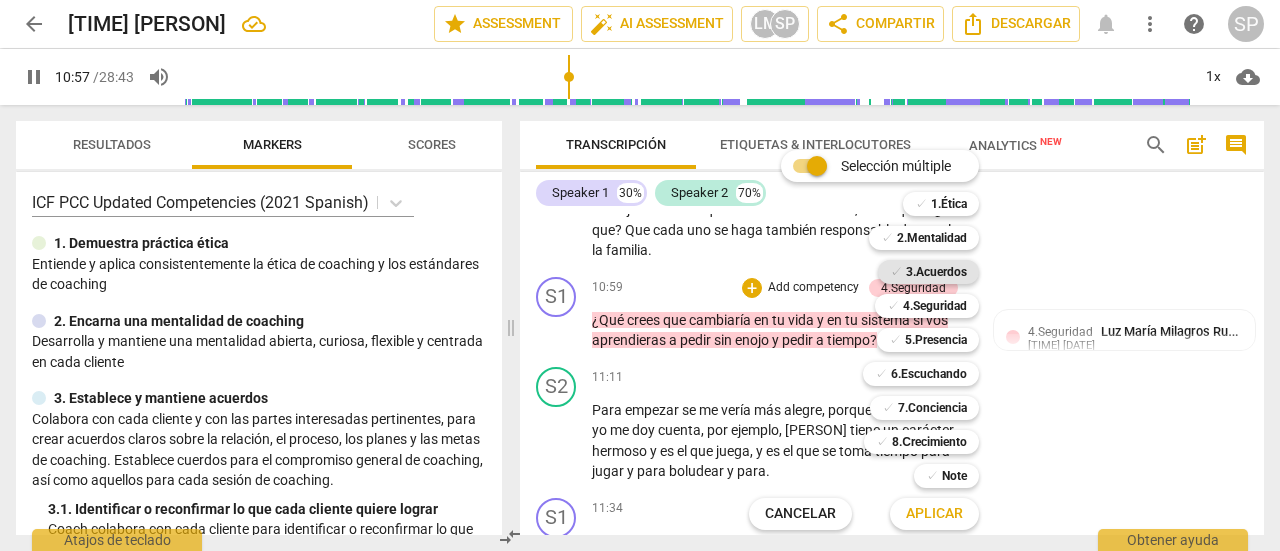 click on "3.Acuerdos" at bounding box center (936, 272) 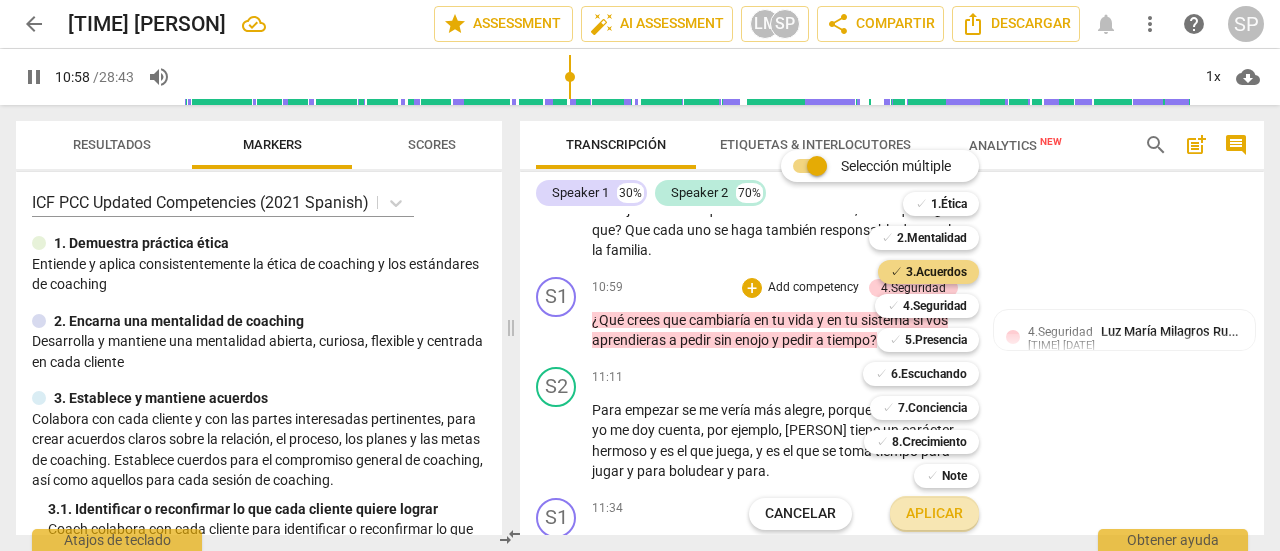 click on "Aplicar" at bounding box center (934, 514) 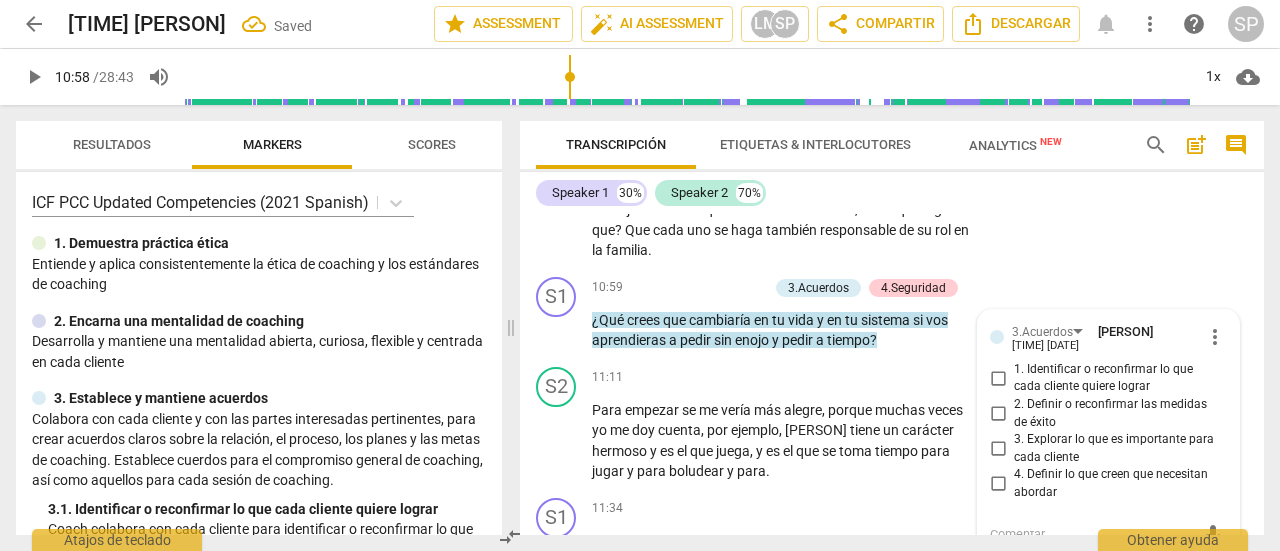 scroll, scrollTop: 3799, scrollLeft: 0, axis: vertical 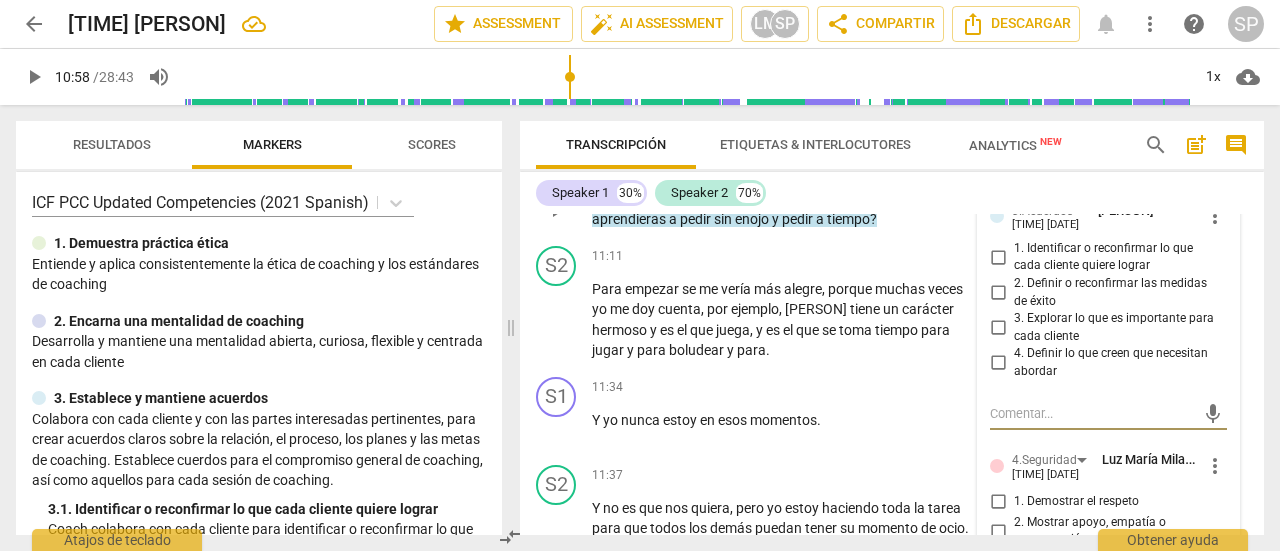 click on "3. Explorar lo que es importante para cada cliente" at bounding box center [998, 328] 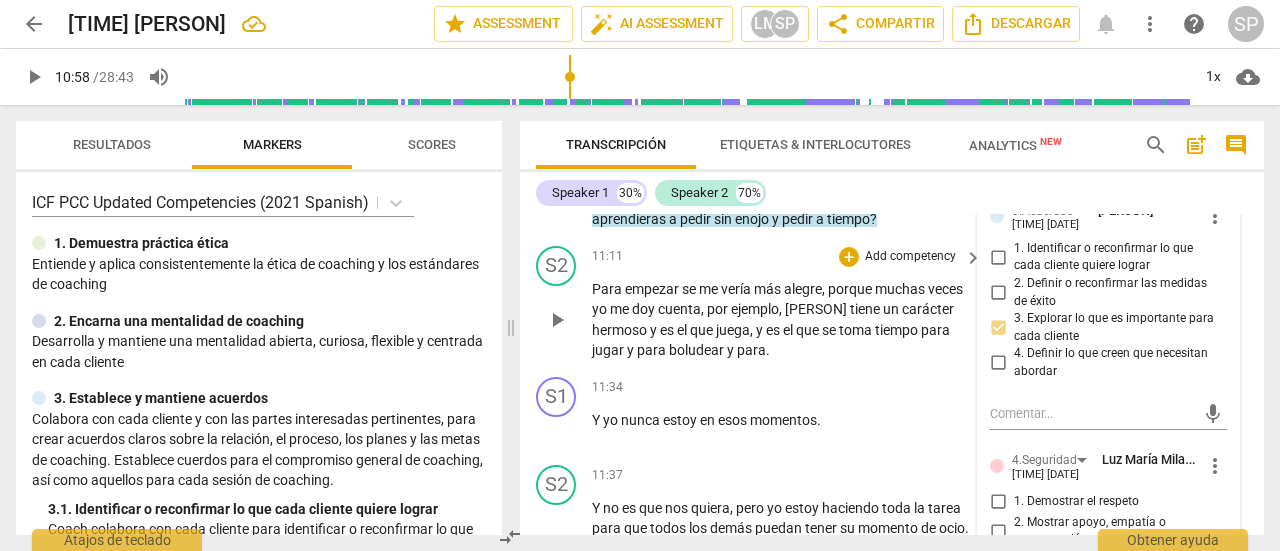 click on "S2 play_arrow pause [TIME] + Add competency keyboard_arrow_right Para   empezar   se   me   vería   más   alegre ,   porque   muchas   veces   yo   me   doy   cuenta ,   por   ejemplo ,   [PERSON]   tiene   un   carácter   hermoso   y   es   el   que   juega ,   y   es   el   que   se   toma   tiempo   para   jugar   y   para   boludear   y   para ." at bounding box center [892, 303] 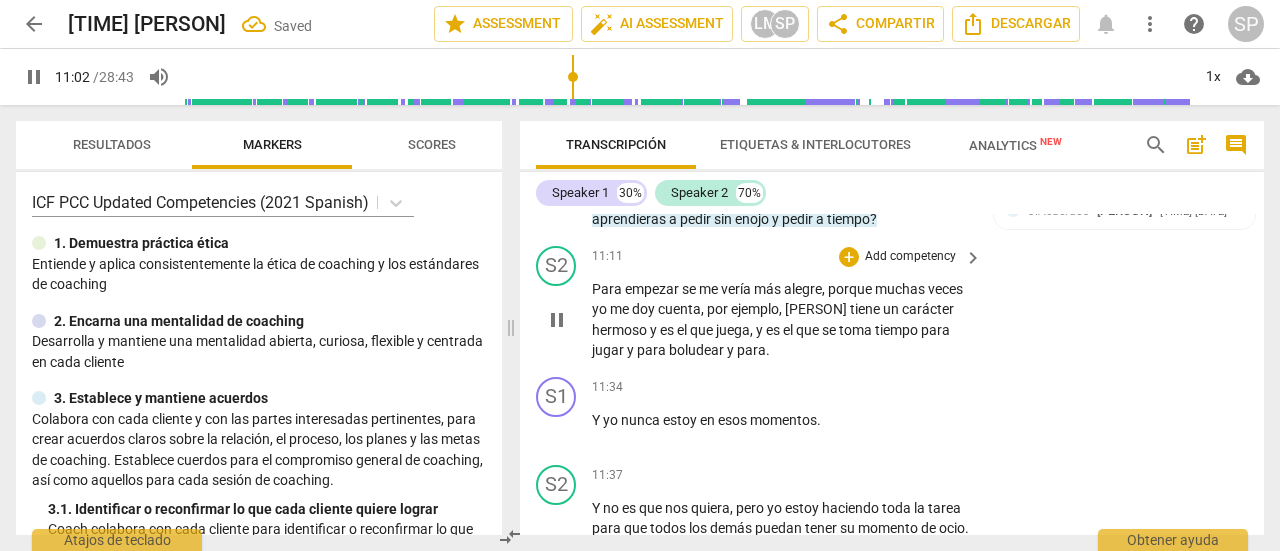 scroll, scrollTop: 3599, scrollLeft: 0, axis: vertical 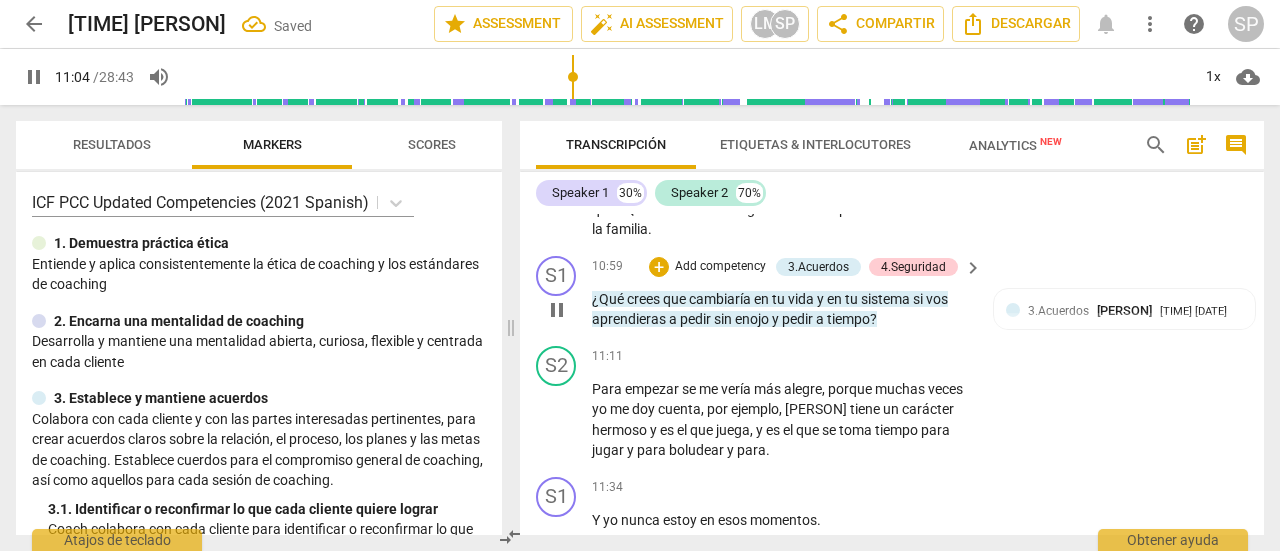 click on "Add competency" at bounding box center (720, 267) 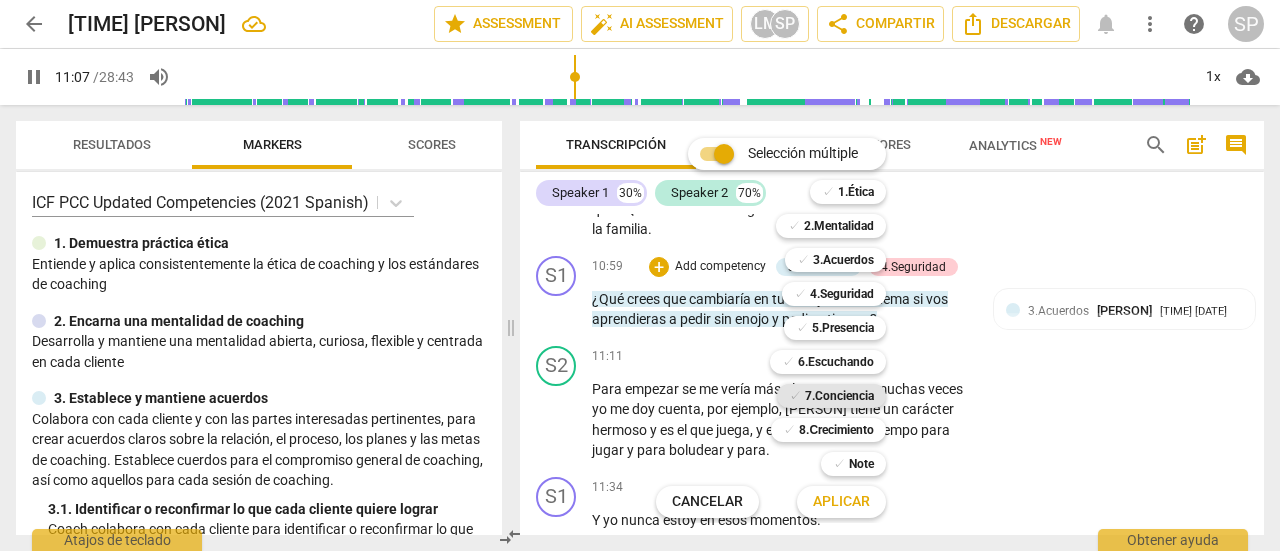 click on "7.Conciencia" at bounding box center [839, 396] 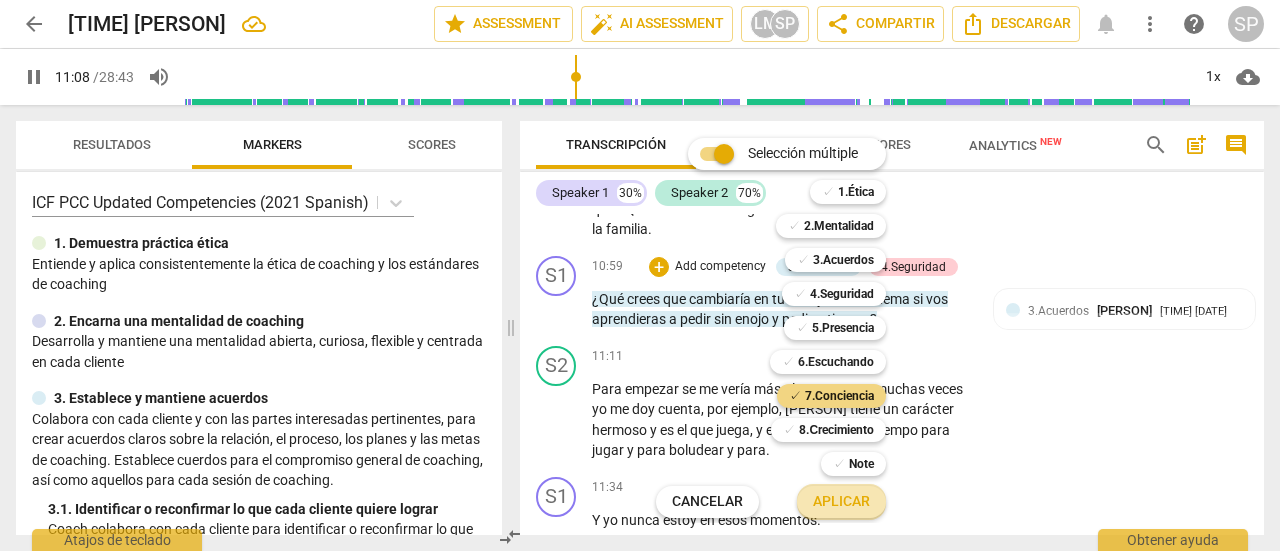 click on "Aplicar" at bounding box center [841, 502] 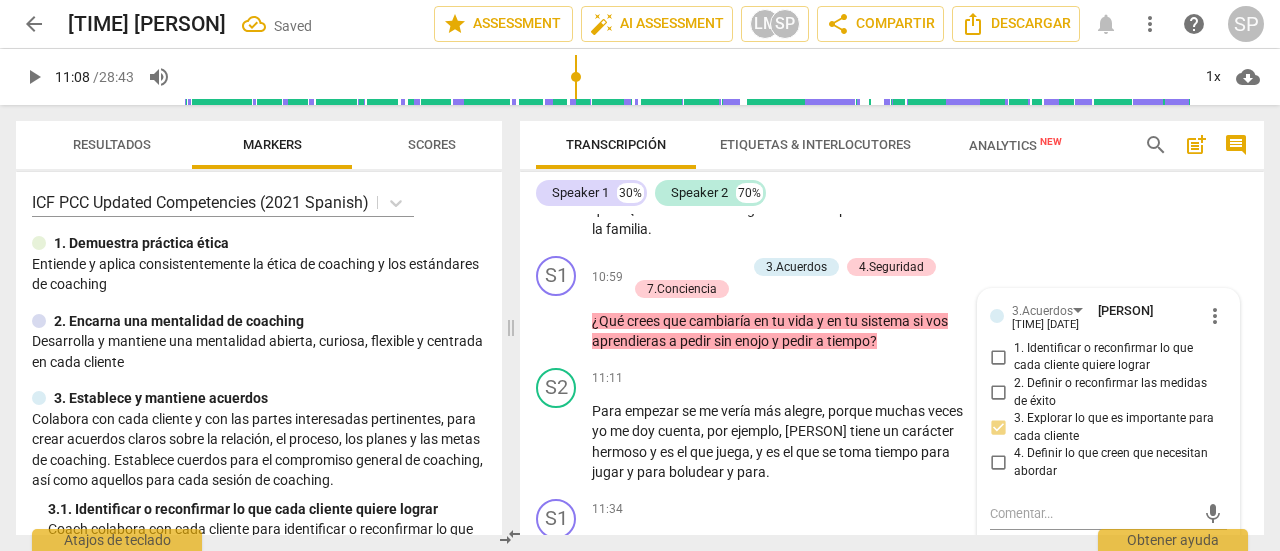 scroll, scrollTop: 3799, scrollLeft: 0, axis: vertical 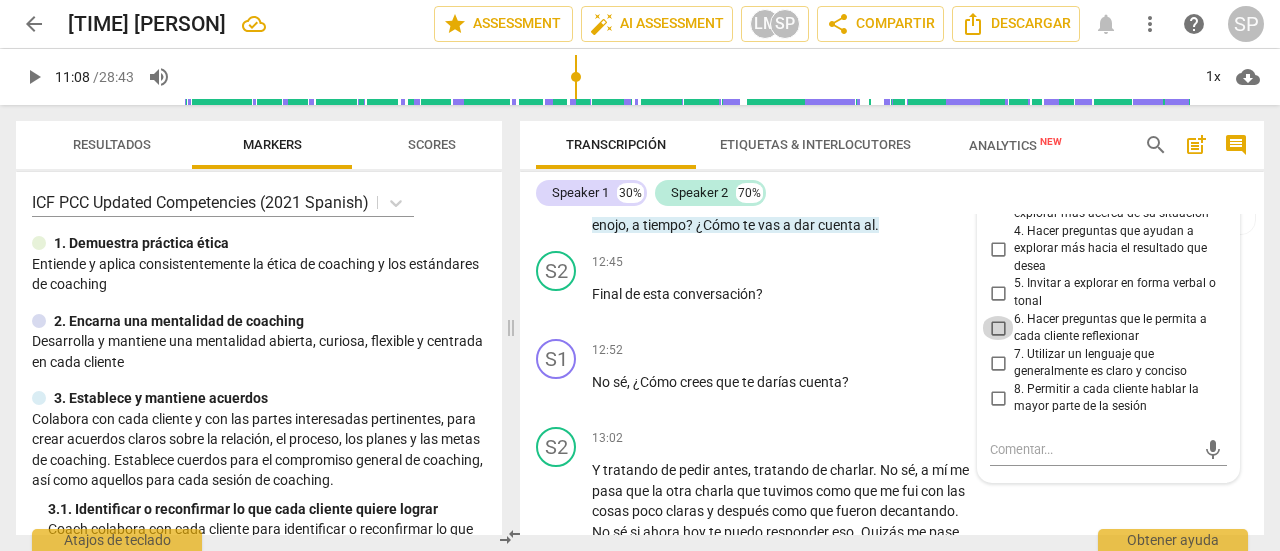click on "6. Hacer preguntas que le permita a cada cliente reflexionar" at bounding box center [998, 328] 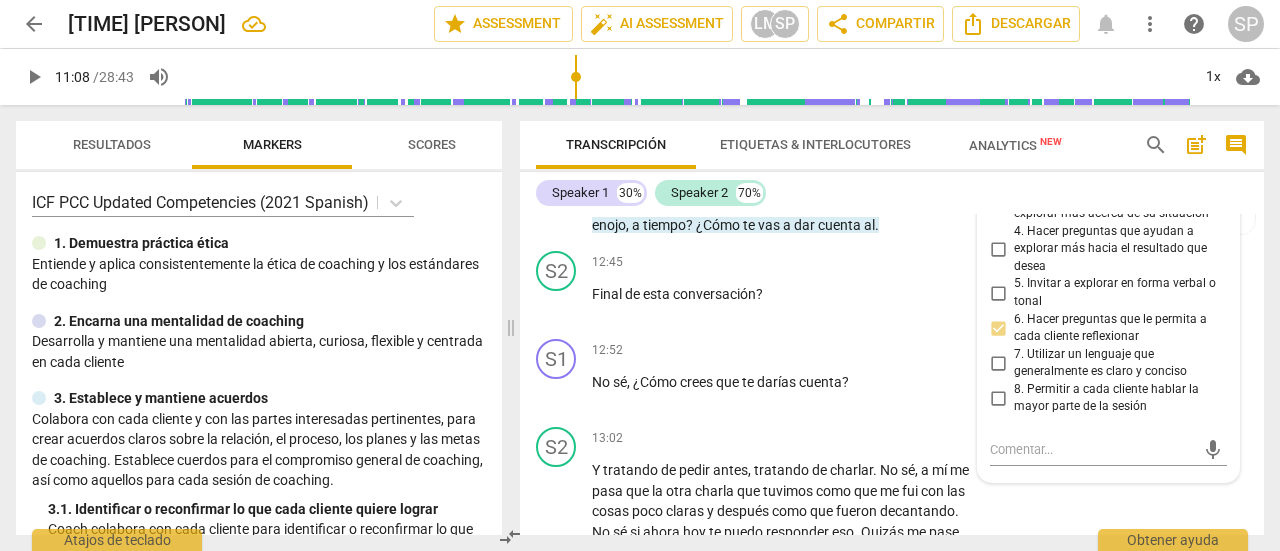 click on "1. Demuestra práctica ética" at bounding box center (259, 243) 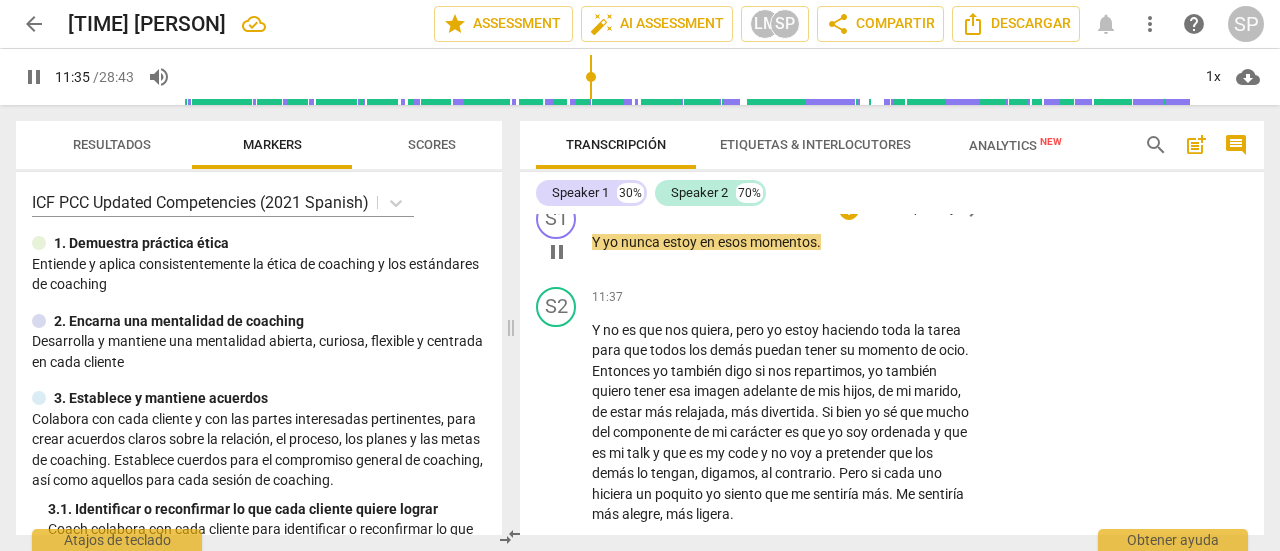 scroll, scrollTop: 3999, scrollLeft: 0, axis: vertical 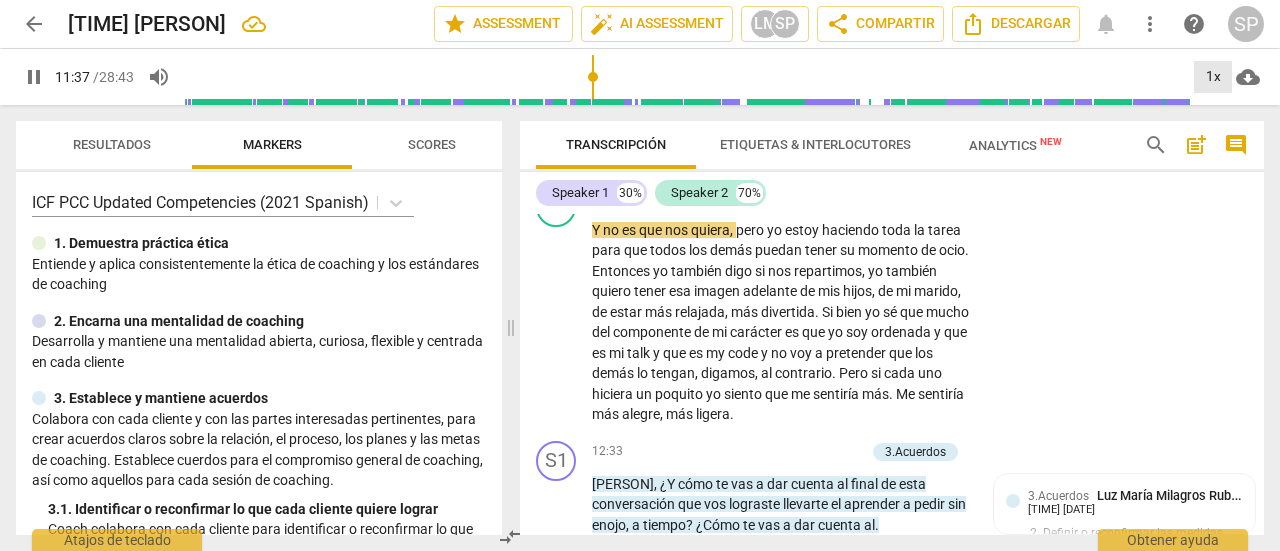 click on "1x" at bounding box center (1213, 77) 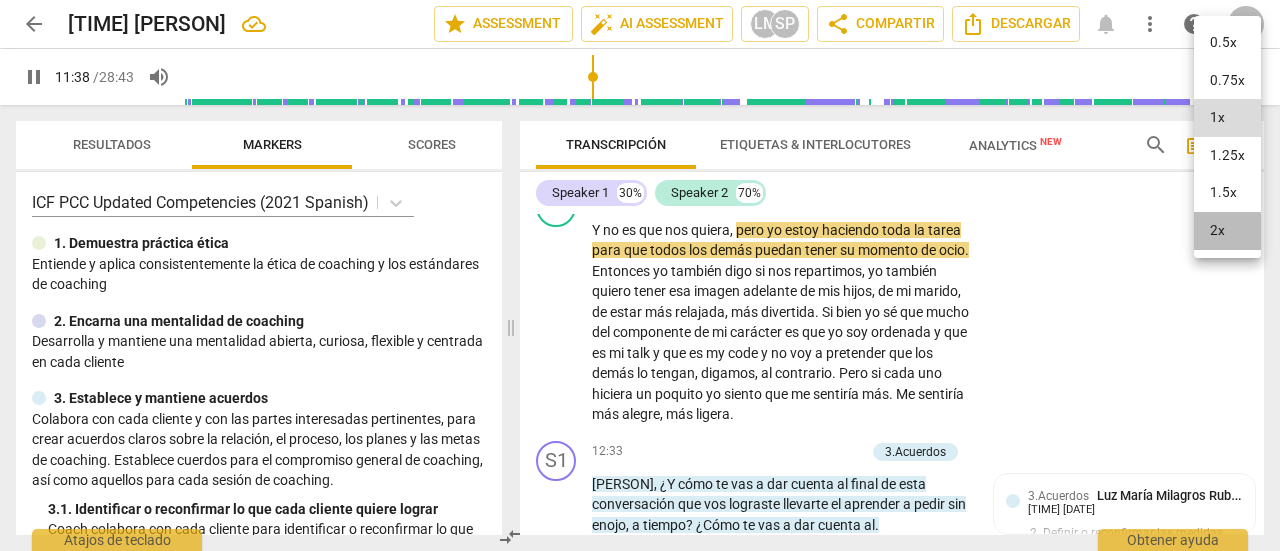 click on "2x" at bounding box center [1227, 231] 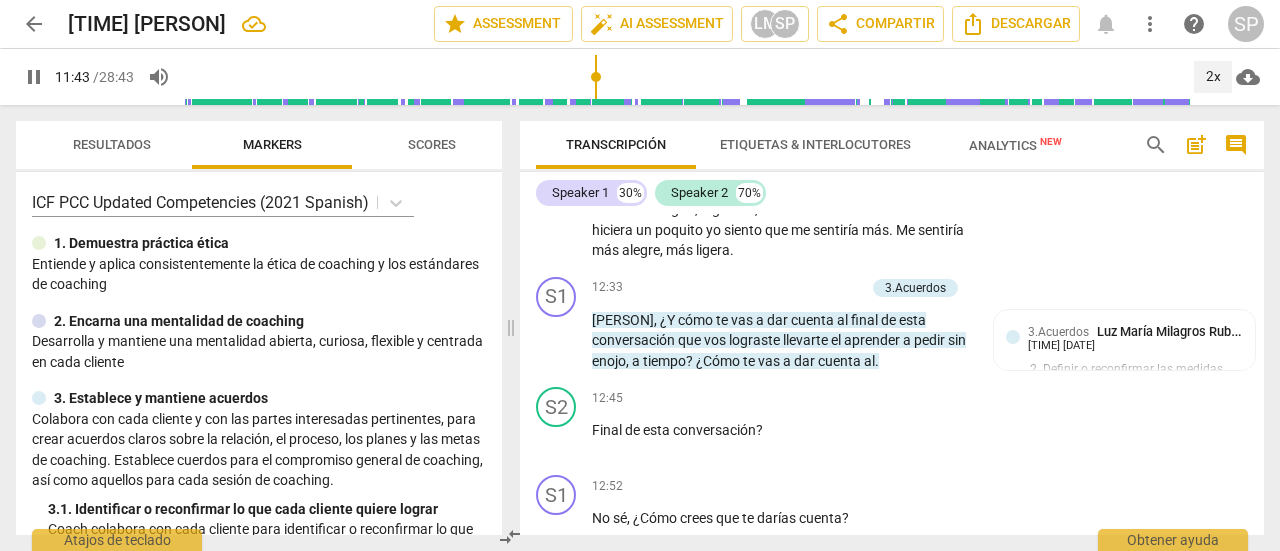 scroll, scrollTop: 4199, scrollLeft: 0, axis: vertical 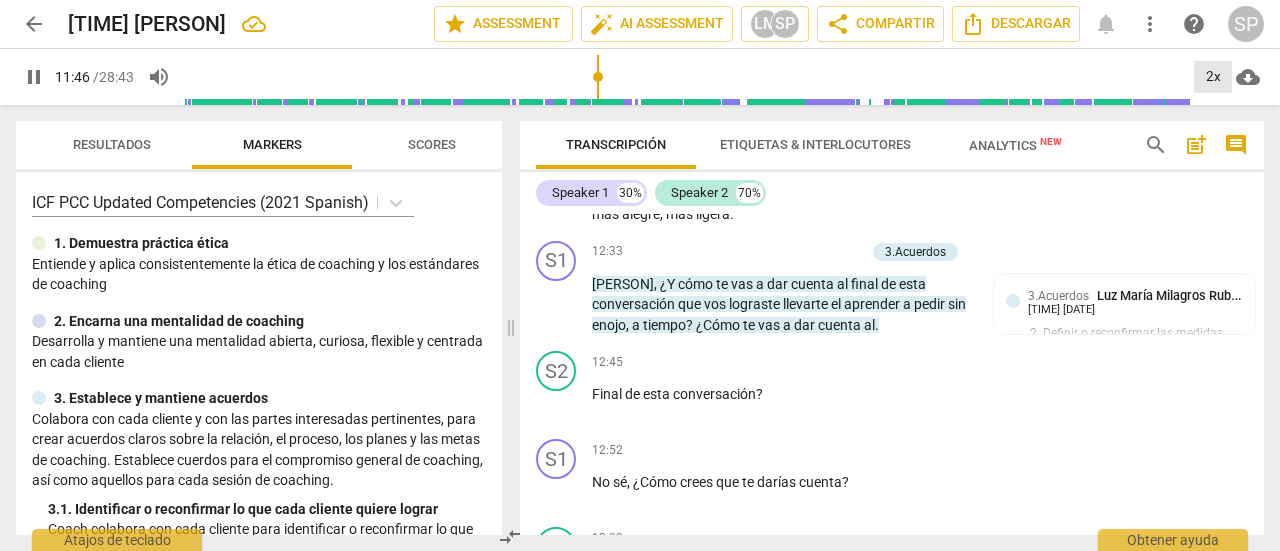 click on "2x" at bounding box center [1213, 77] 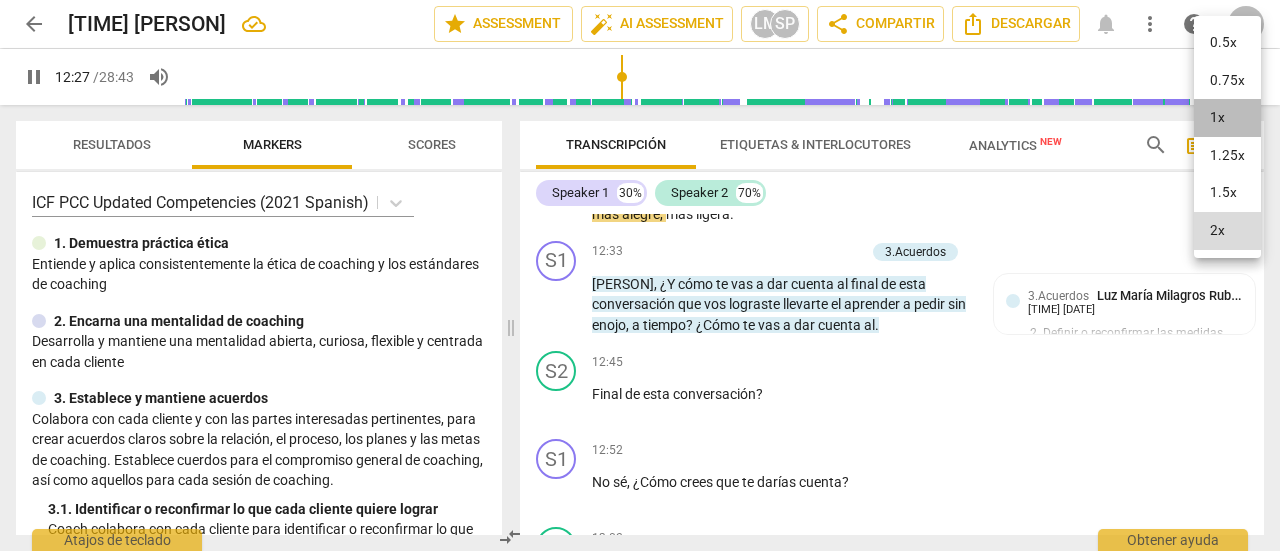 click on "1x" at bounding box center (1227, 118) 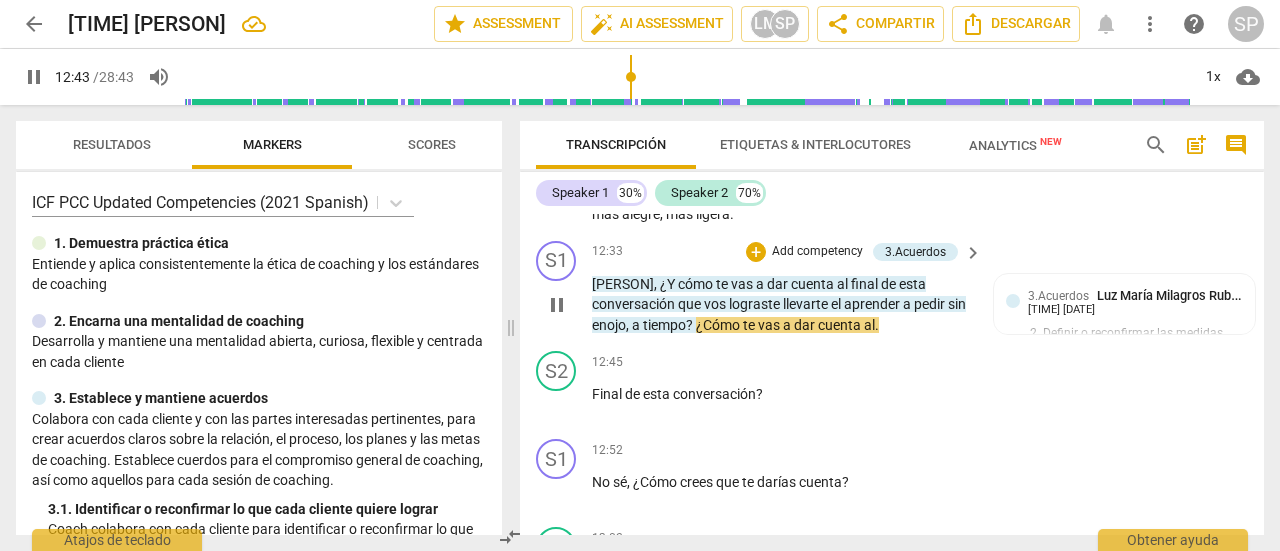 click on "Add competency" at bounding box center (817, 252) 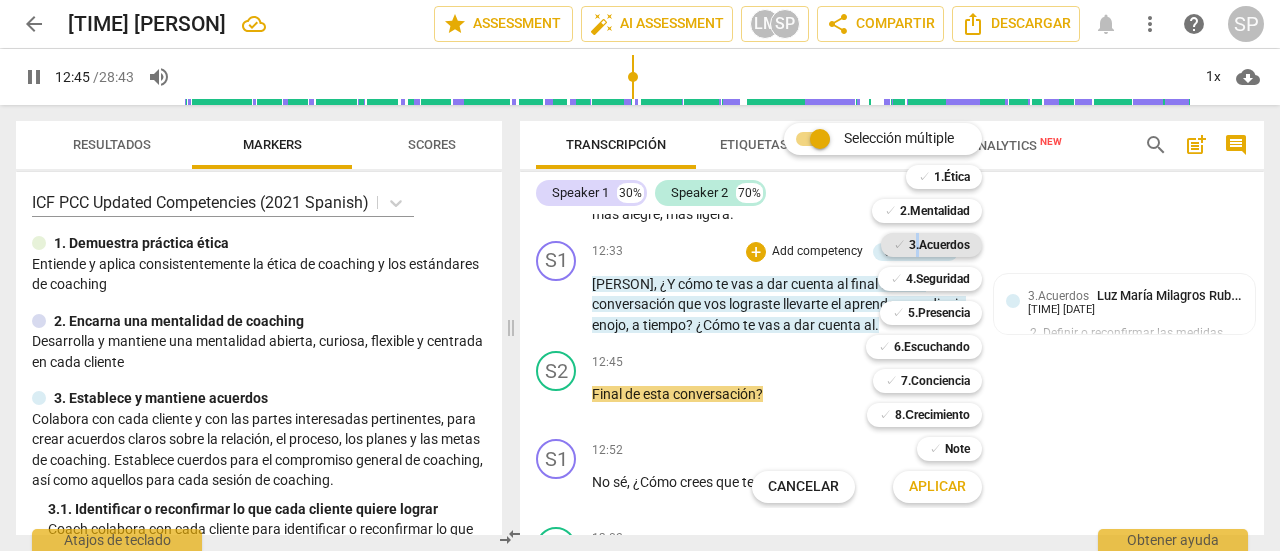 click on "3.Acuerdos" at bounding box center [939, 245] 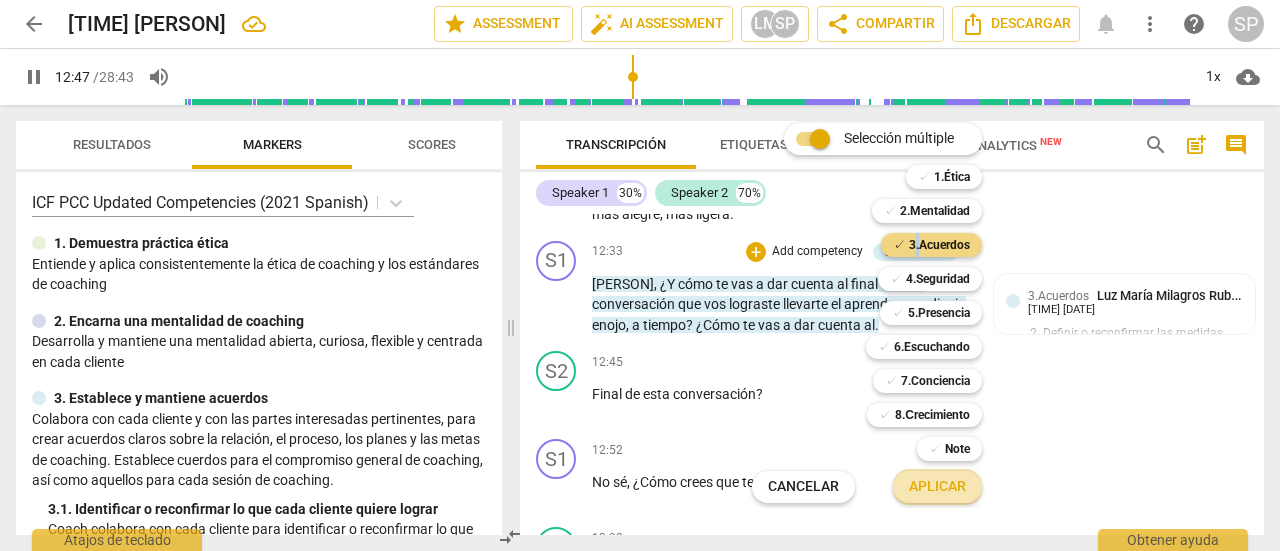 click on "Aplicar" at bounding box center (937, 487) 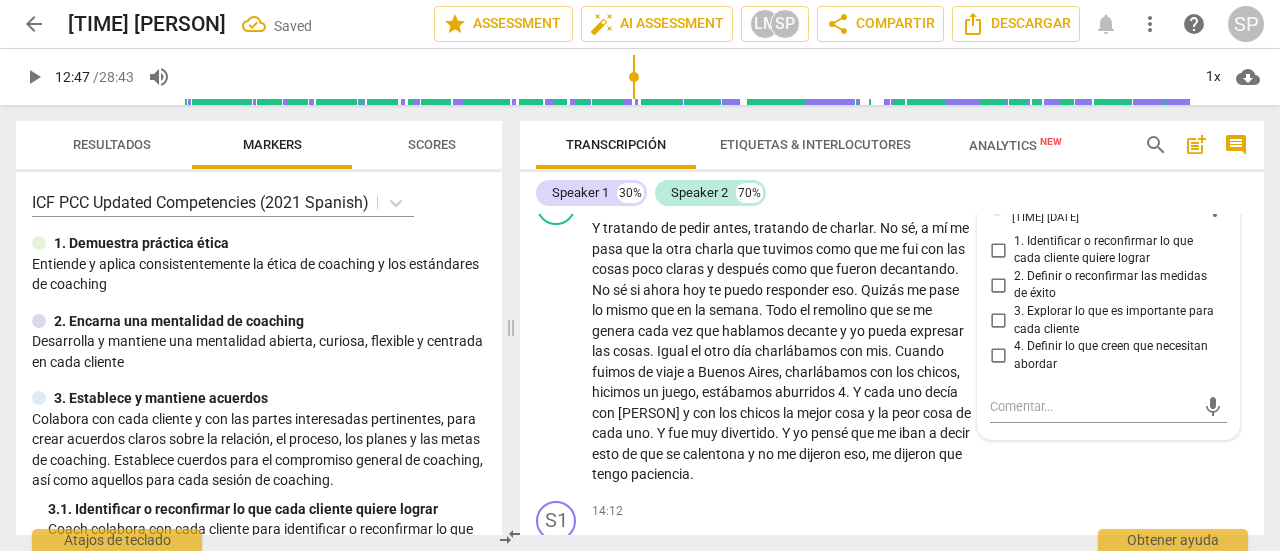 scroll, scrollTop: 4584, scrollLeft: 0, axis: vertical 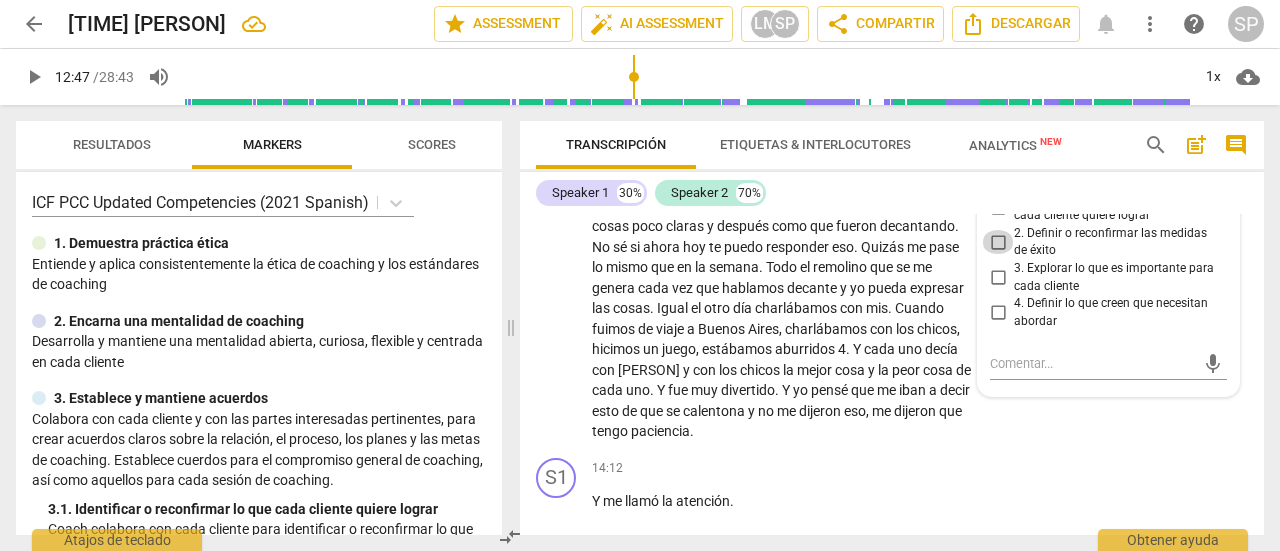 click on "2. Definir o reconfirmar las medidas de éxito" at bounding box center [998, 242] 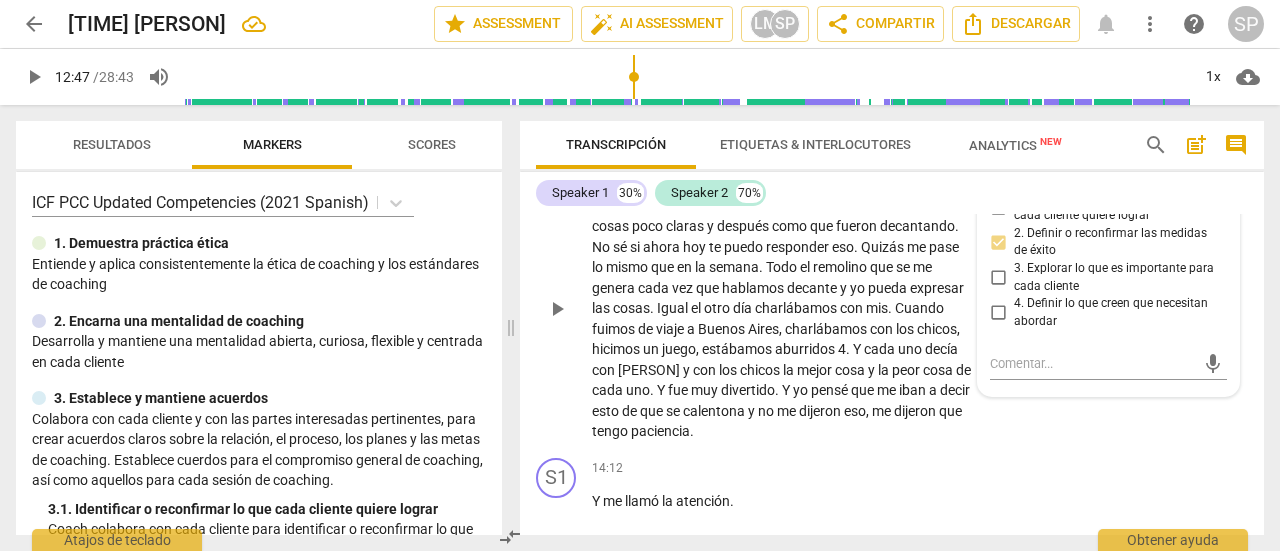 click on "play_arrow pause" at bounding box center (566, 309) 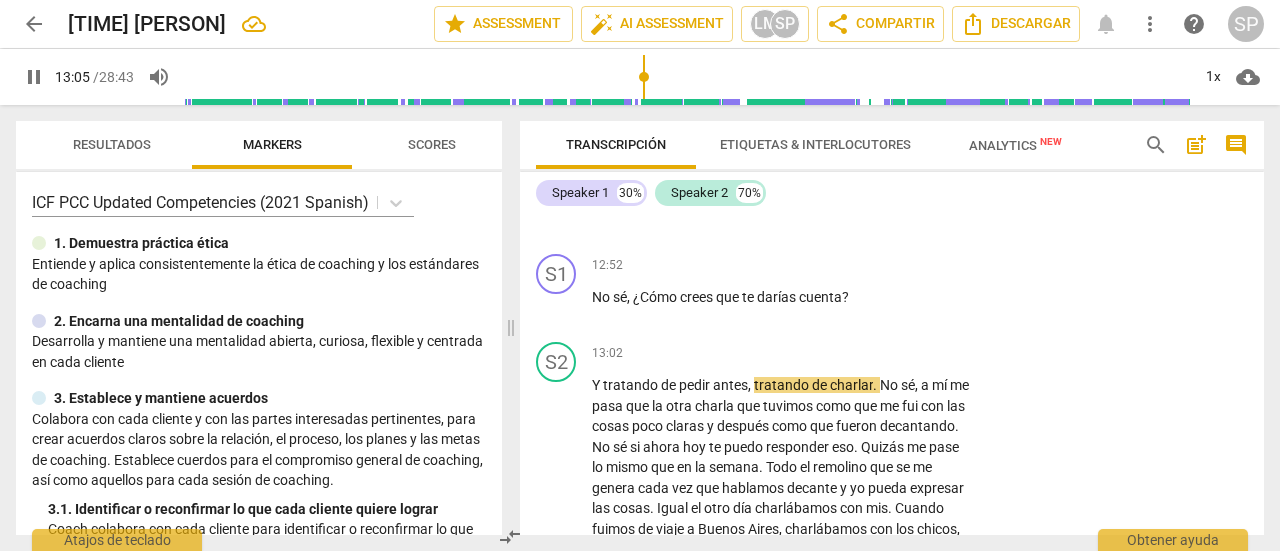 scroll, scrollTop: 4484, scrollLeft: 0, axis: vertical 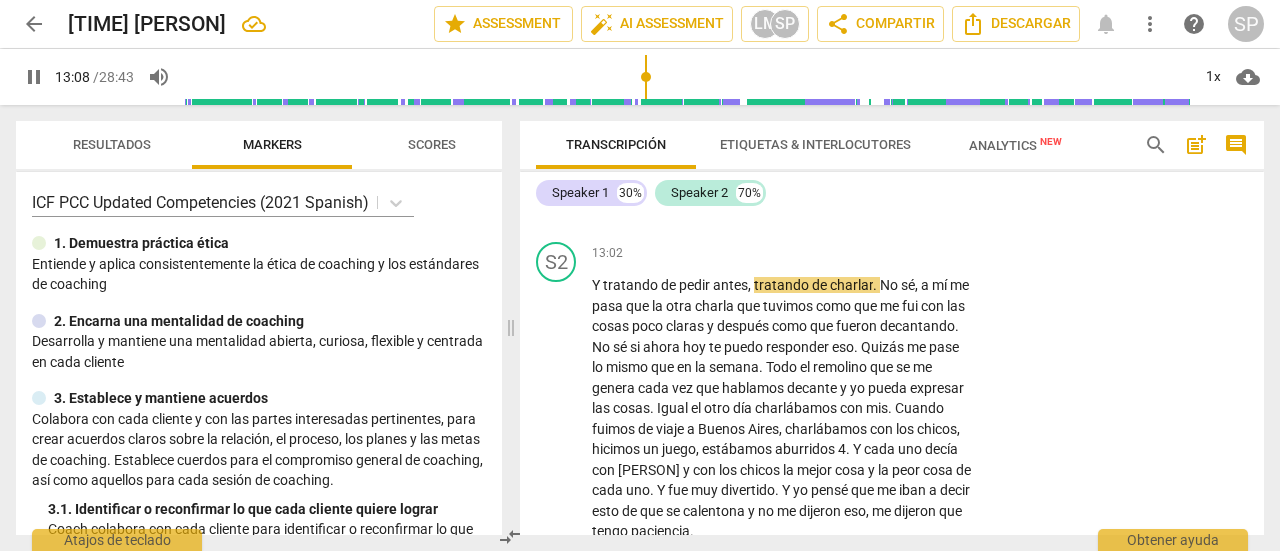 click on "Add competency" at bounding box center (910, 166) 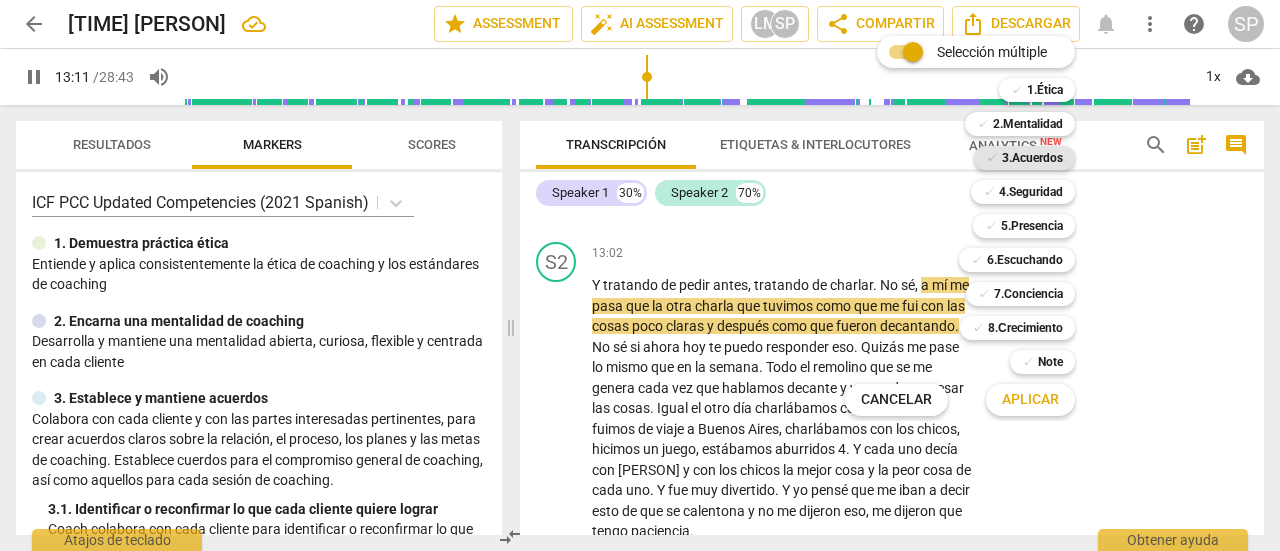 click on "3.Acuerdos" at bounding box center (1032, 158) 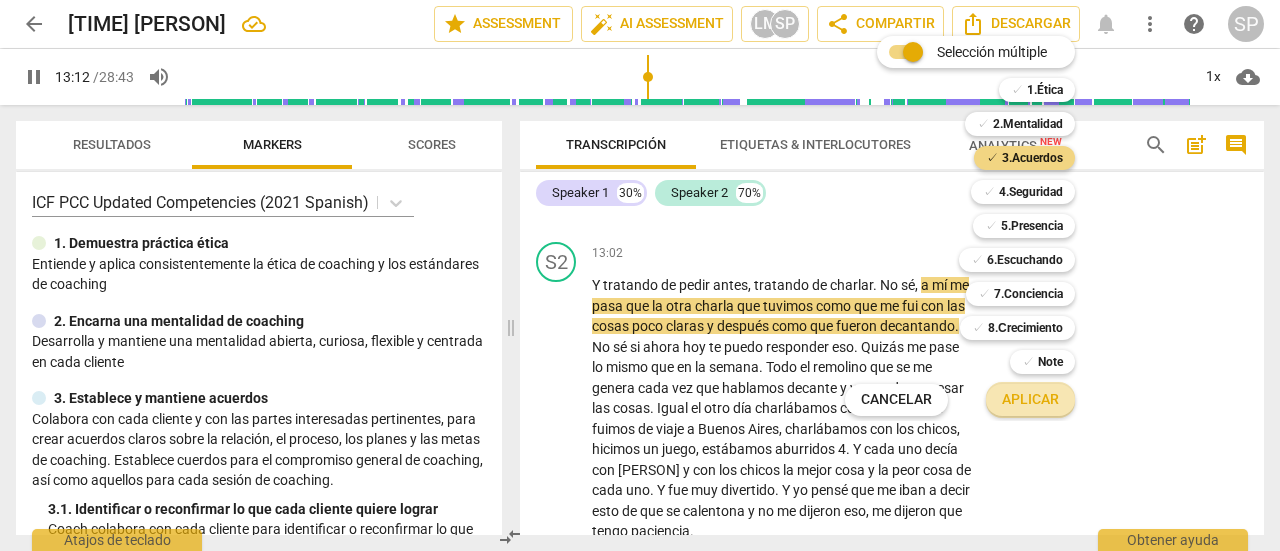 click on "Aplicar" at bounding box center [1030, 400] 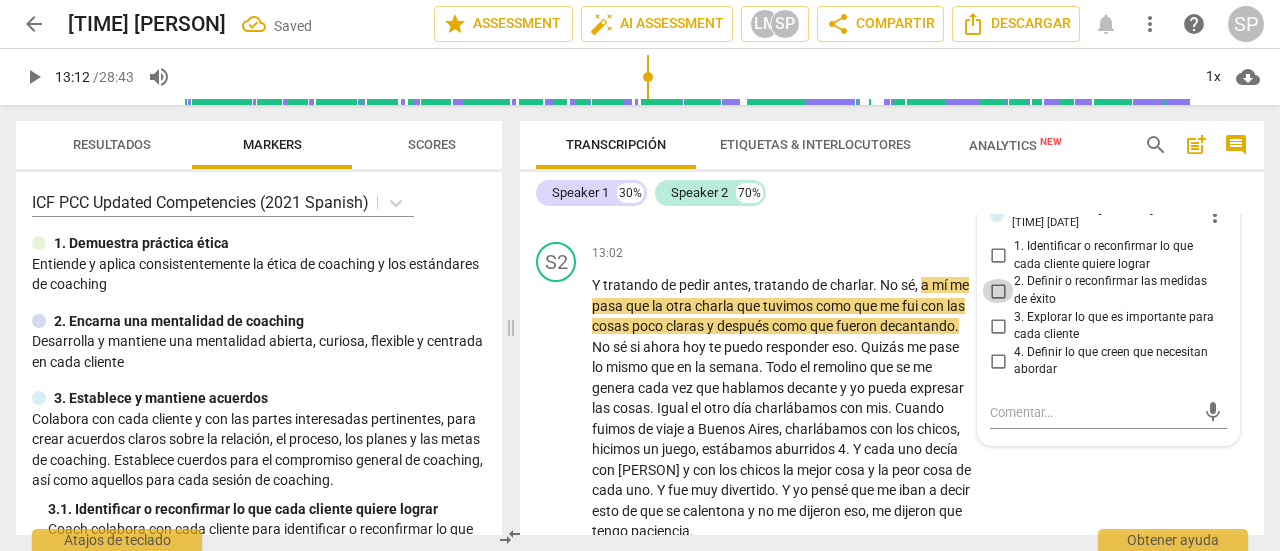 click on "2. Definir o reconfirmar las medidas de éxito" at bounding box center (998, 291) 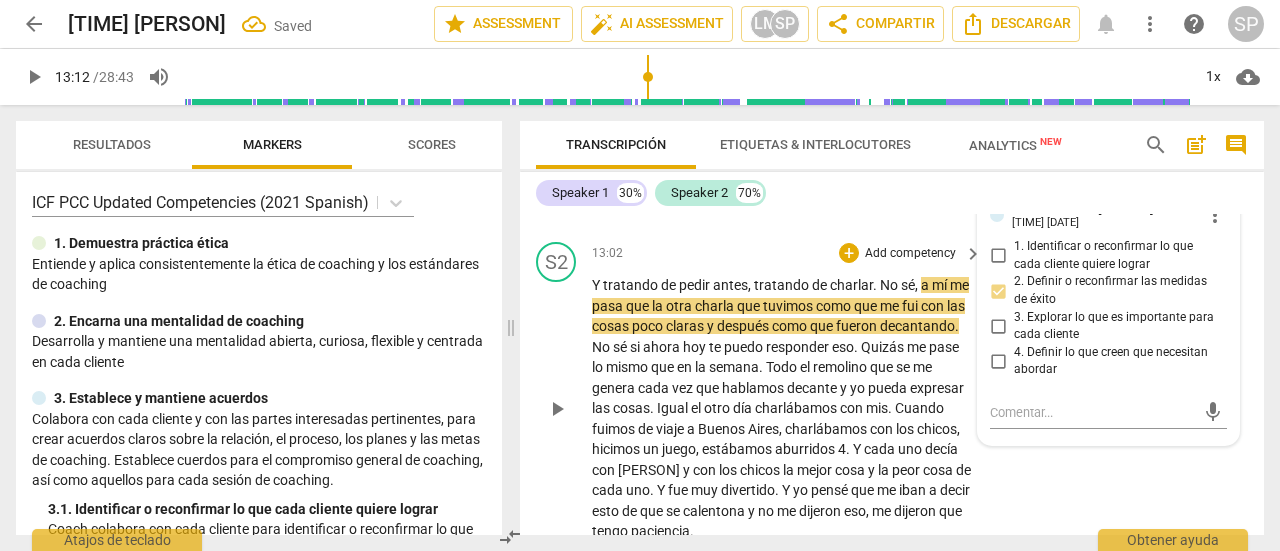 click on "play_arrow pause" at bounding box center [566, 409] 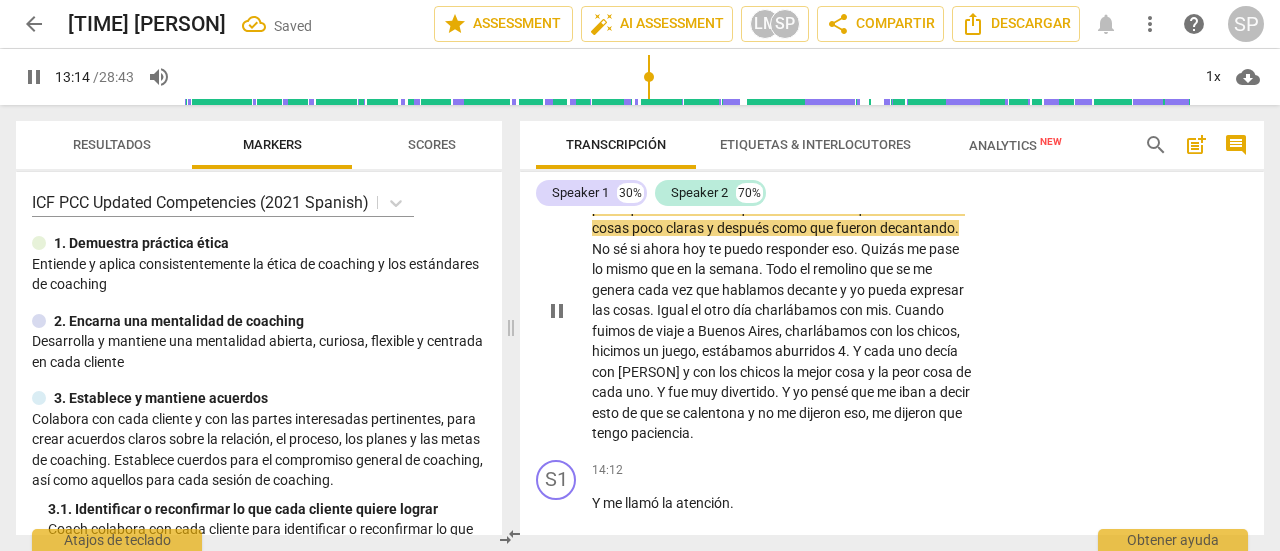 scroll, scrollTop: 4584, scrollLeft: 0, axis: vertical 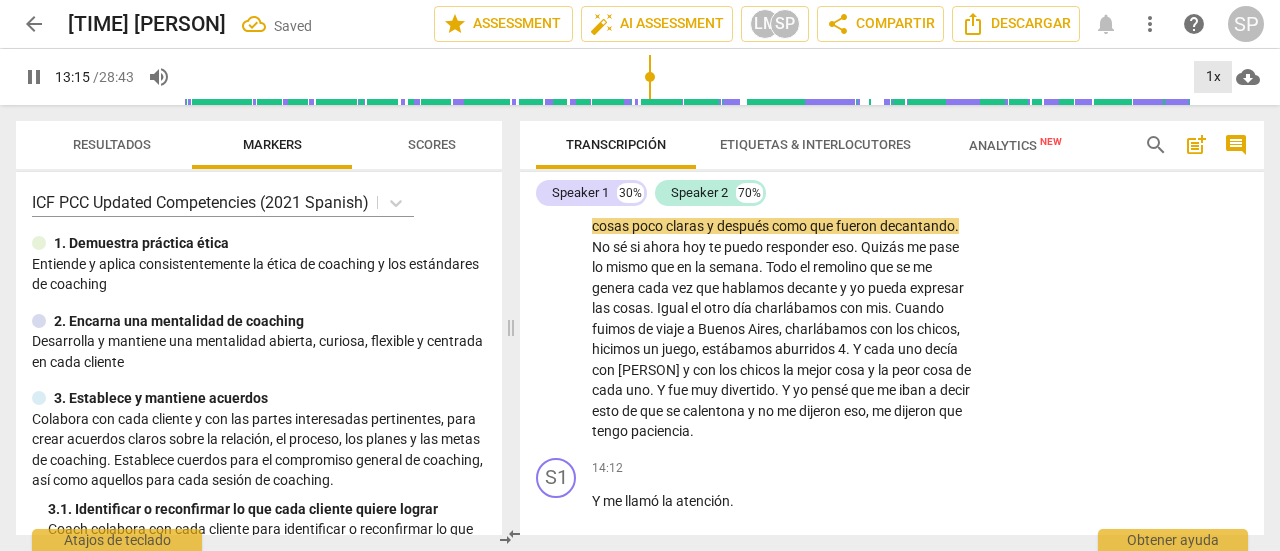 click on "1x" at bounding box center [1213, 77] 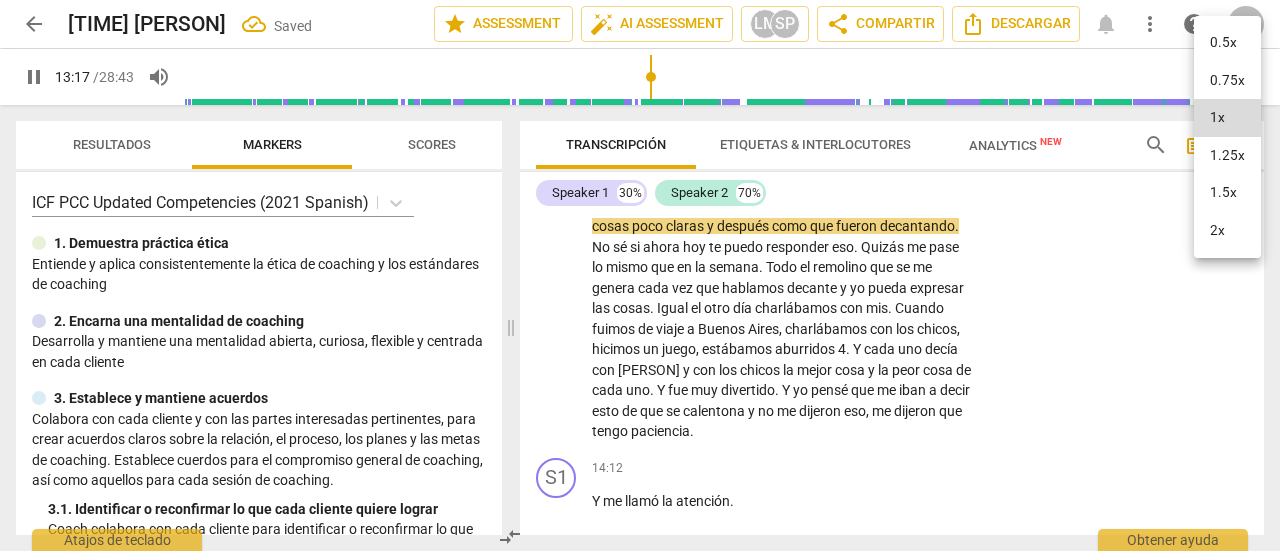 click on "2x" at bounding box center [1227, 231] 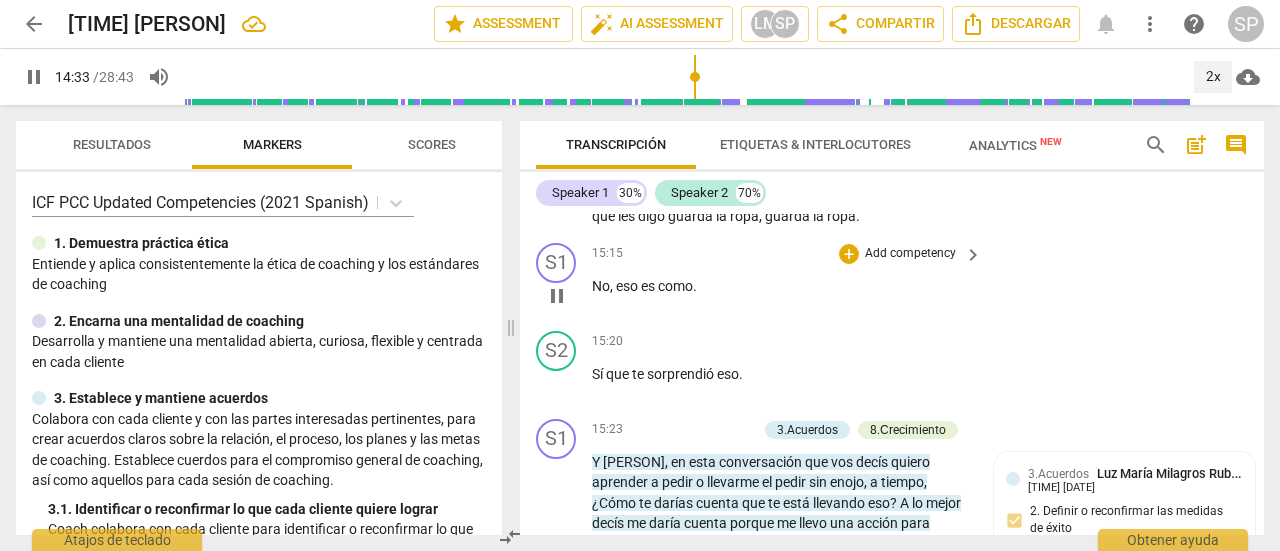 scroll, scrollTop: 5184, scrollLeft: 0, axis: vertical 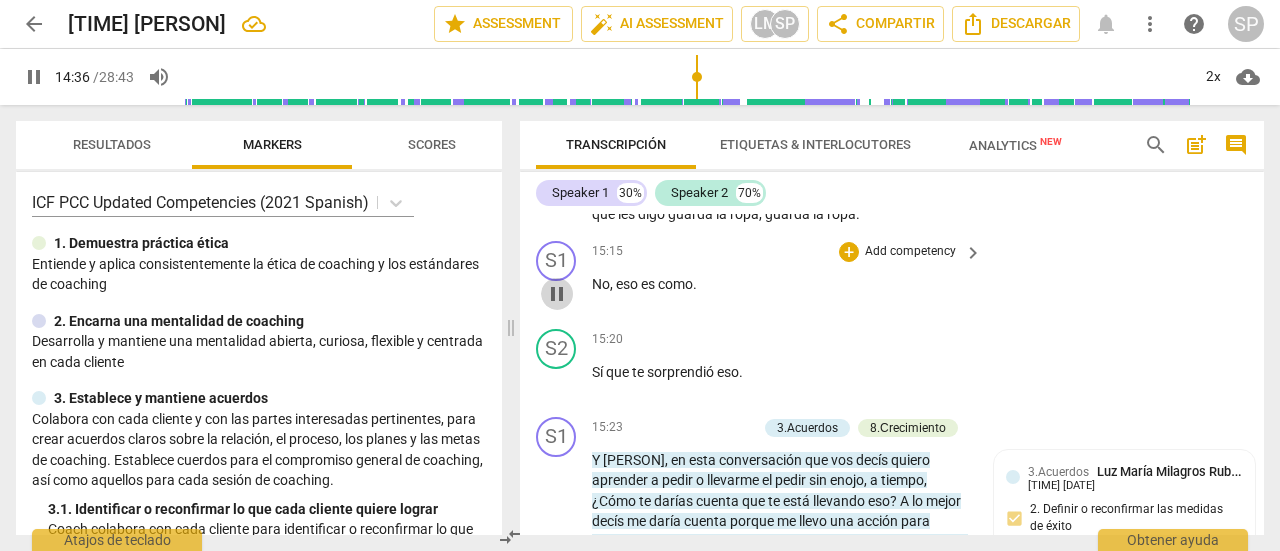 click on "pause" at bounding box center (557, 294) 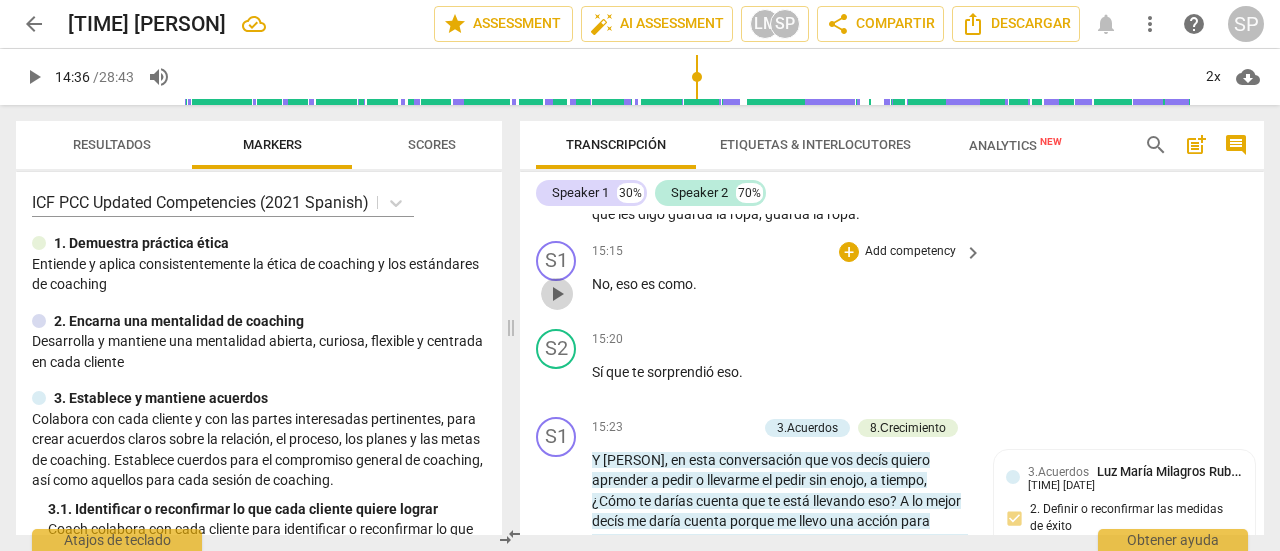 click on "play_arrow" at bounding box center [557, 294] 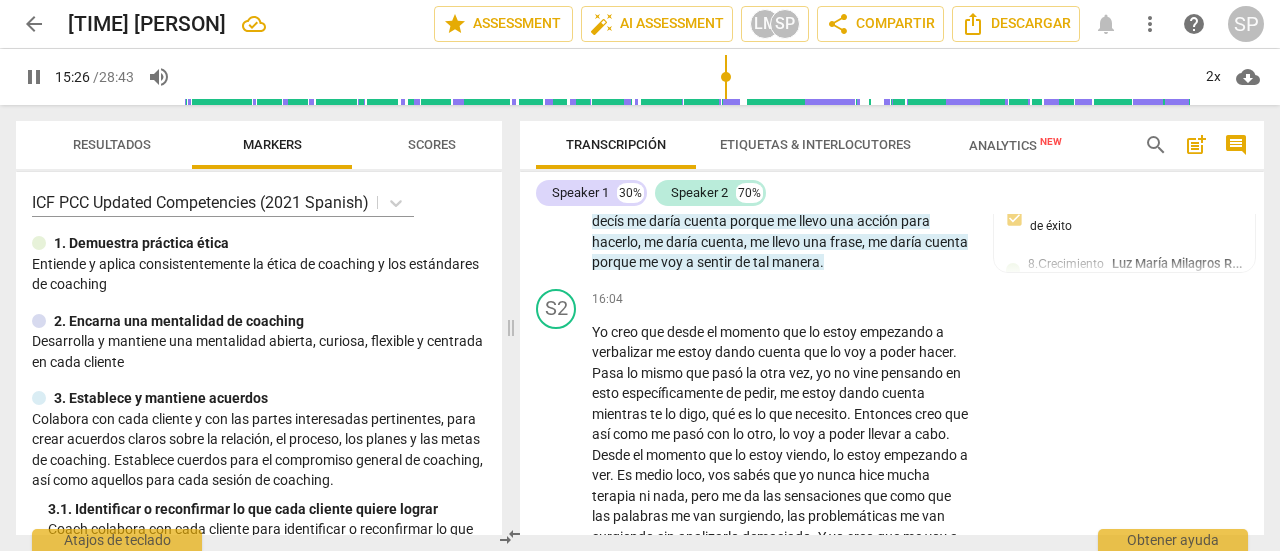 scroll, scrollTop: 5384, scrollLeft: 0, axis: vertical 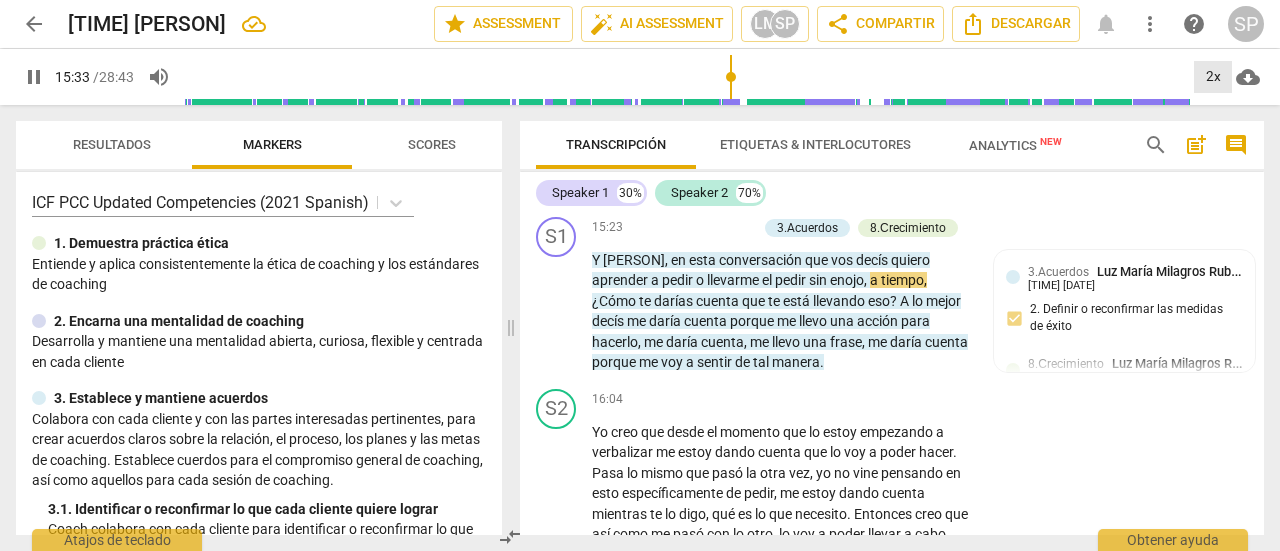 click on "2x" at bounding box center (1213, 77) 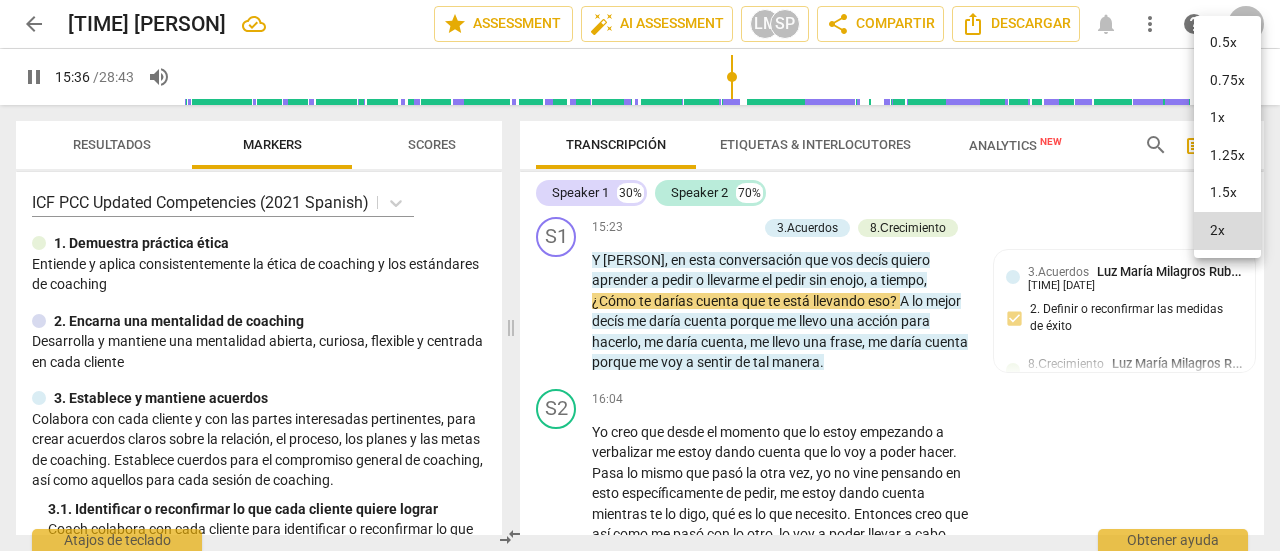 click on "1x" at bounding box center (1227, 118) 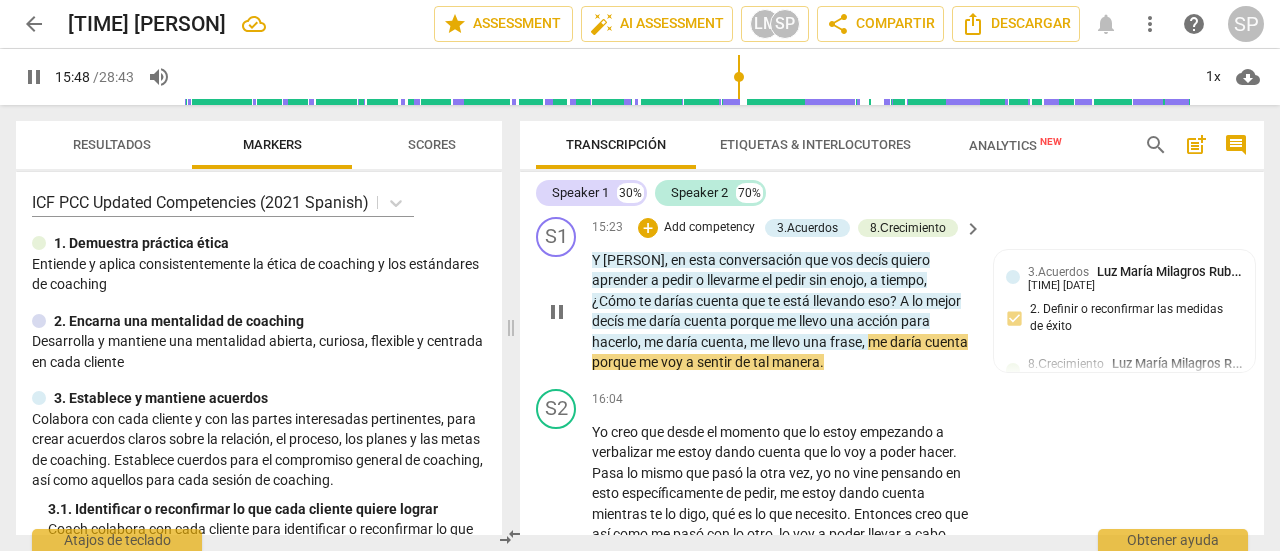 click on "Add competency" at bounding box center (709, 228) 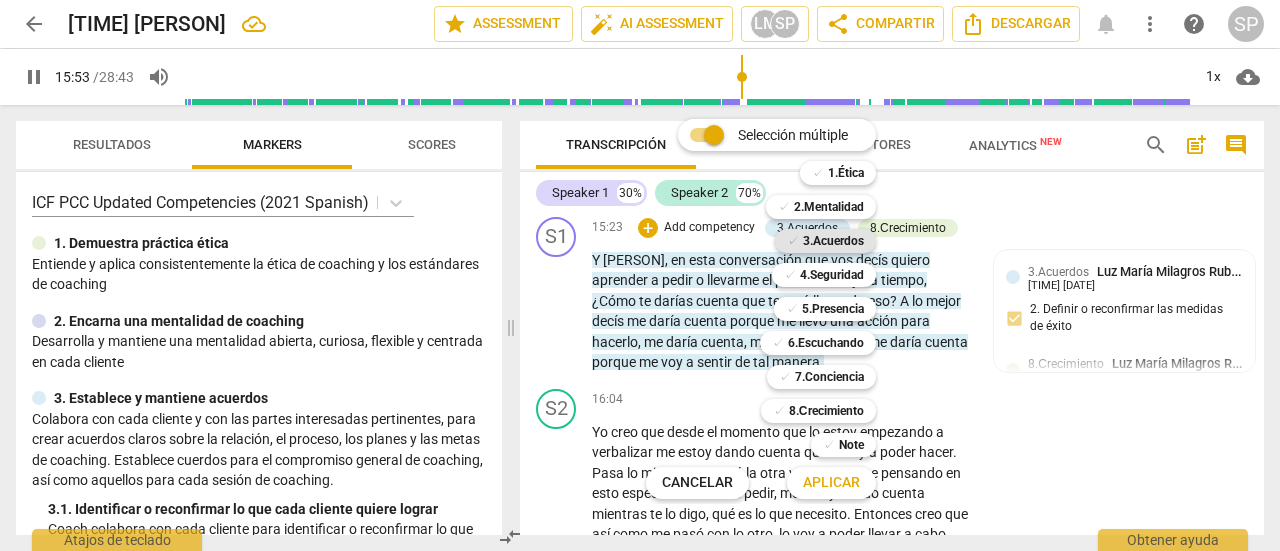 click on "3.Acuerdos" at bounding box center (833, 241) 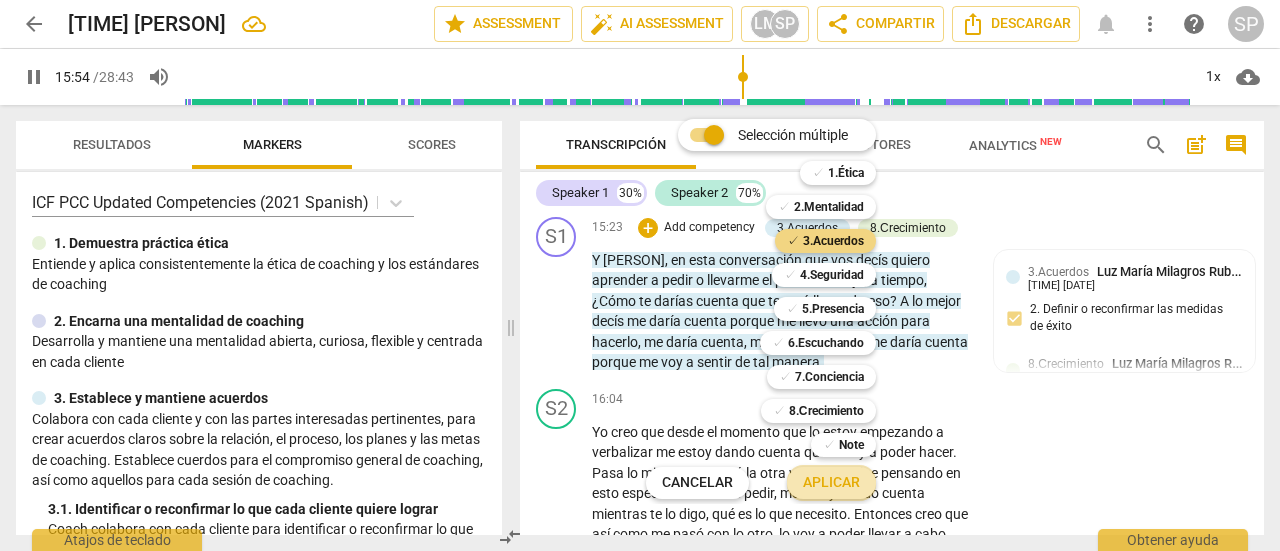 click on "Aplicar" at bounding box center (831, 483) 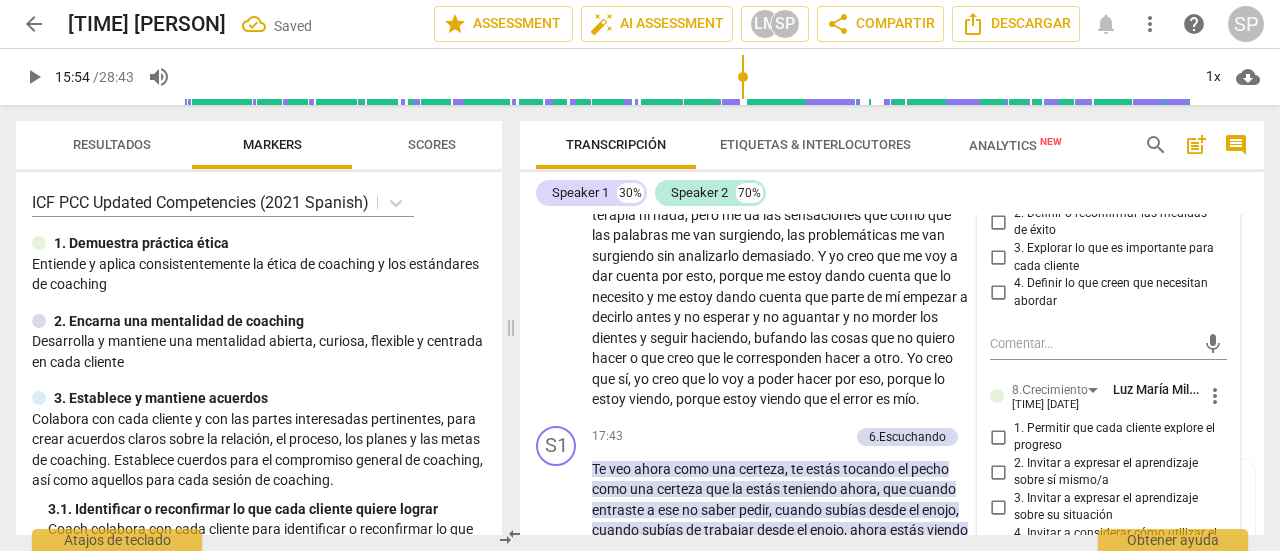 scroll, scrollTop: 5766, scrollLeft: 0, axis: vertical 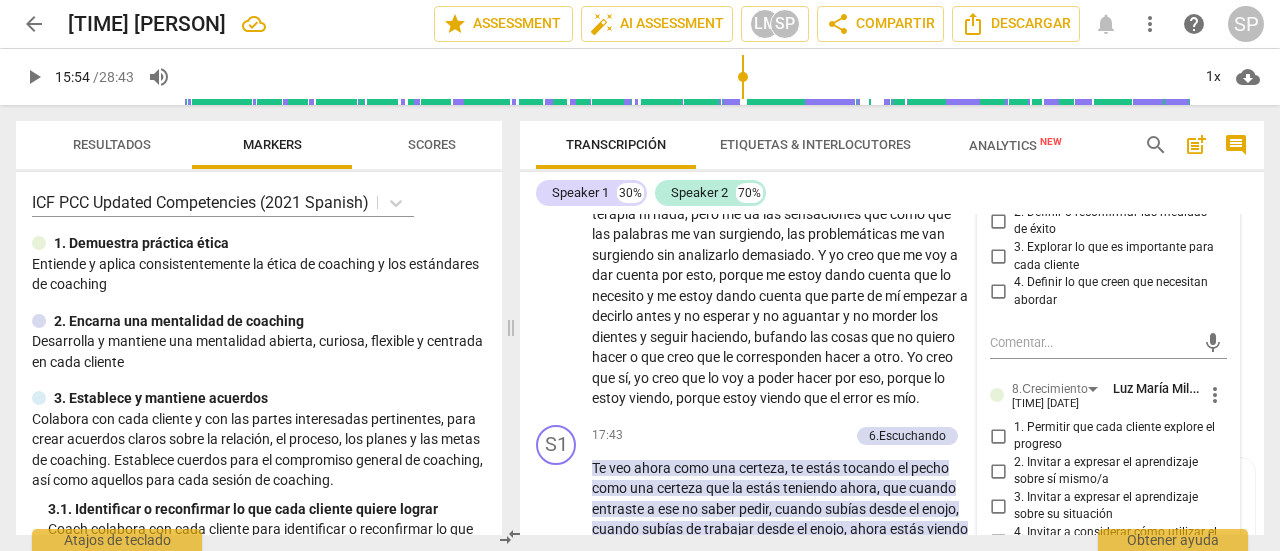 click on "2. Definir o reconfirmar las medidas de éxito" at bounding box center [998, 221] 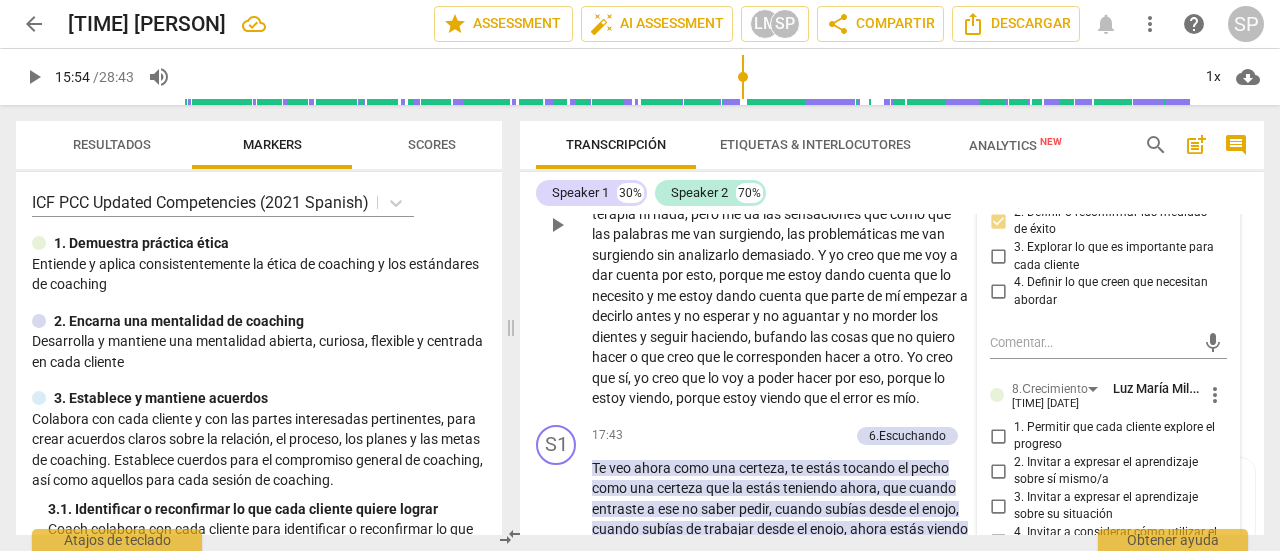 click on "S2 play_arrow pause" at bounding box center [564, 208] 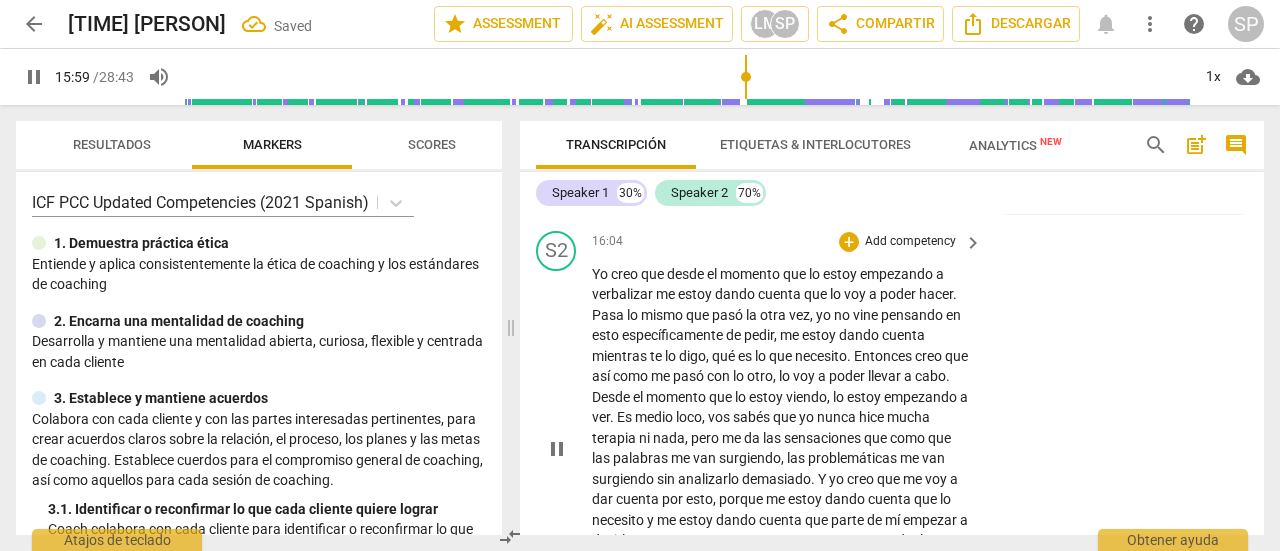 scroll, scrollTop: 5566, scrollLeft: 0, axis: vertical 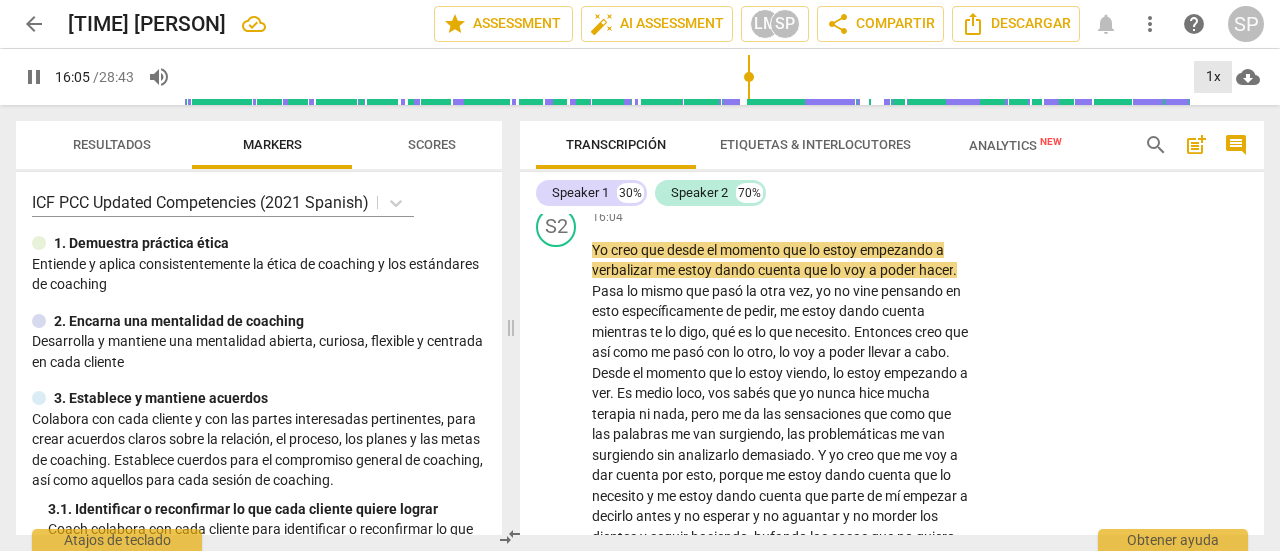 click on "1x" at bounding box center (1213, 77) 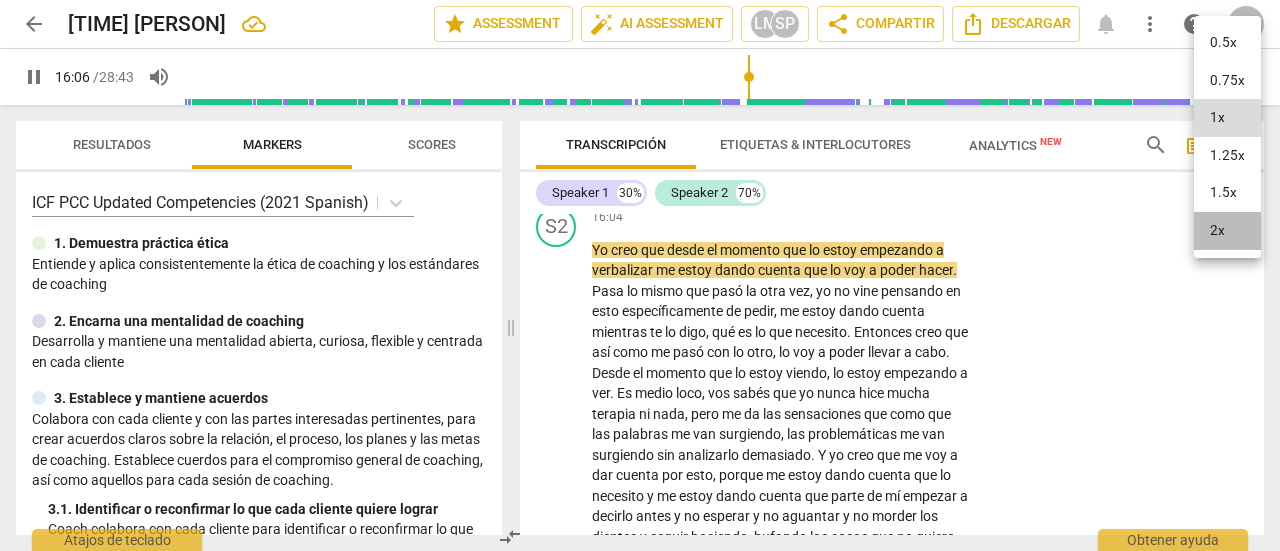 click on "2x" at bounding box center [1227, 231] 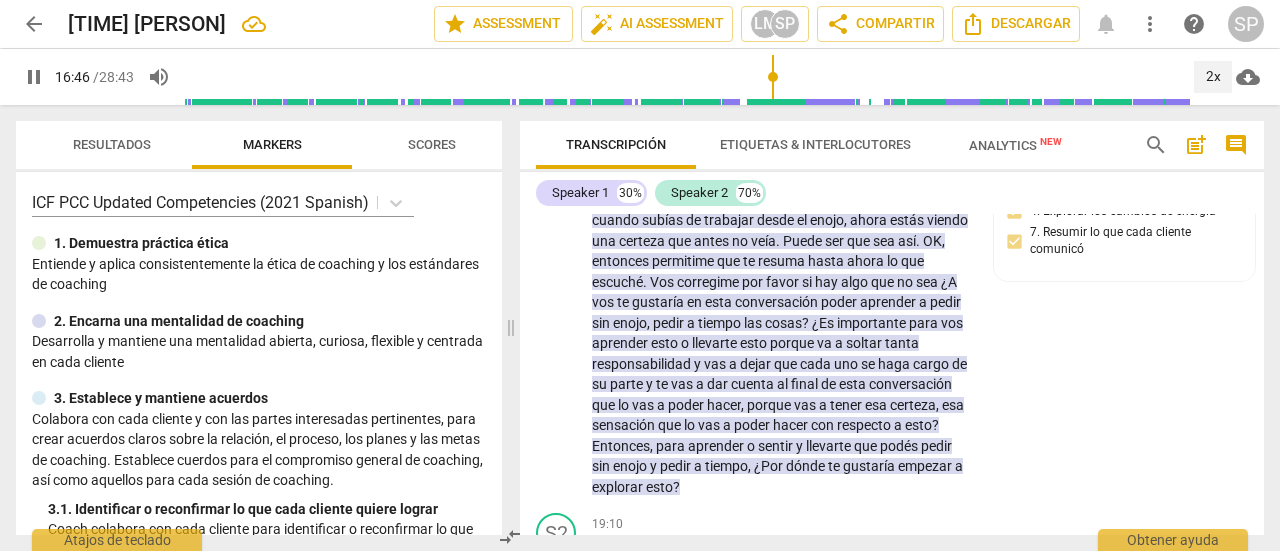 scroll, scrollTop: 6077, scrollLeft: 0, axis: vertical 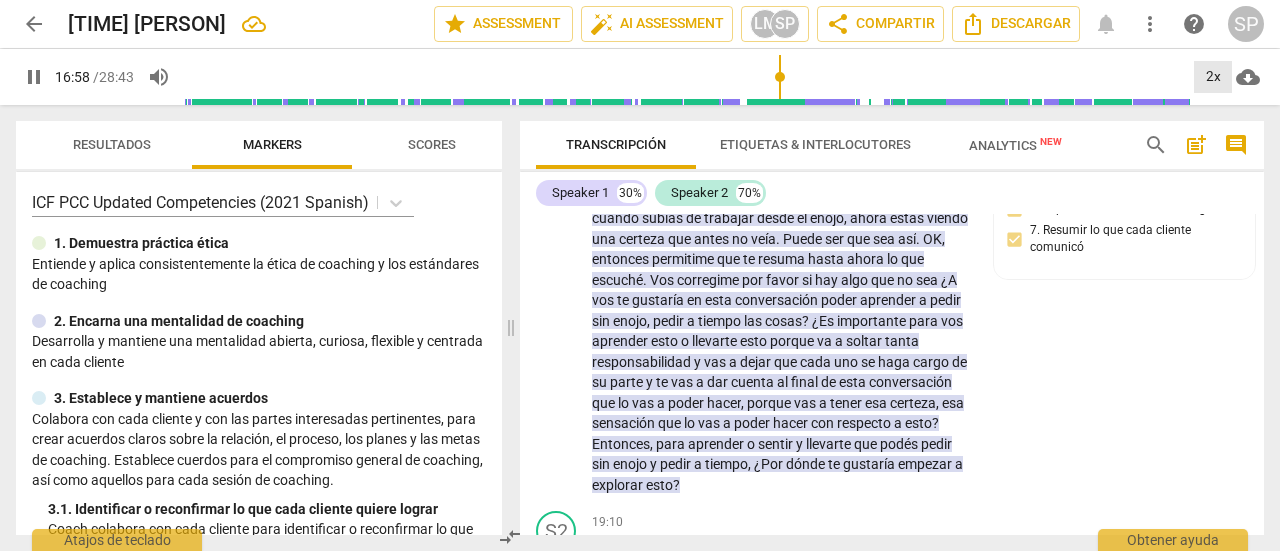 click on "2x" at bounding box center (1213, 77) 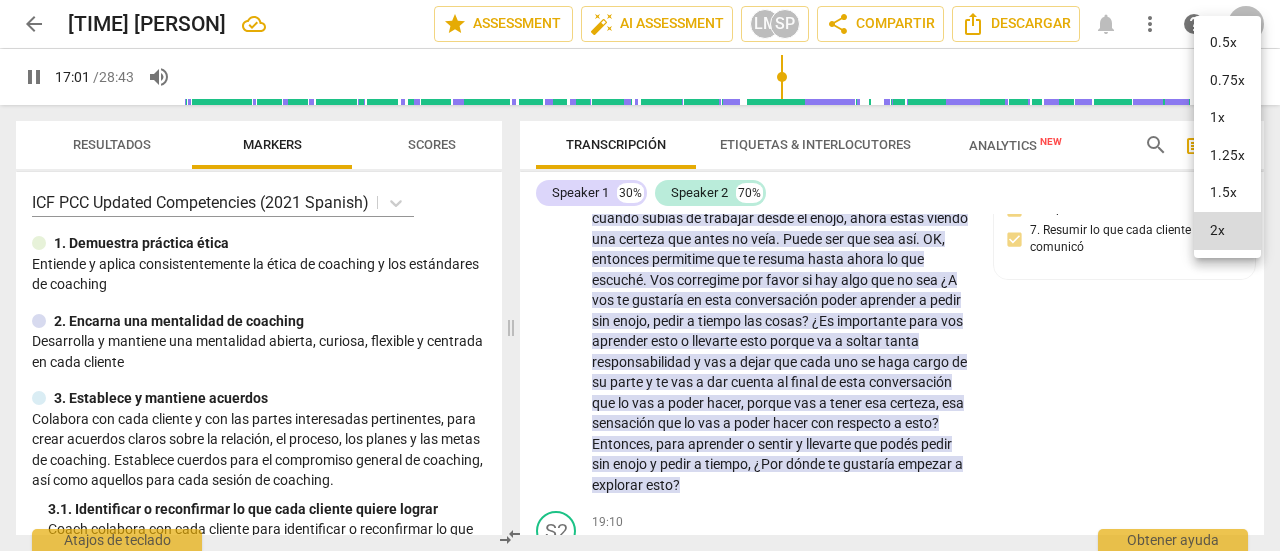 click on "1x" at bounding box center (1227, 118) 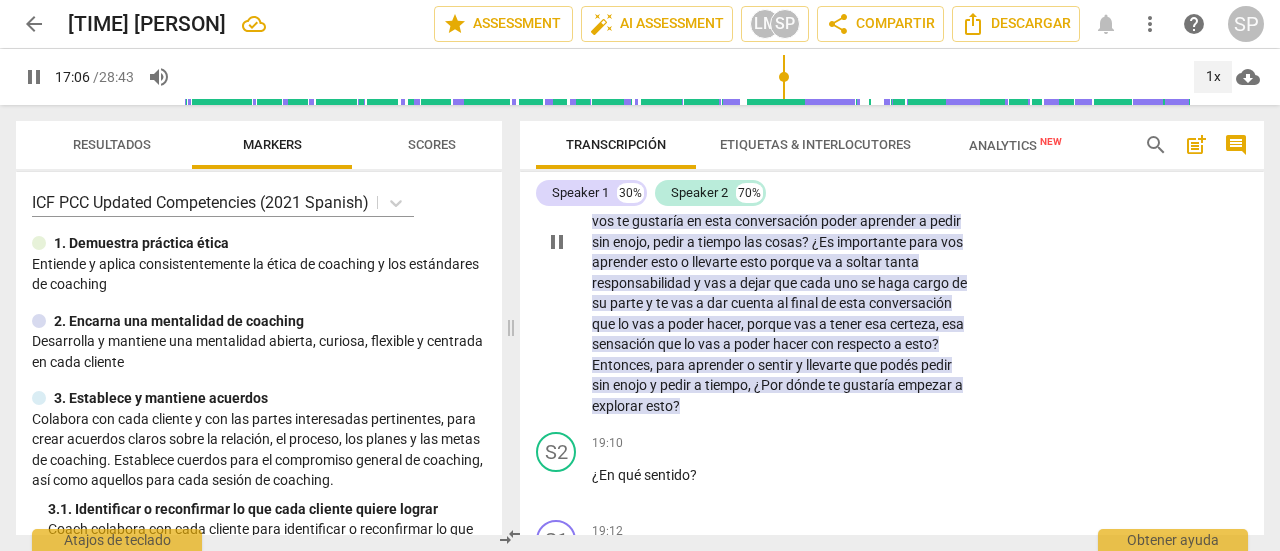 scroll, scrollTop: 6159, scrollLeft: 0, axis: vertical 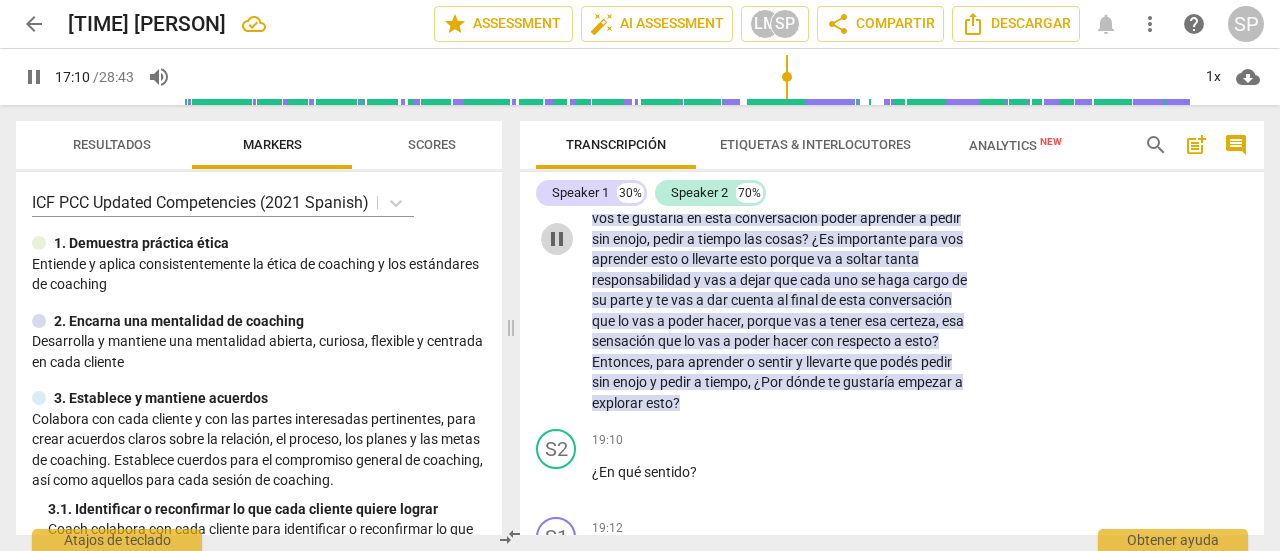 click on "pause" at bounding box center [557, 239] 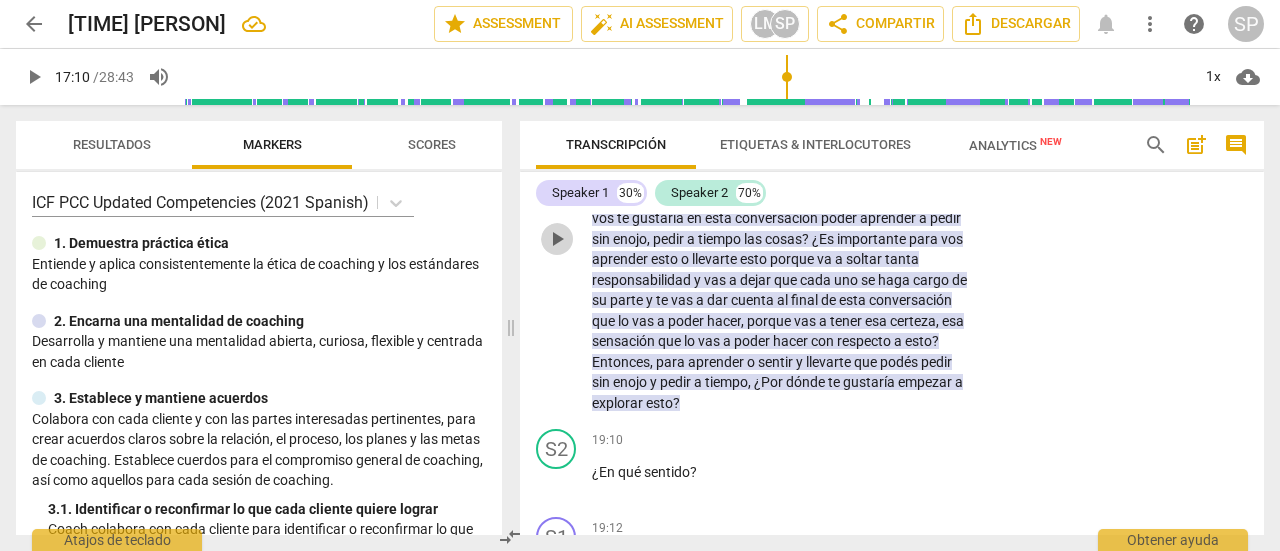 click on "play_arrow" at bounding box center (557, 239) 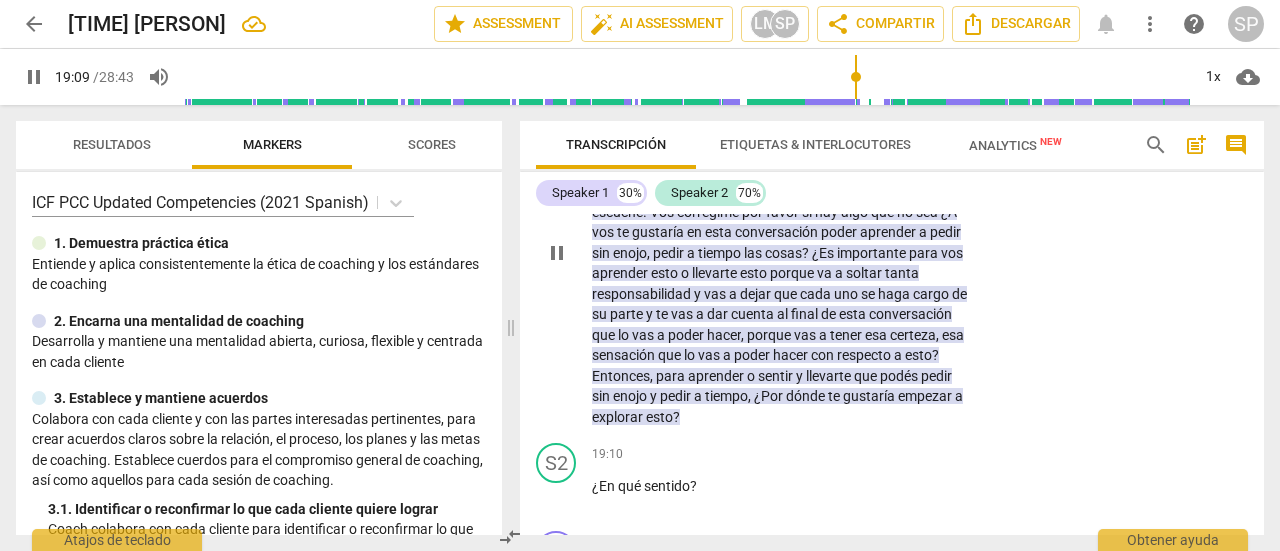 scroll, scrollTop: 6059, scrollLeft: 0, axis: vertical 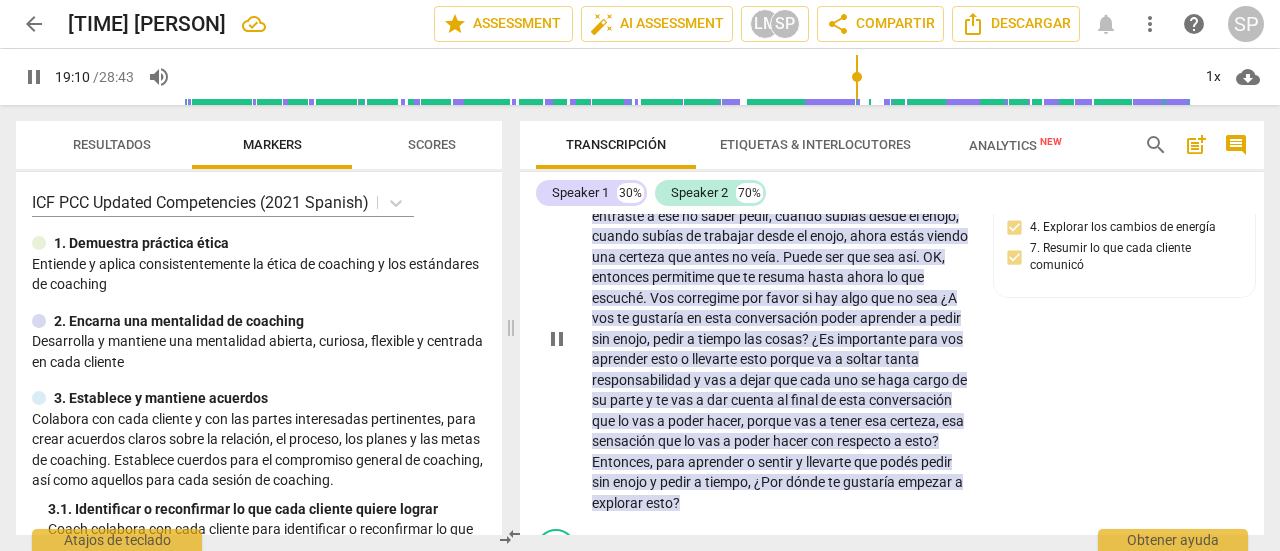 click on "Add competency" at bounding box center [801, 143] 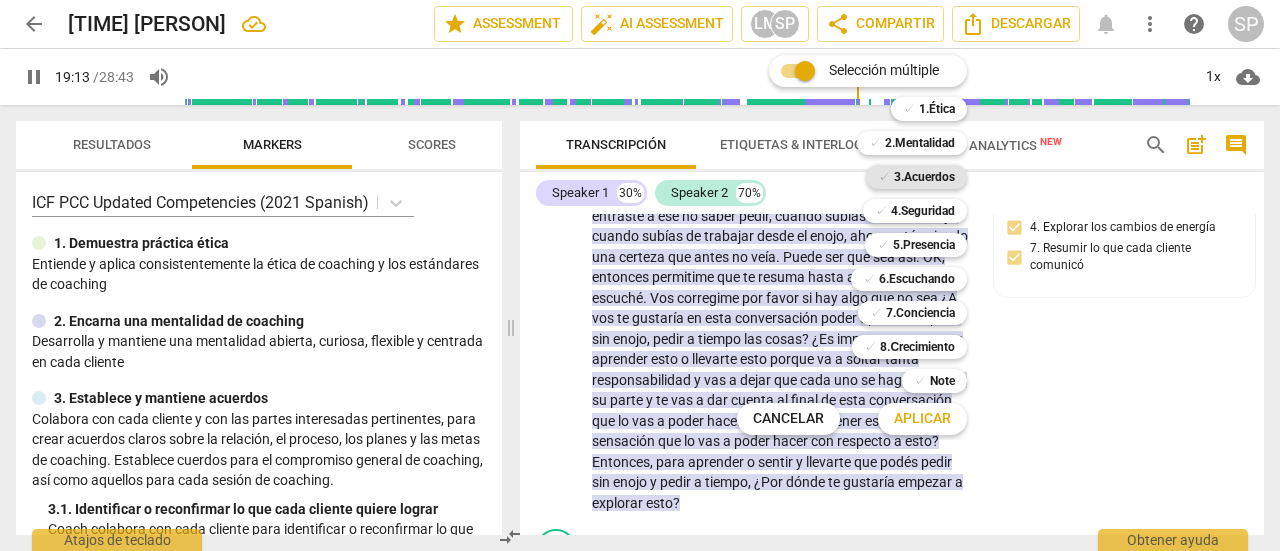 click on "3.Acuerdos" at bounding box center (924, 177) 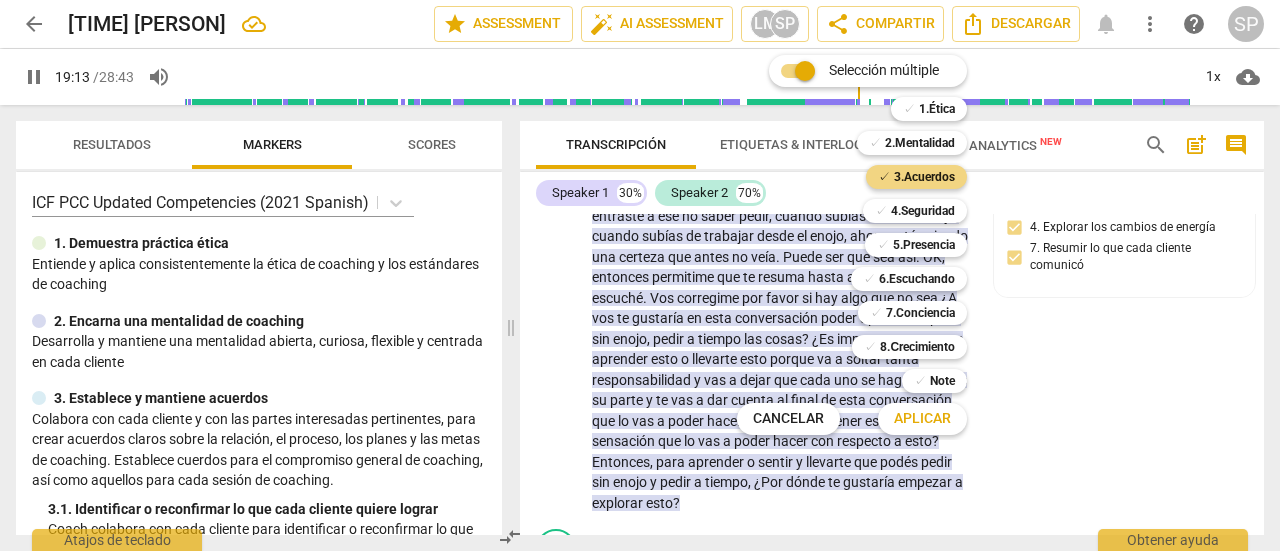 click on "Aplicar" at bounding box center [922, 419] 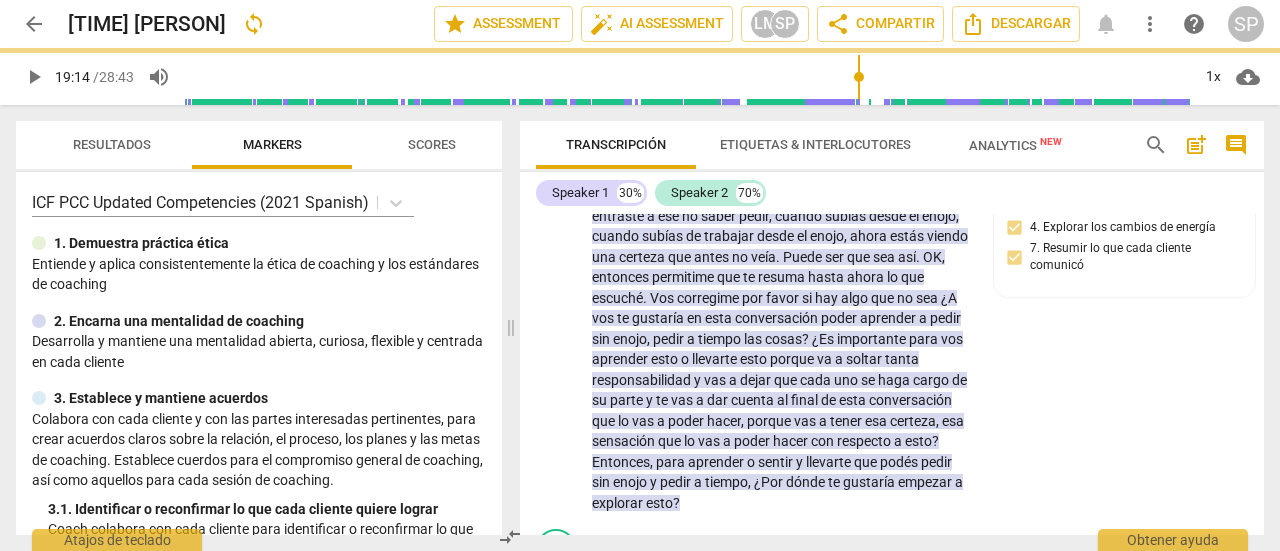 type on "1154" 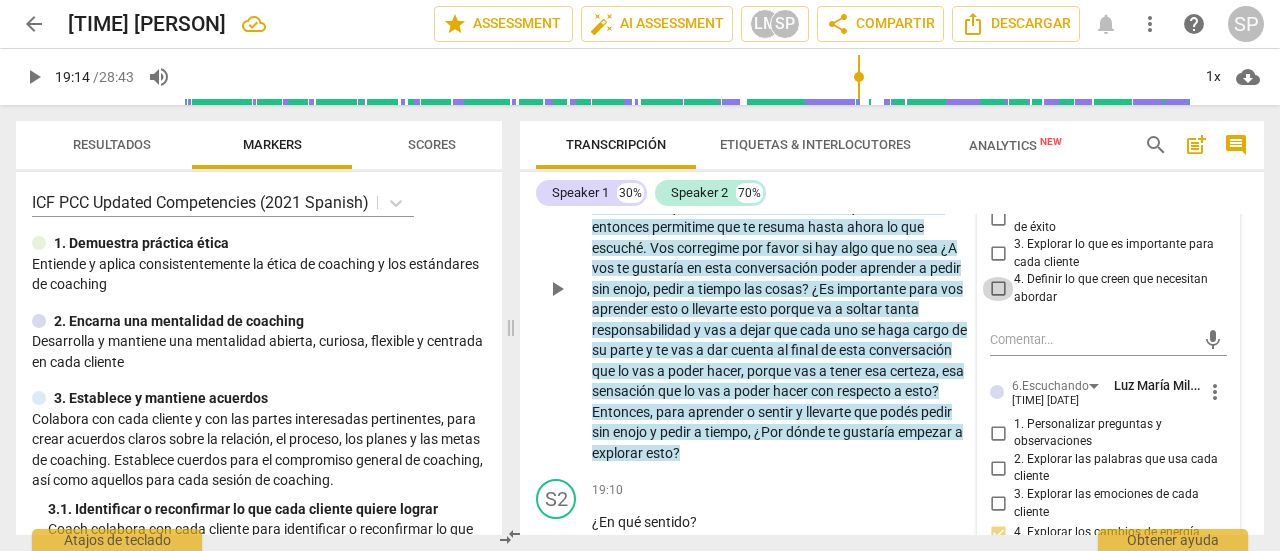 click on "4. Definir lo que creen que necesitan abordar" at bounding box center (998, 289) 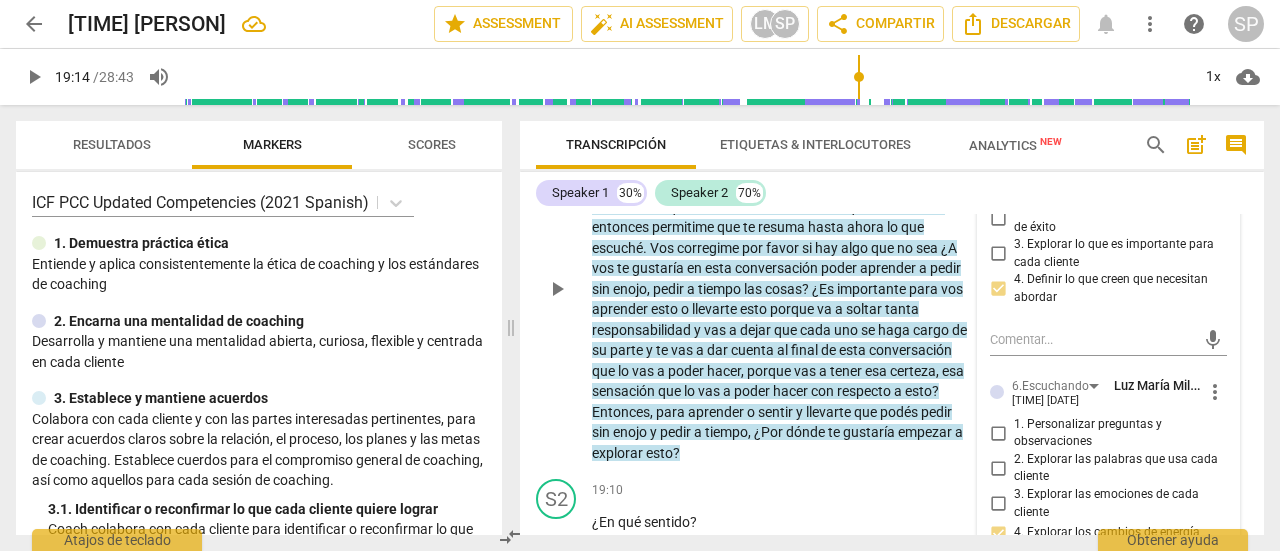 click on "S1 play_arrow pause [TIME] + Add competency 3.Acuerdos 6.Escuchando keyboard_arrow_right Te   veo   ahora   como   una   certeza ,   te   estás   tocando   el   pecho   como   una   certeza   que   la   estás   teniendo   ahora ,   que   cuando   entraste   a   ese   no   saber   pedir ,   cuando   subías   desde   el   enojo ,   cuando   subías   de   trabajar   desde   el   enojo ,   ahora   estás   viendo   una   certeza   que   antes   no   veía .   Puede   ser   que   sea   así .   OK ,   entonces   permitime   que   te   resuma   hasta   ahora   lo   que   escuché .   Vos   corregime   por   favor   si   hay   algo   que   no   sea   ¿A   vos   te   gustaría   en   esta   conversación   poder   aprender   a   pedir   sin   enojo ,   pedir   a   tiempo   las   cosas ?   ¿Es   importante   para   vos   aprender   esto   o   llevarte   esto   porque   va   a   soltar   tanta   responsabilidad   y   vas   a   dejar   que   cada   uno   se   haga   cargo   de   su   parte   y   te   vas   a   dar" at bounding box center (892, 273) 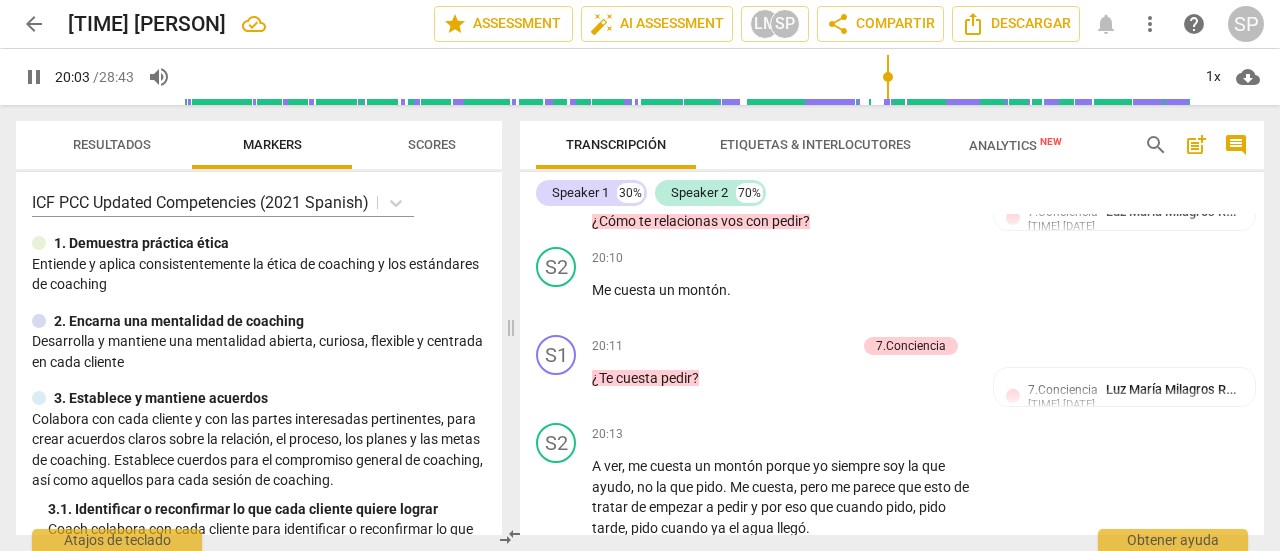 scroll, scrollTop: 6698, scrollLeft: 0, axis: vertical 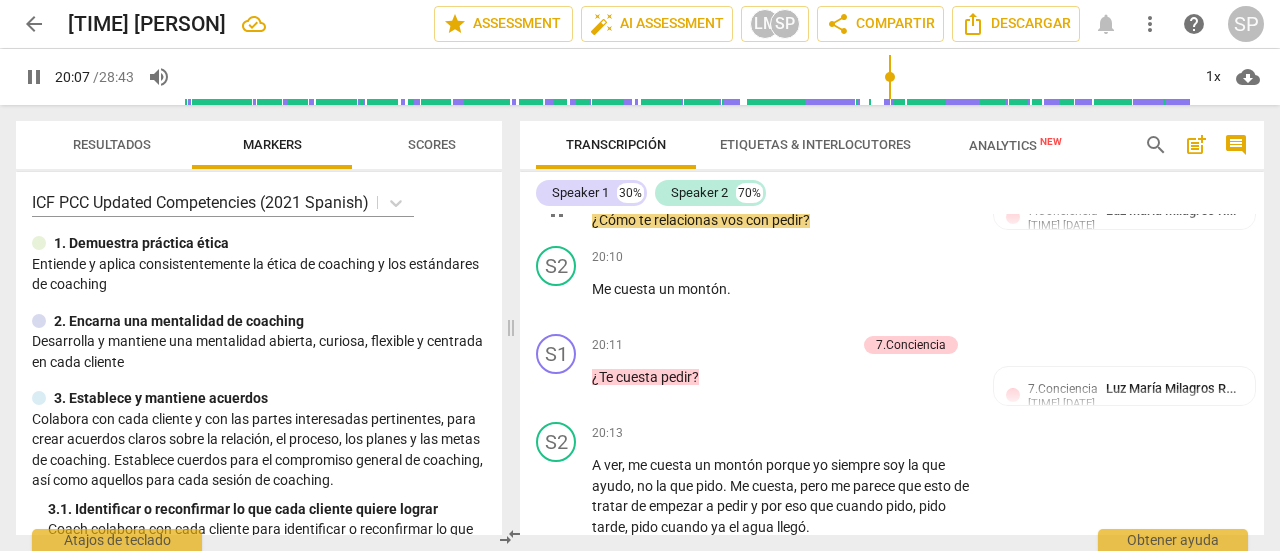 click on "Add competency" at bounding box center [808, 168] 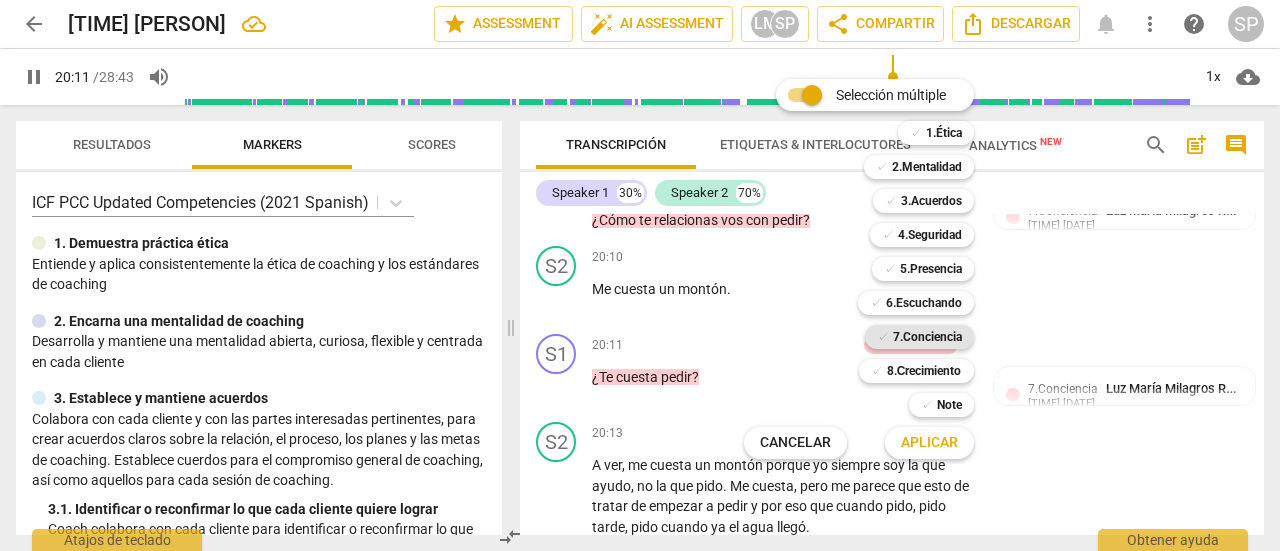 click on "7.Conciencia" at bounding box center [927, 337] 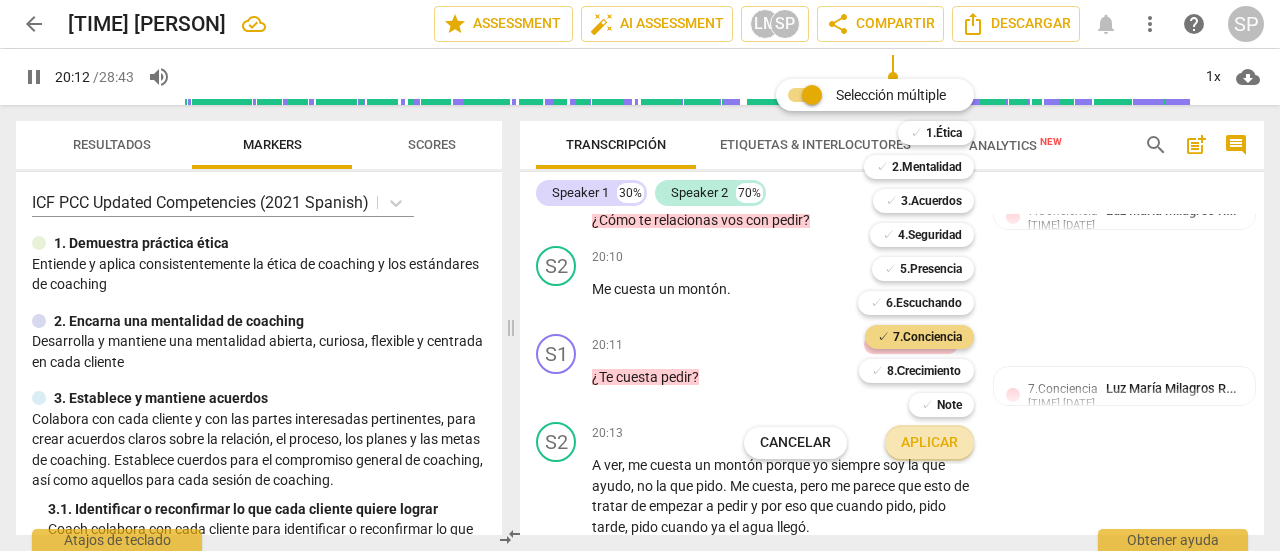 click on "Aplicar" at bounding box center (929, 443) 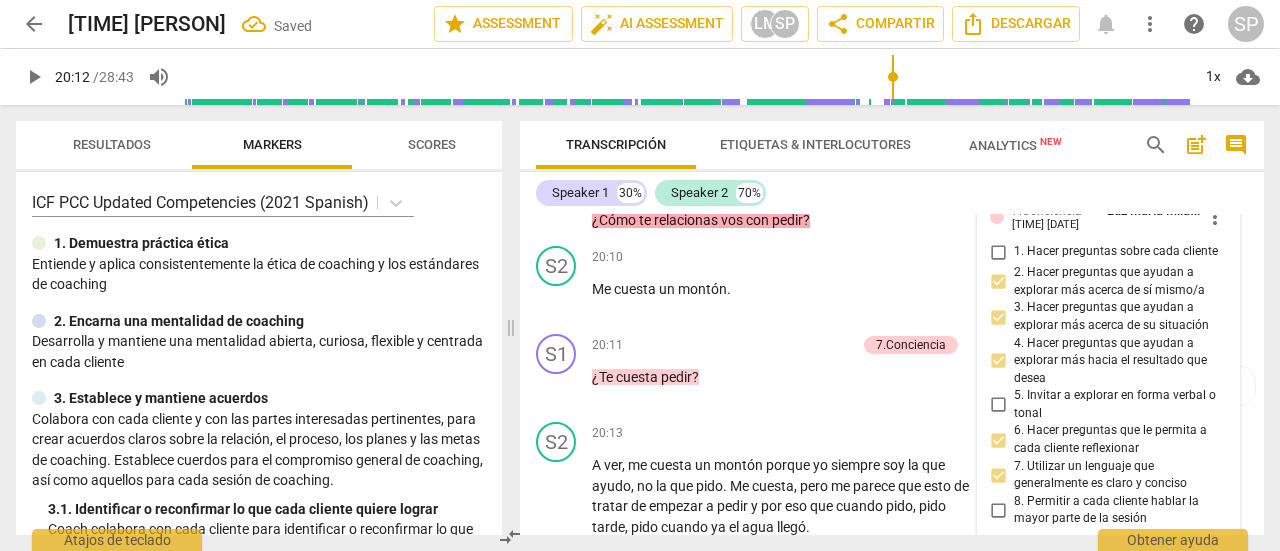 scroll, scrollTop: 6986, scrollLeft: 0, axis: vertical 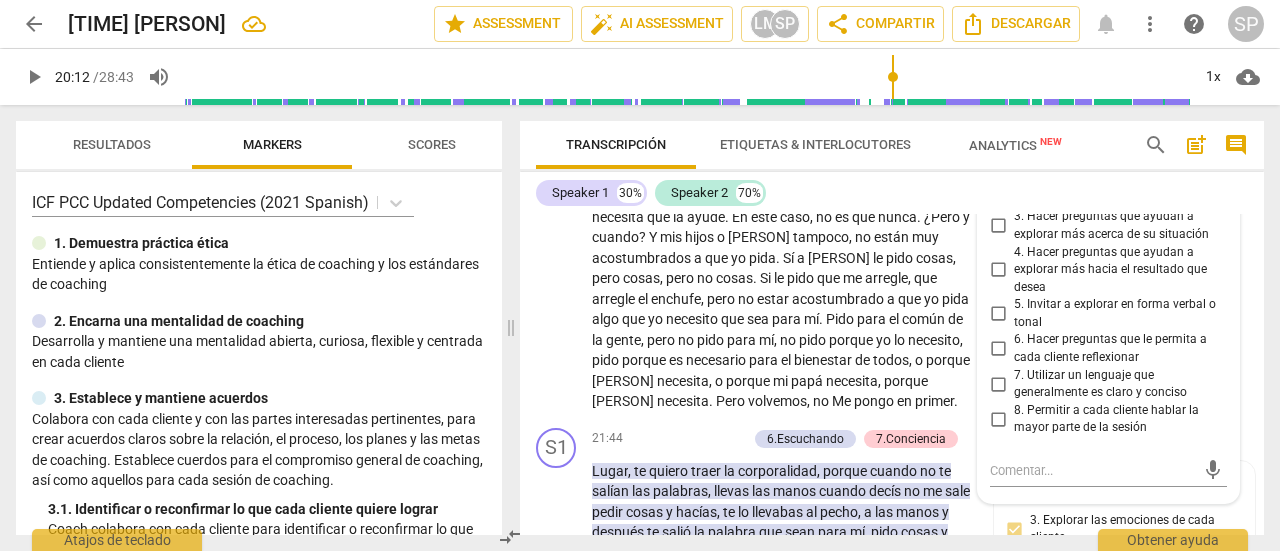 click on "2. Hacer preguntas que ayudan a explorar más acerca de sí mismo/a" at bounding box center [998, 191] 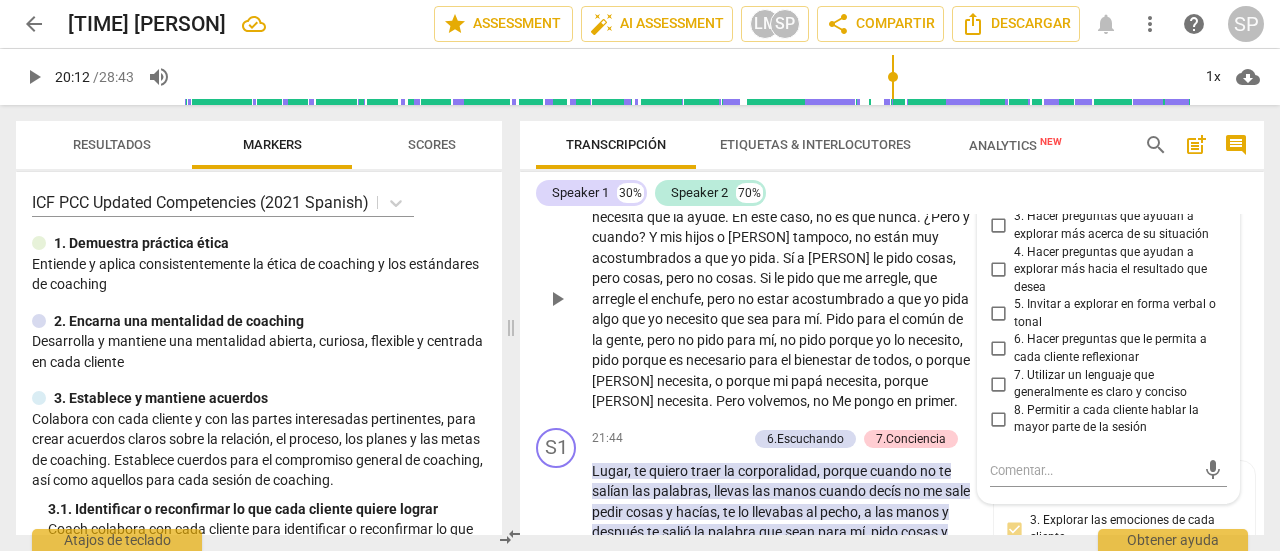 click on "play_arrow pause" at bounding box center (566, 299) 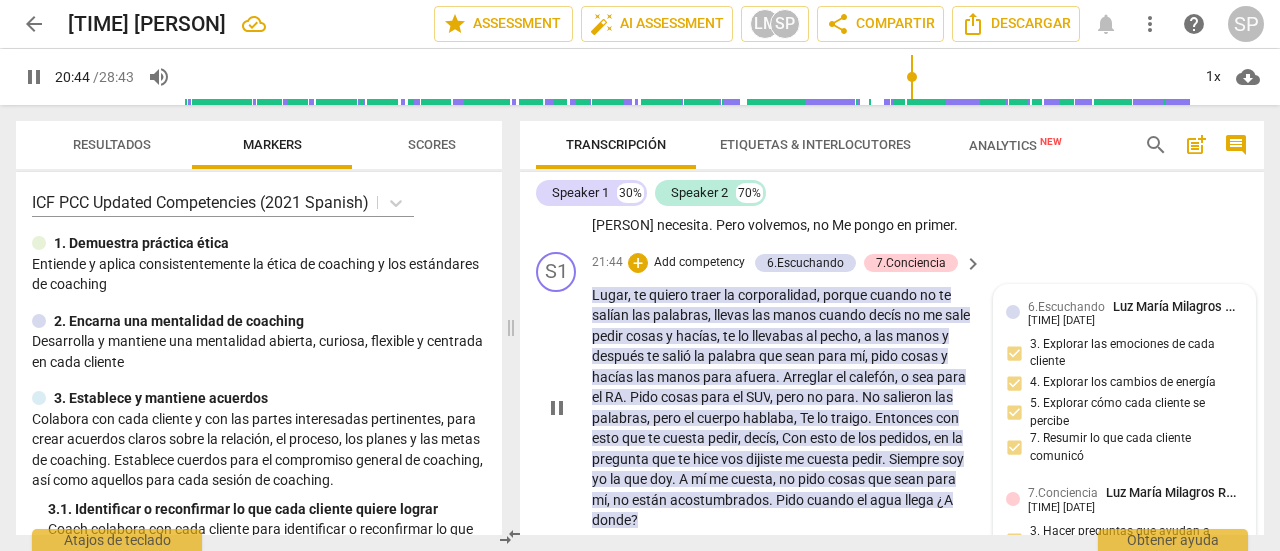 scroll, scrollTop: 7286, scrollLeft: 0, axis: vertical 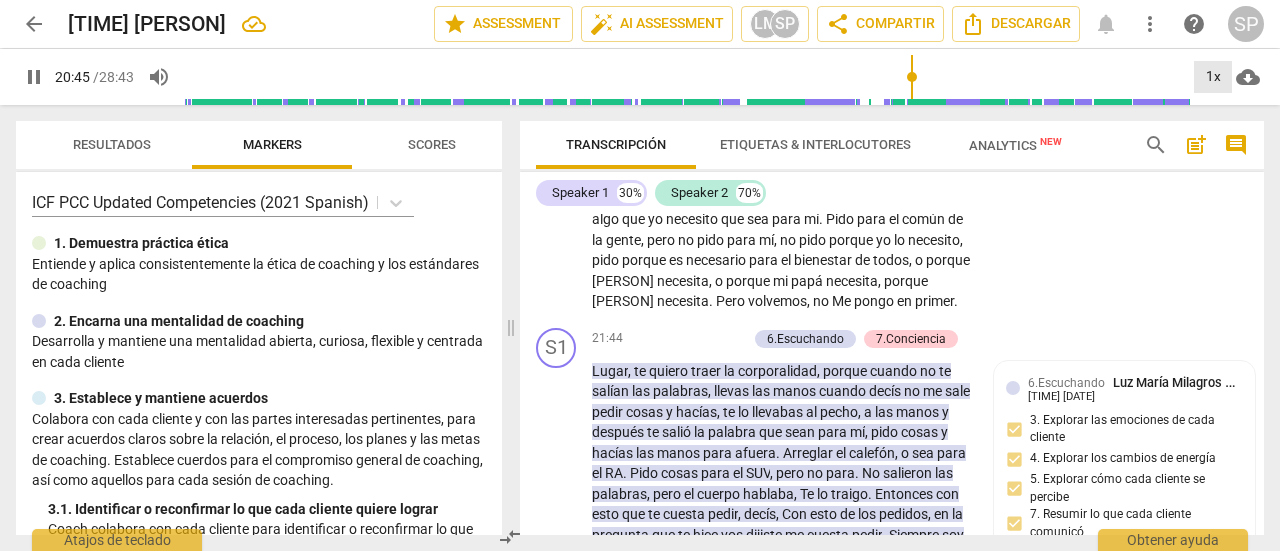 click on "1x" at bounding box center (1213, 77) 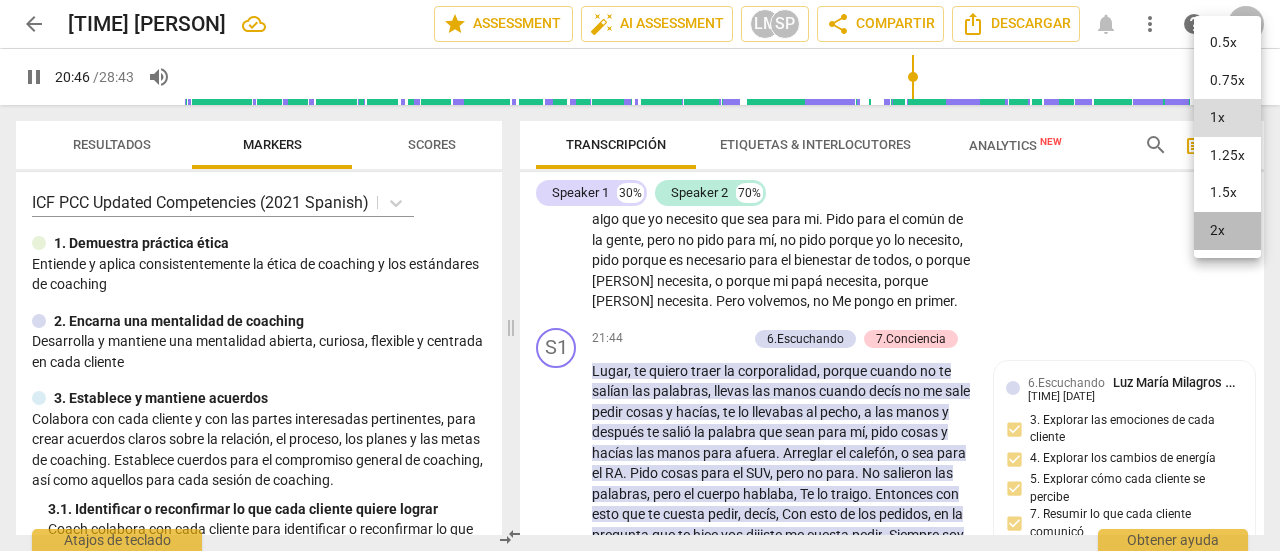 click on "2x" at bounding box center (1227, 231) 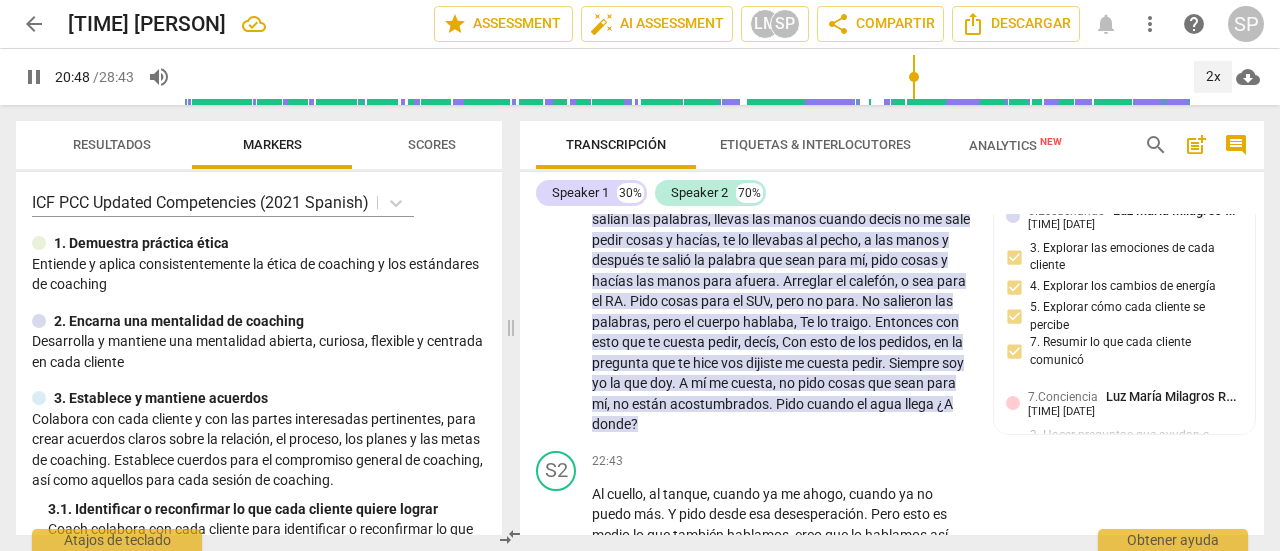 scroll, scrollTop: 7486, scrollLeft: 0, axis: vertical 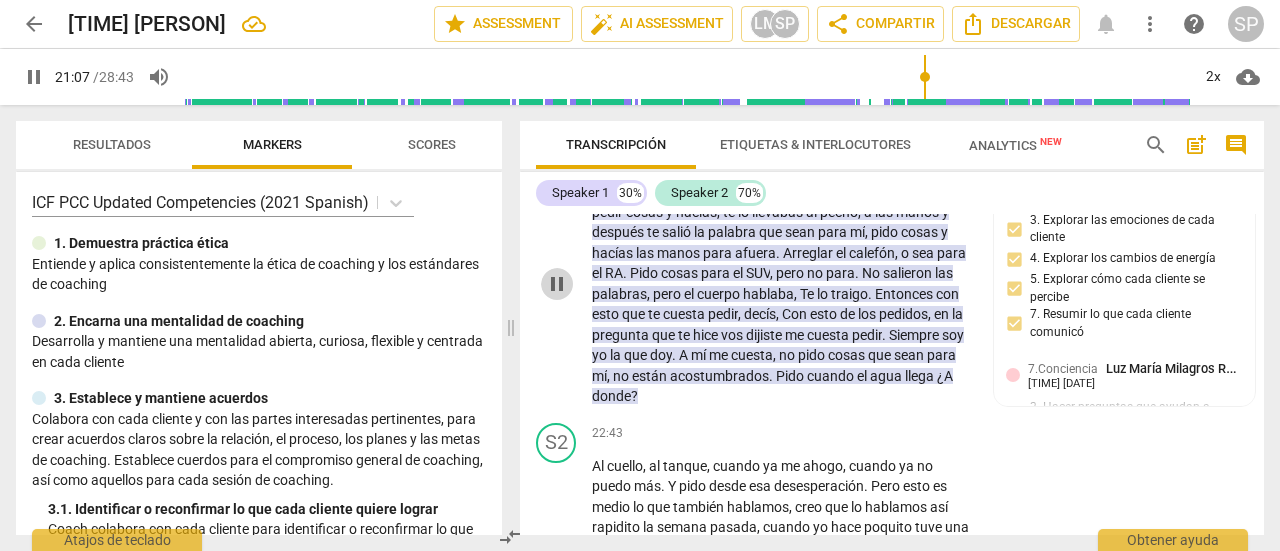 click on "pause" at bounding box center [557, 284] 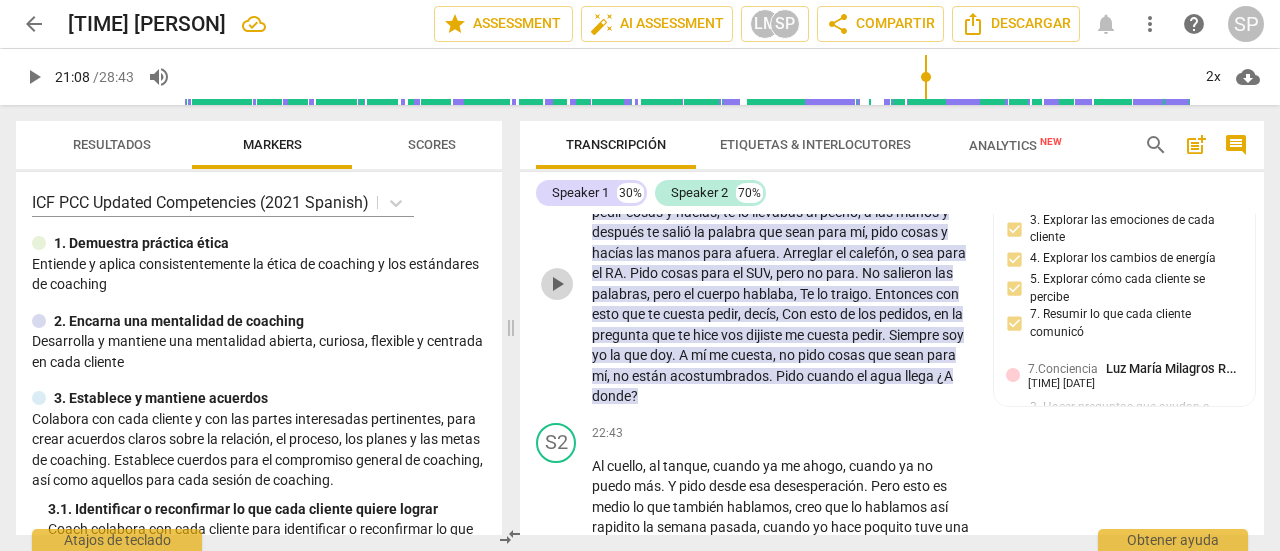 click on "play_arrow" at bounding box center (557, 284) 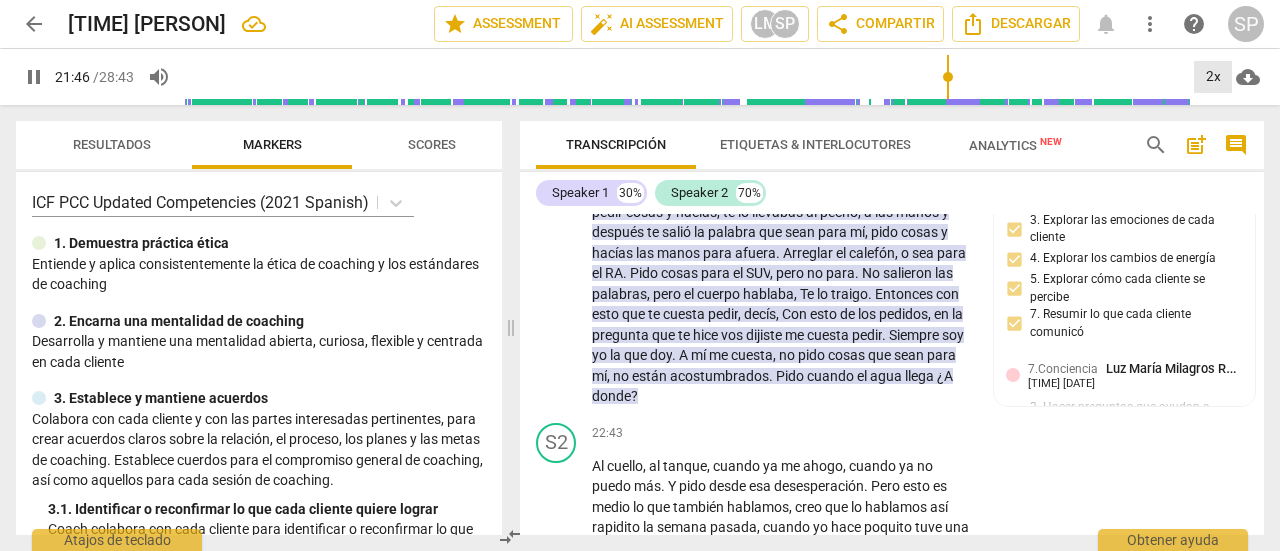 click on "2x" at bounding box center (1213, 77) 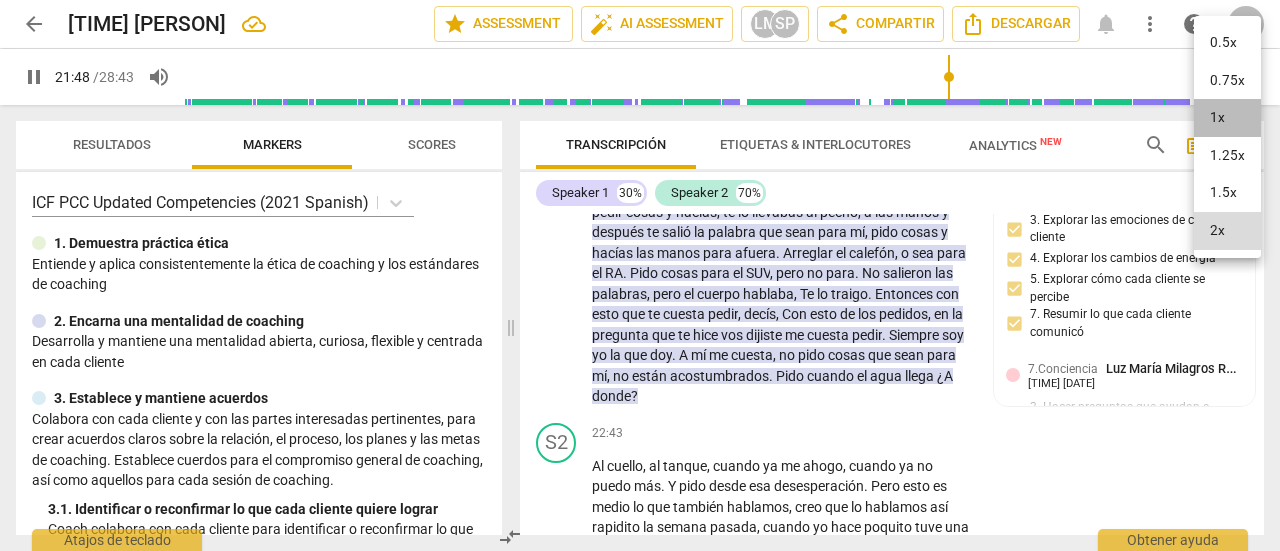 click on "1x" at bounding box center (1227, 118) 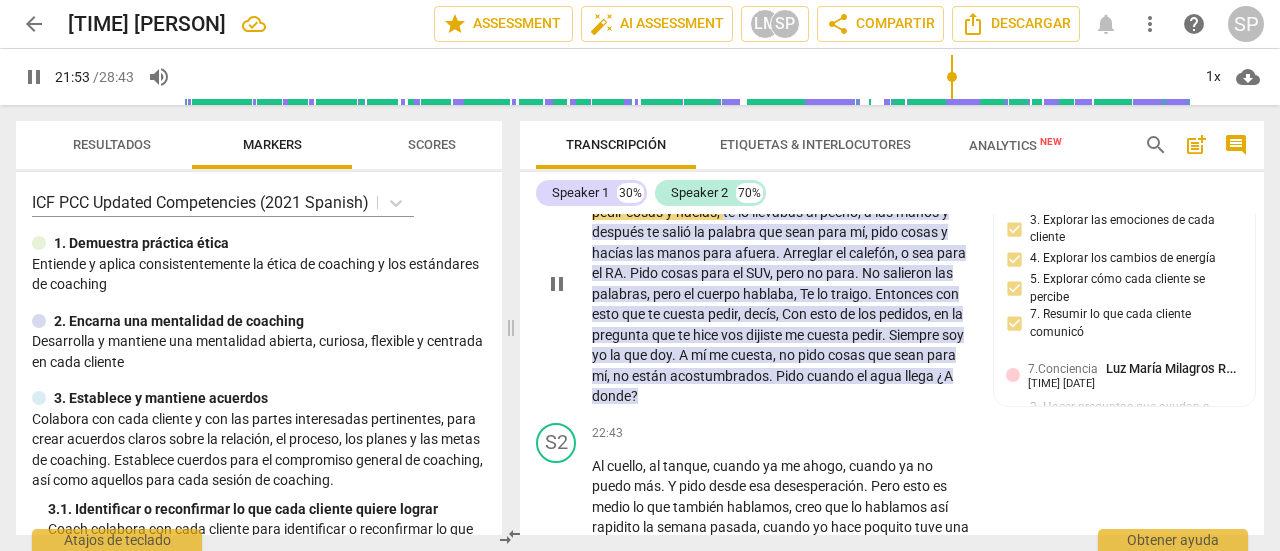 click on "Add competency" at bounding box center [699, 139] 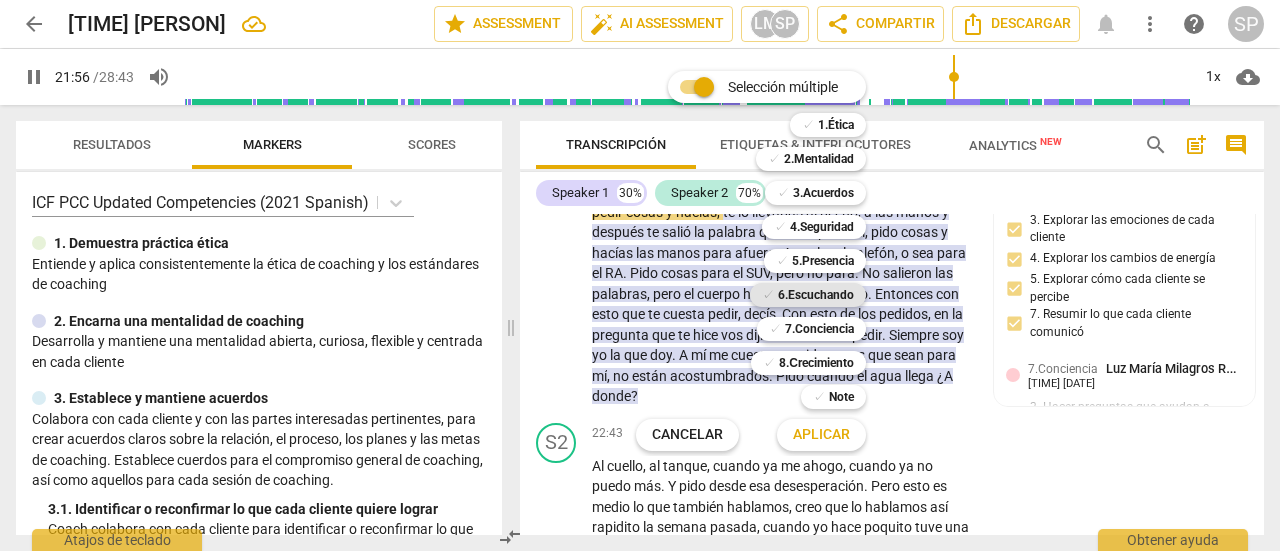 click on "6.Escuchando" at bounding box center [816, 295] 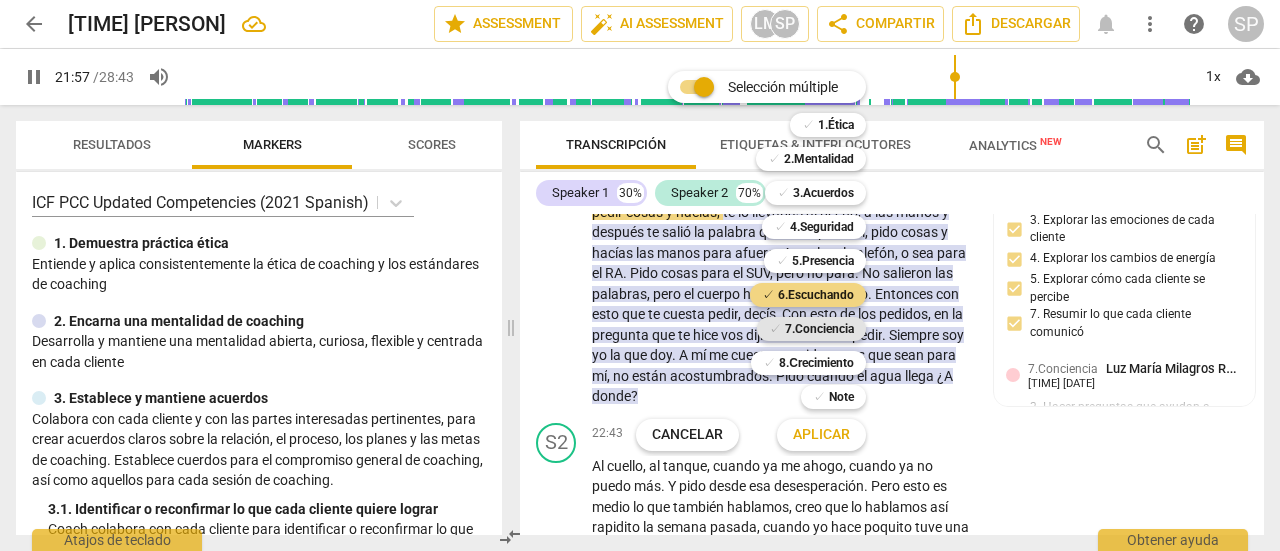 click on "7.Conciencia" at bounding box center (819, 329) 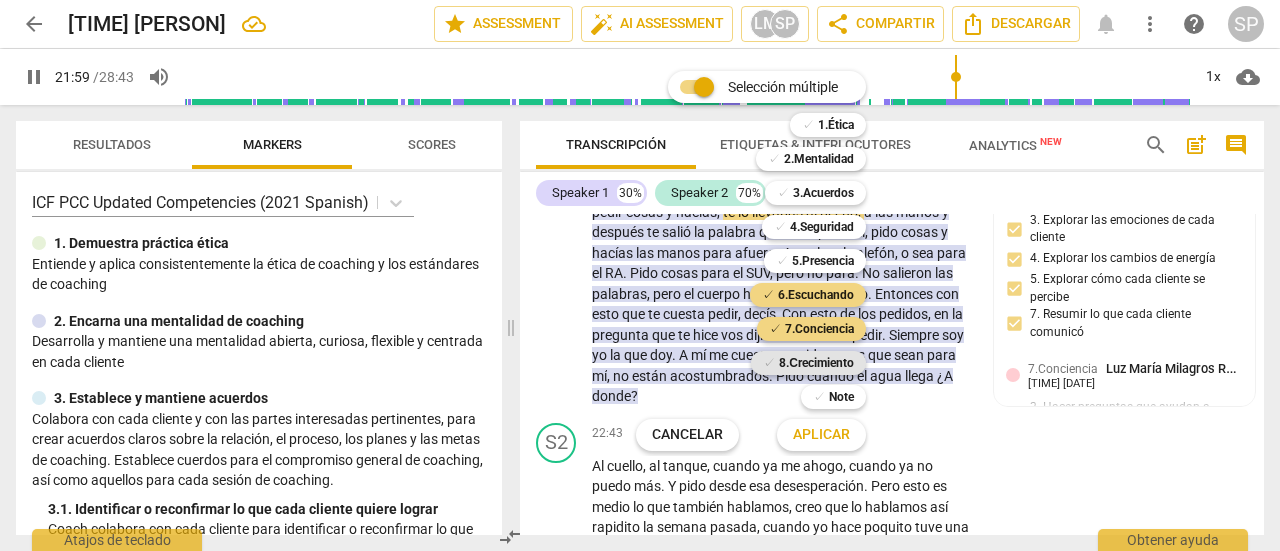 click on "8.Сrecimiento" at bounding box center (816, 363) 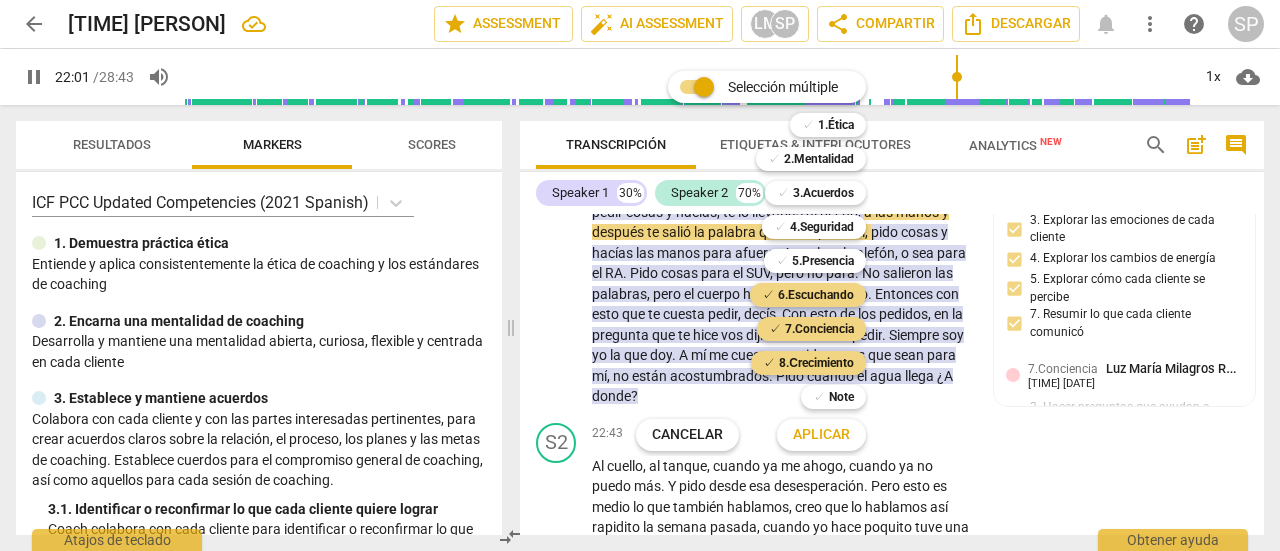 click on "Aplicar" at bounding box center (821, 435) 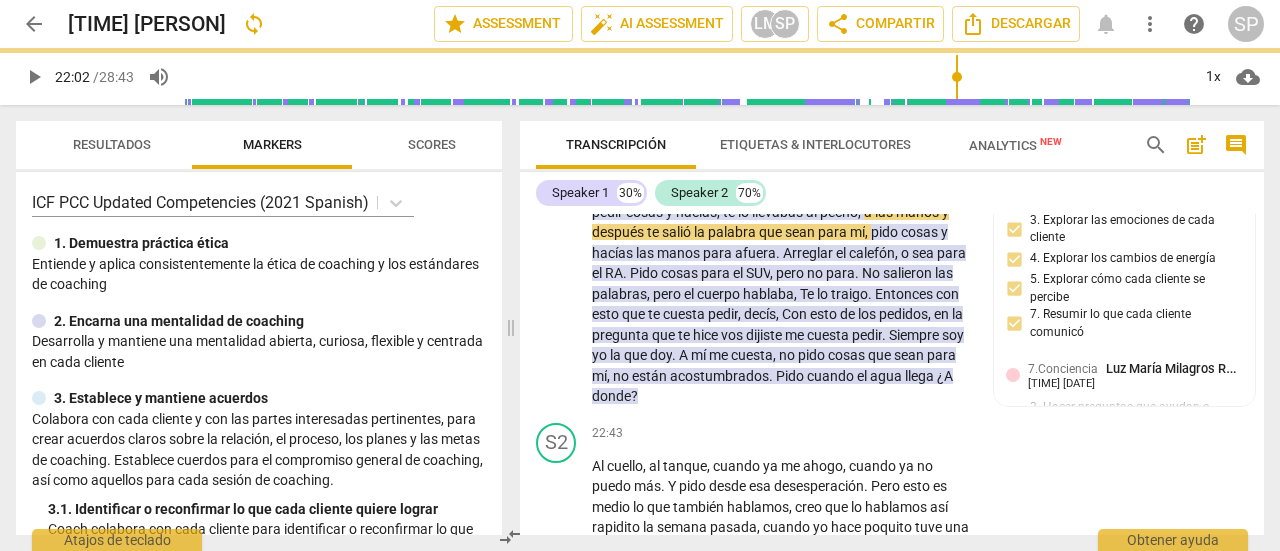 type on "1322" 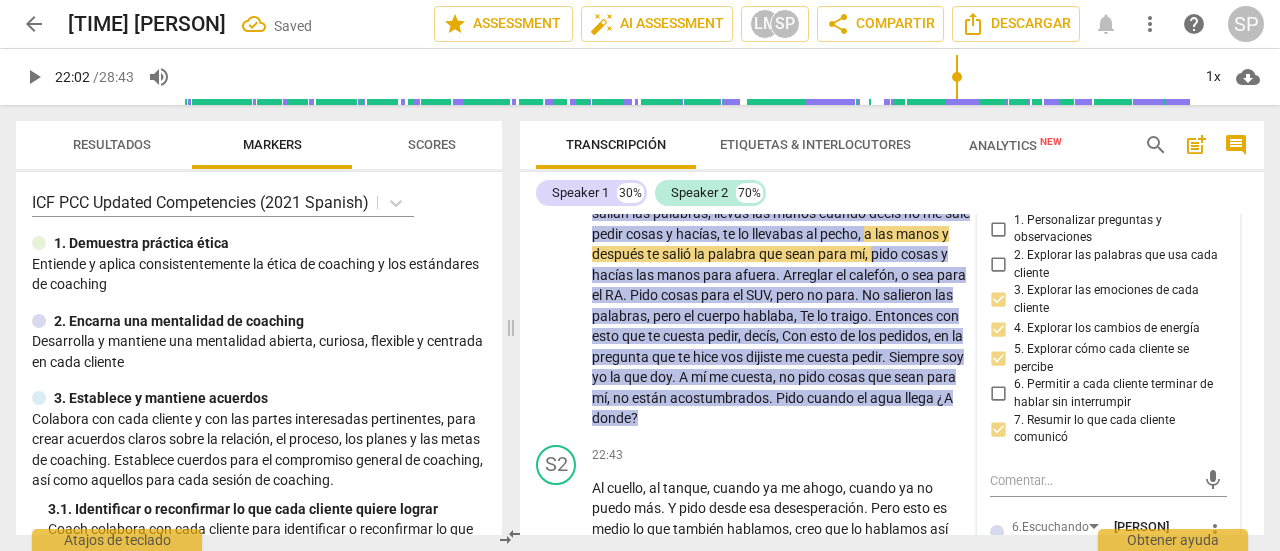 scroll, scrollTop: 7714, scrollLeft: 0, axis: vertical 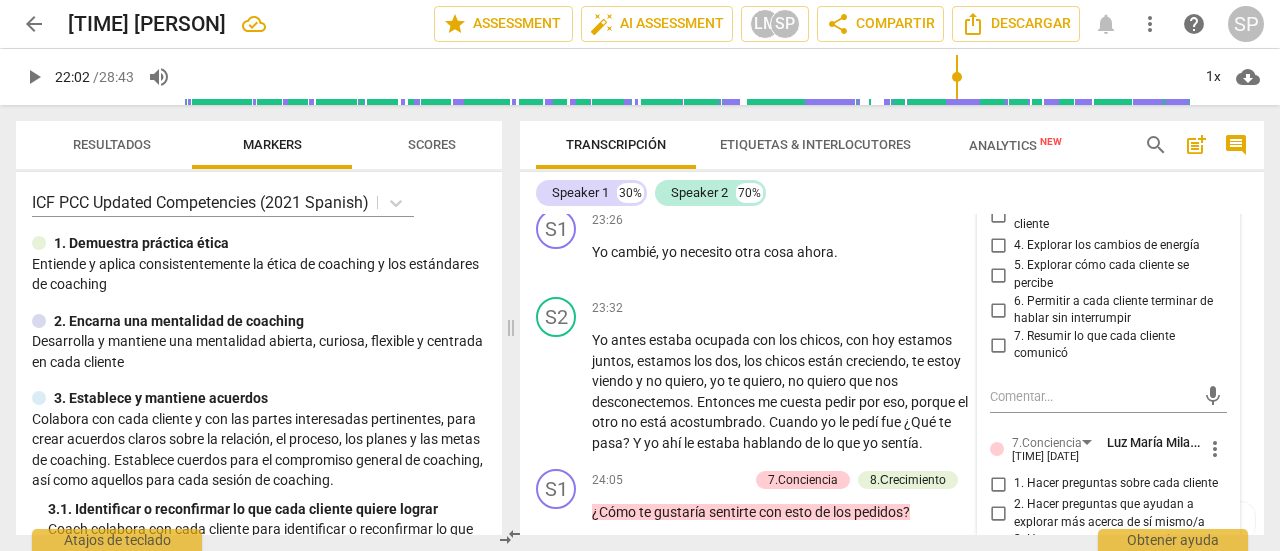 click on "3. Explorar las emociones de cada cliente" at bounding box center (998, 216) 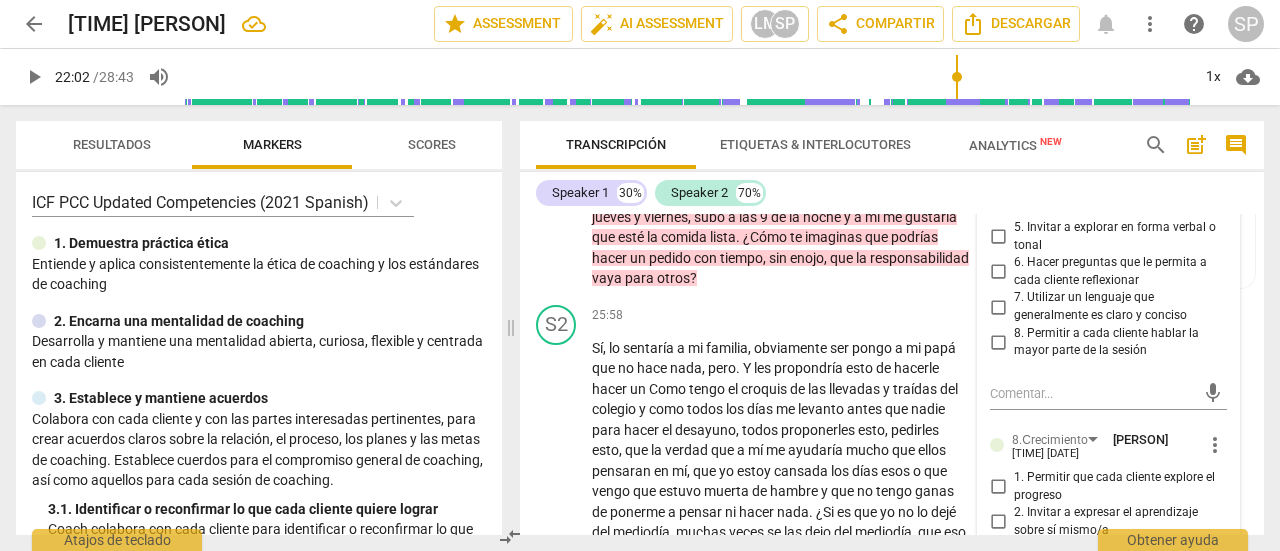 scroll, scrollTop: 8714, scrollLeft: 0, axis: vertical 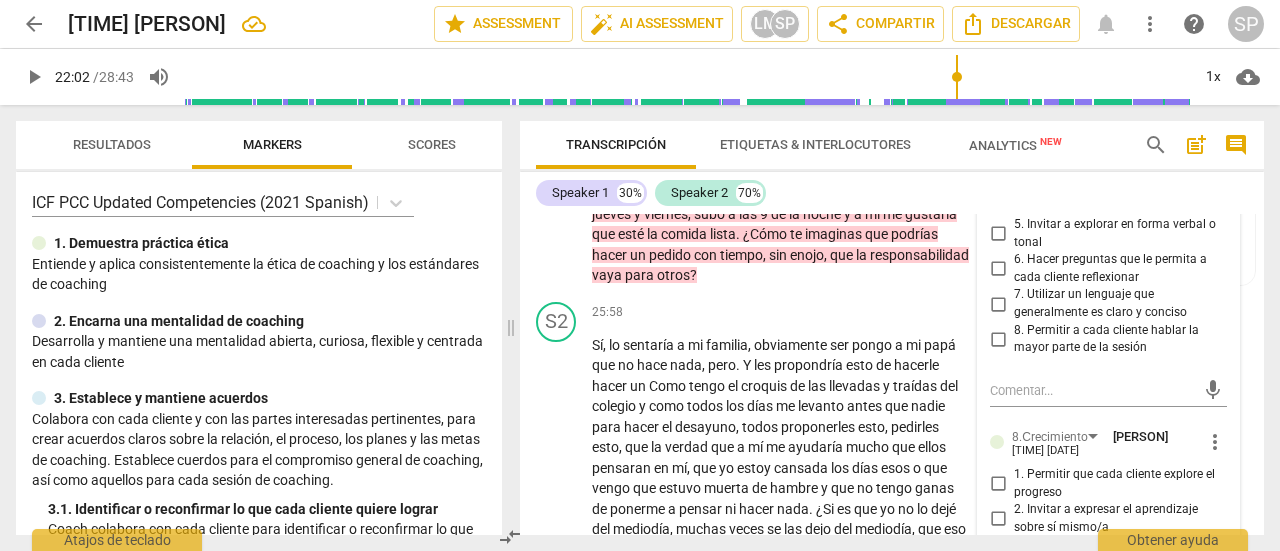 drag, startPoint x: 992, startPoint y: 387, endPoint x: 1022, endPoint y: 390, distance: 30.149628 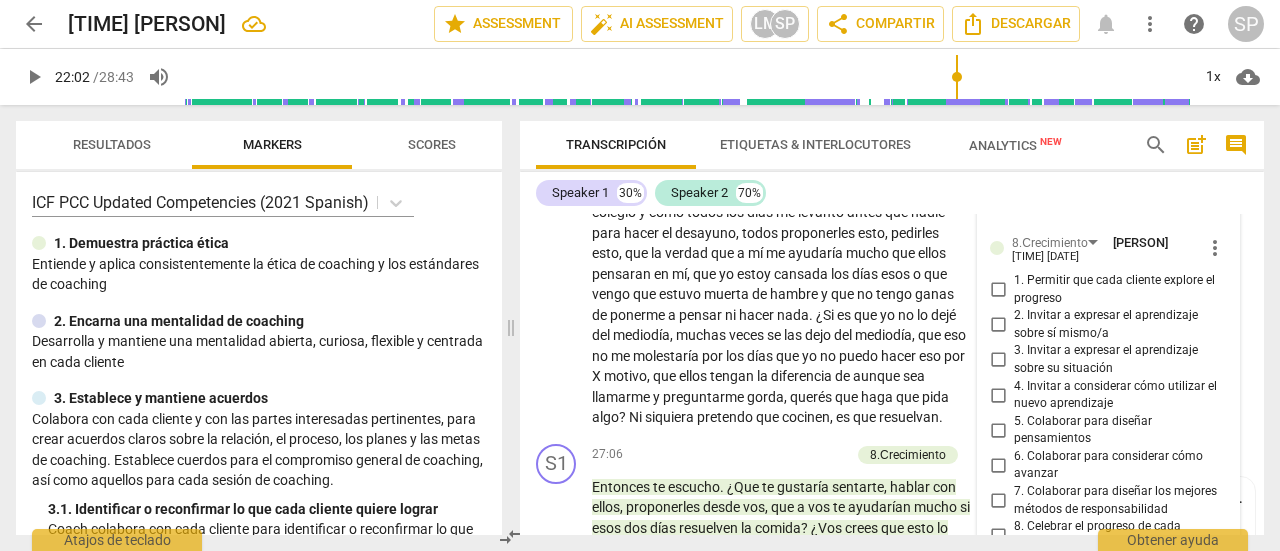 scroll, scrollTop: 8914, scrollLeft: 0, axis: vertical 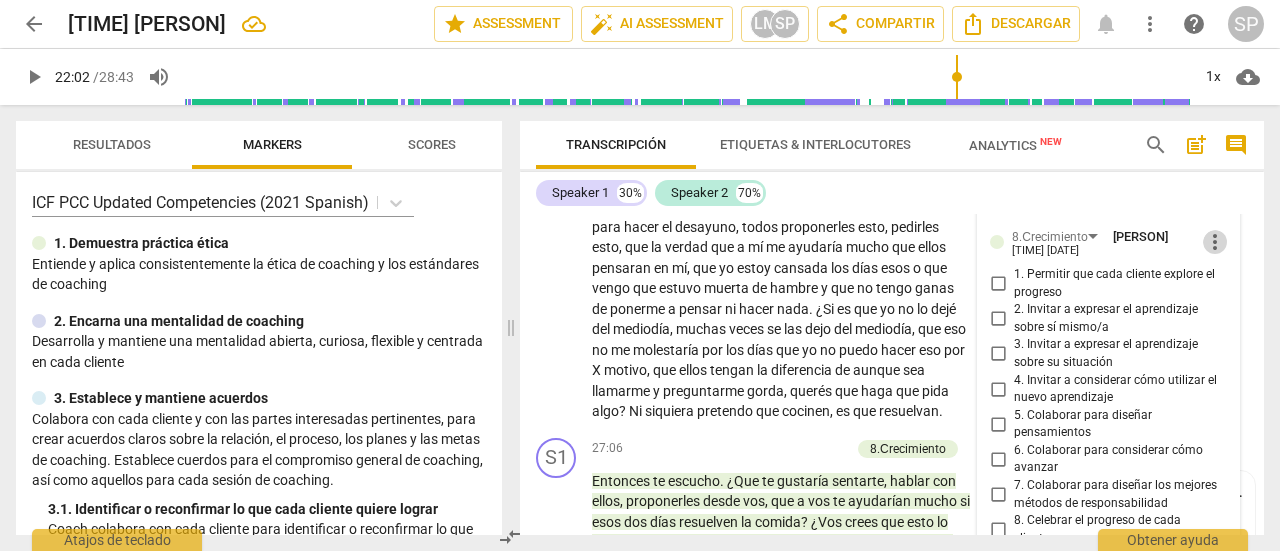 click on "more_vert" at bounding box center [1215, 242] 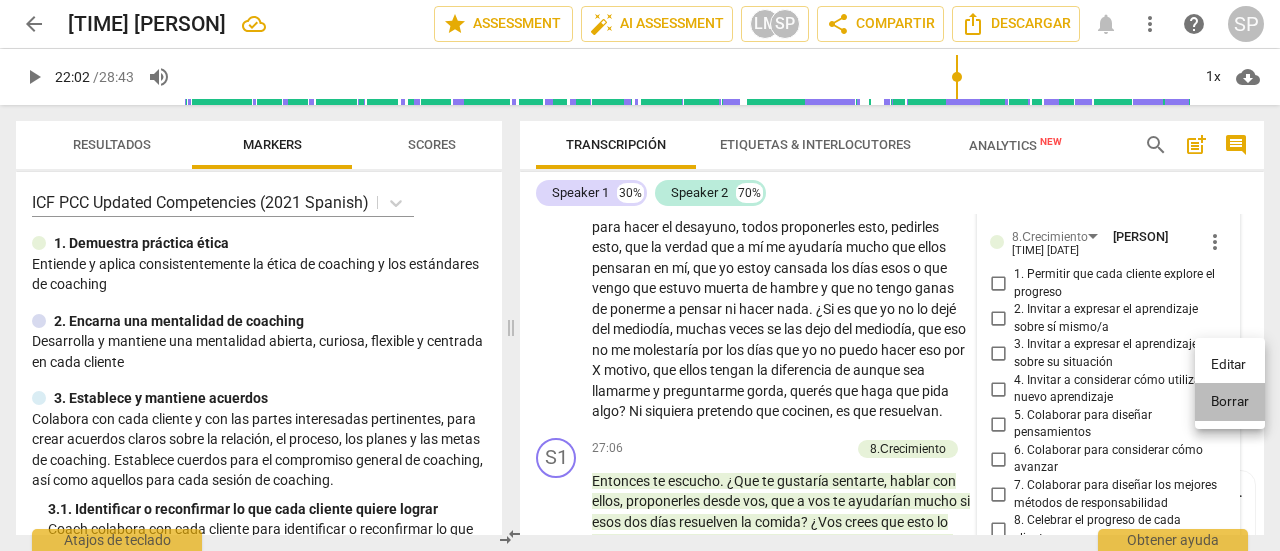click on "Borrar" at bounding box center (1230, 402) 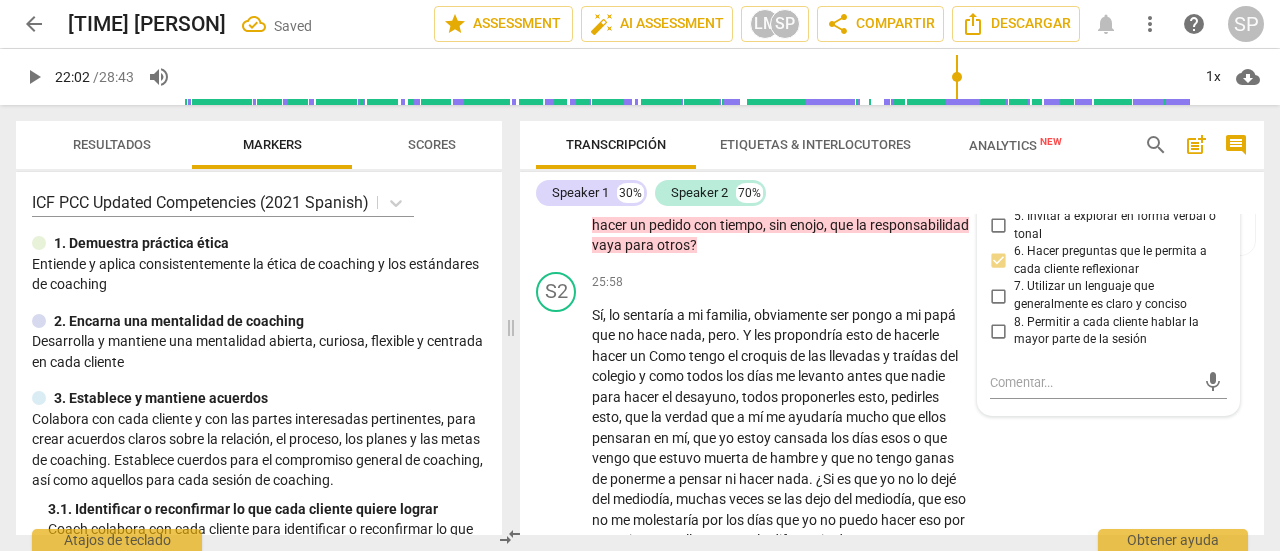scroll, scrollTop: 8614, scrollLeft: 0, axis: vertical 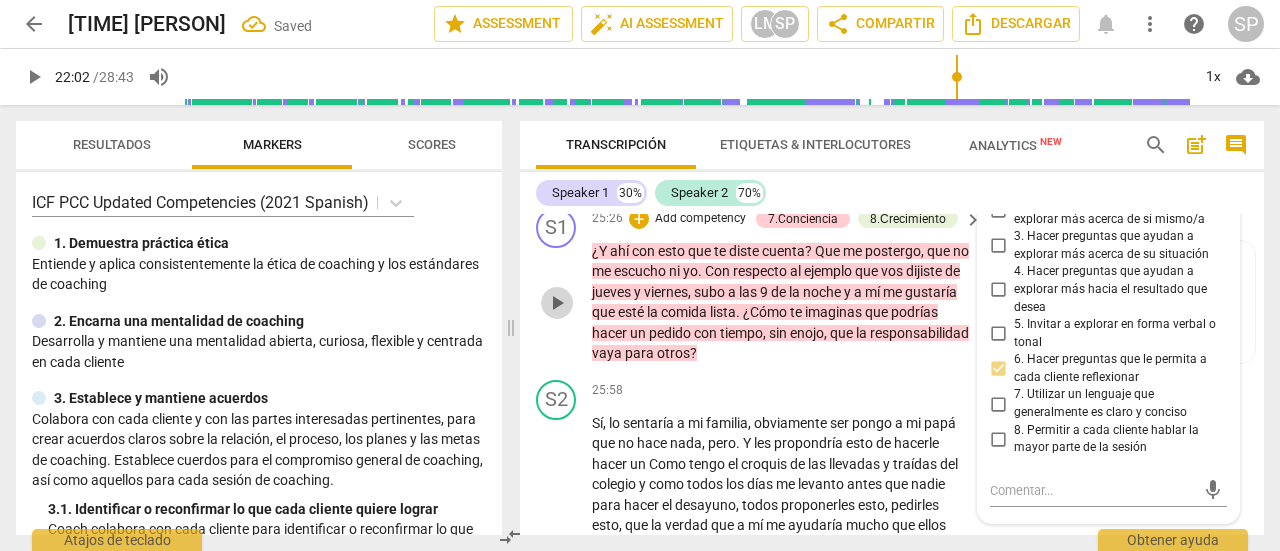 click on "play_arrow" at bounding box center (557, 303) 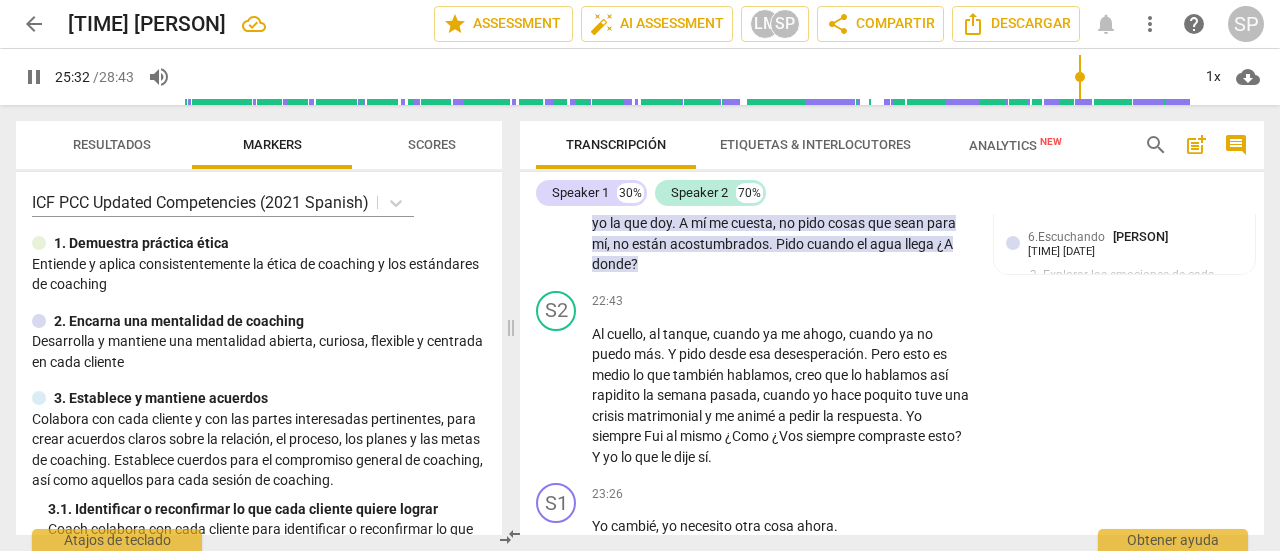scroll, scrollTop: 7614, scrollLeft: 0, axis: vertical 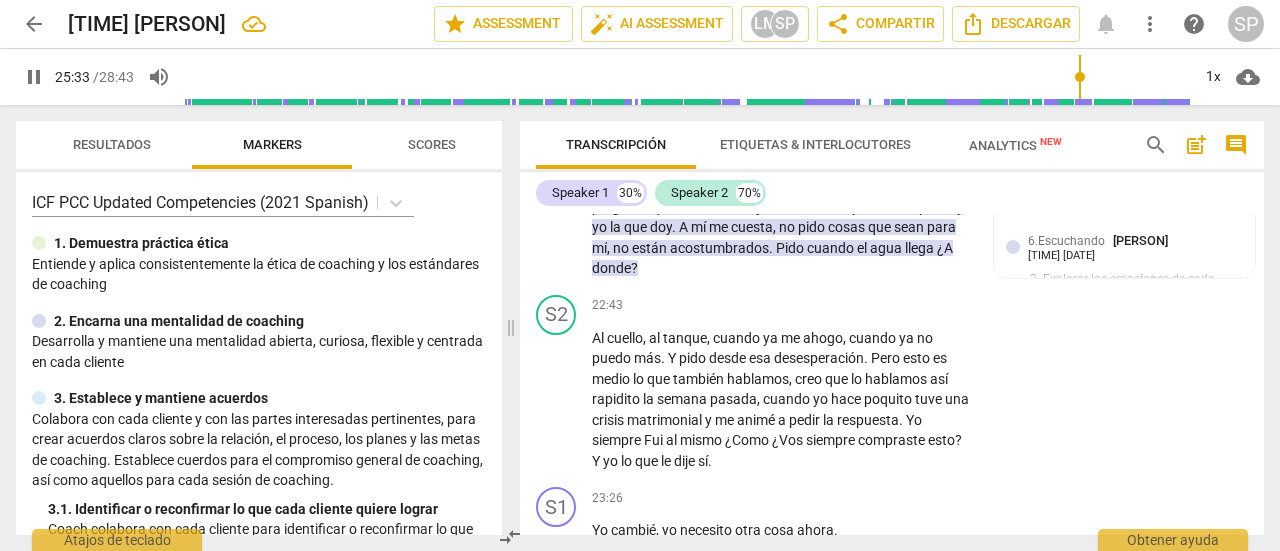 click on "pause" at bounding box center (557, 156) 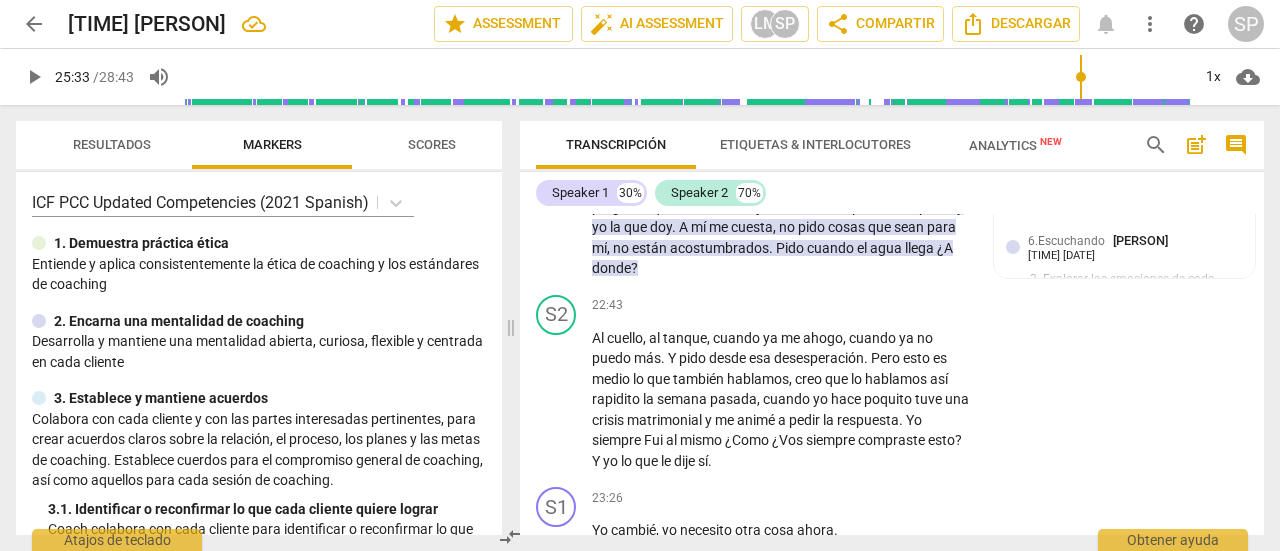 click on "play_arrow" at bounding box center [557, 156] 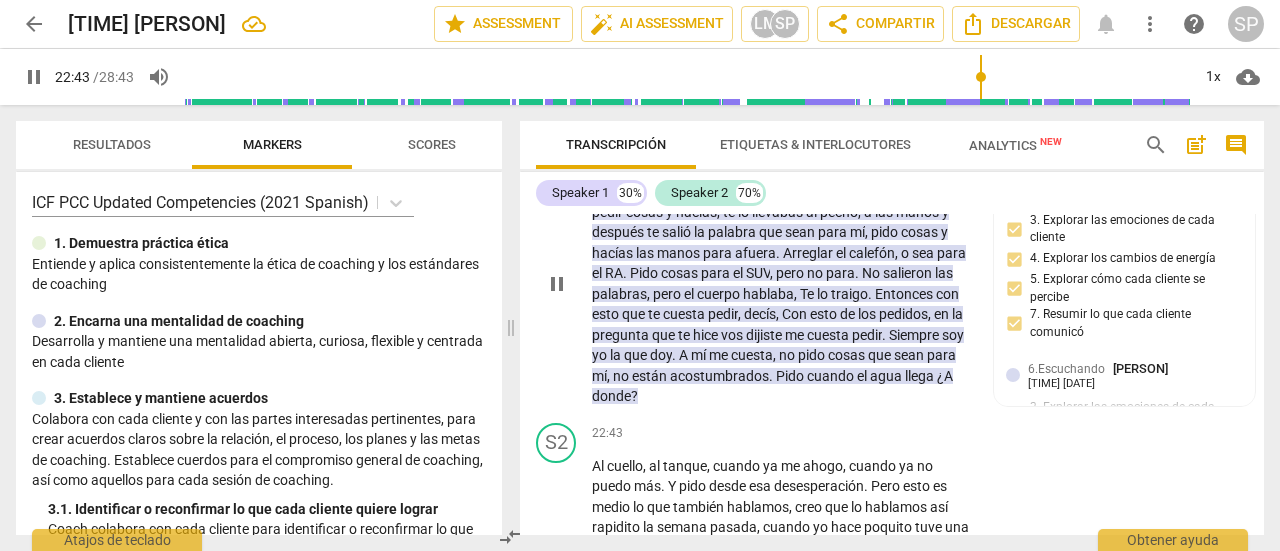 scroll, scrollTop: 7414, scrollLeft: 0, axis: vertical 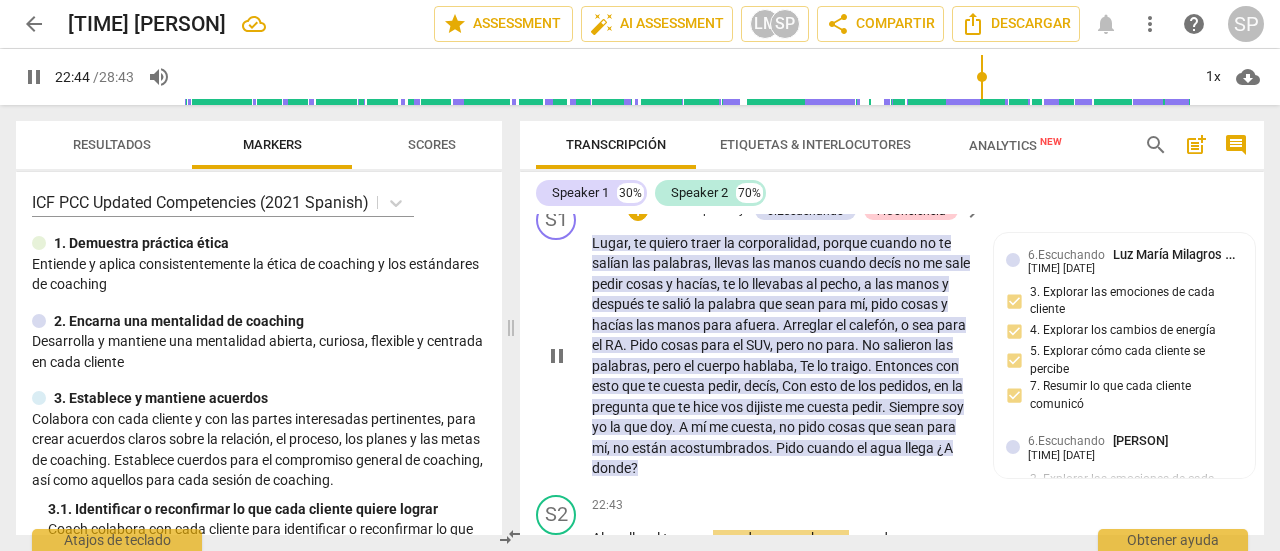 click on "Add competency" at bounding box center (699, 211) 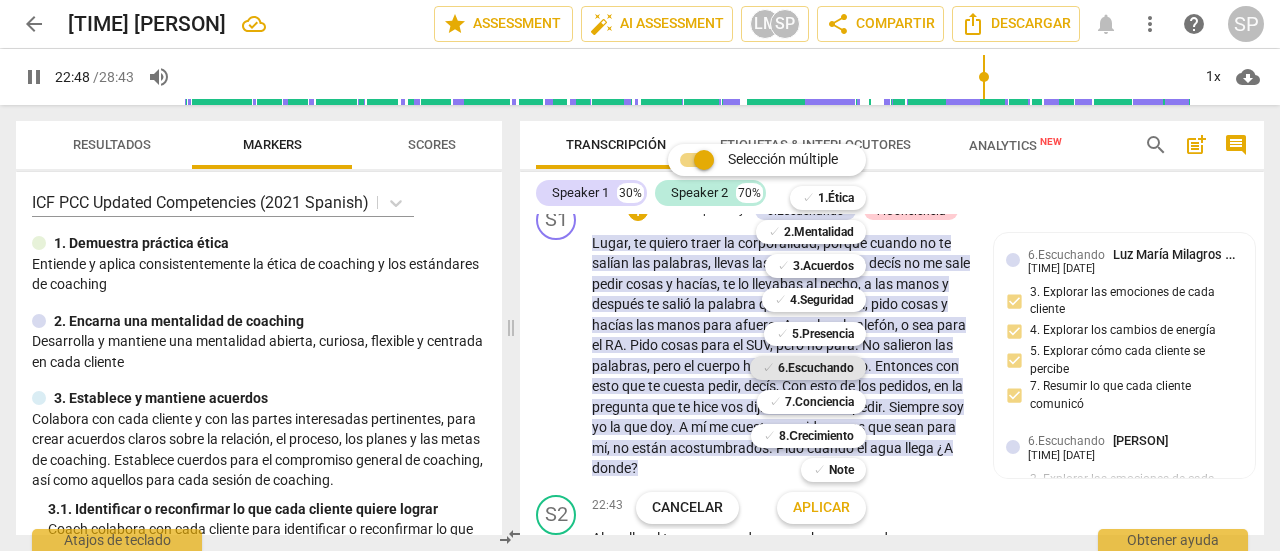 click on "6.Escuchando" at bounding box center [816, 368] 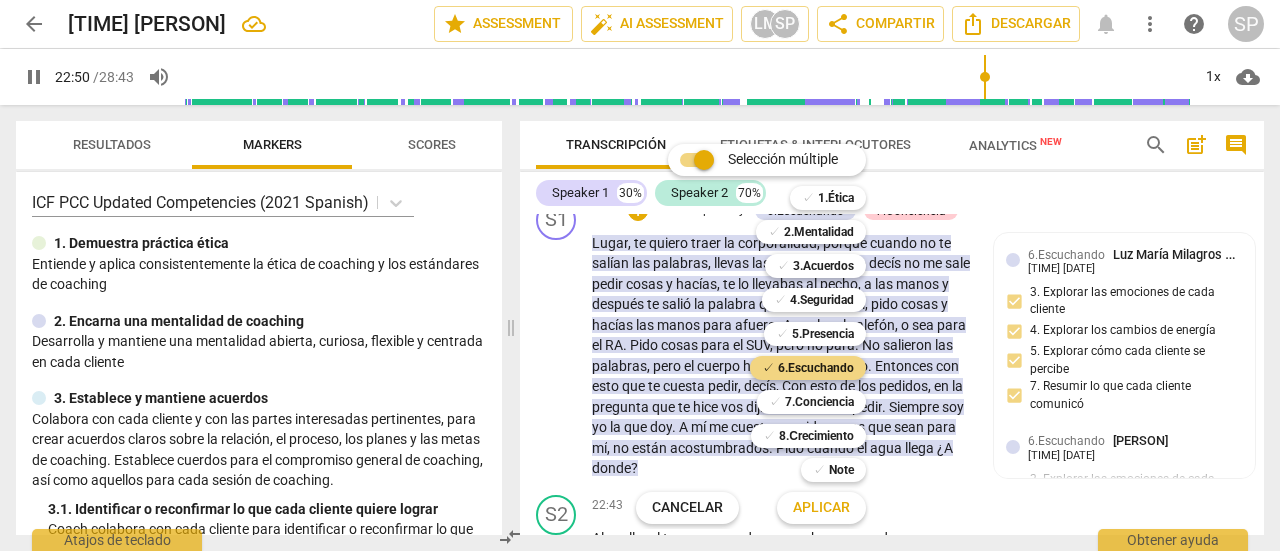 click on "Aplicar" at bounding box center (821, 508) 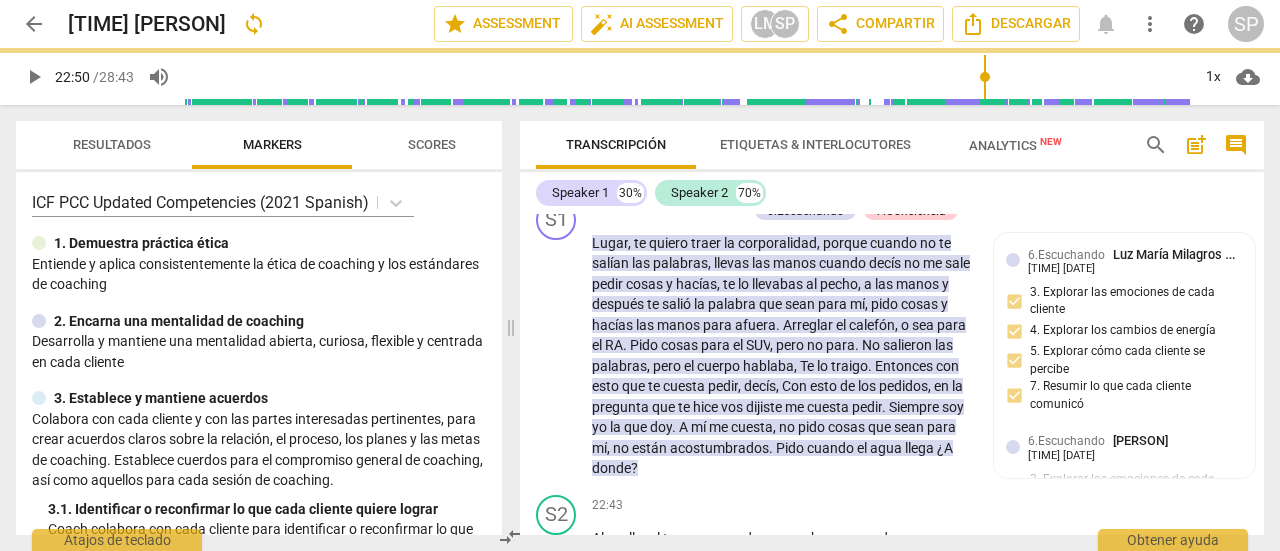 type on "1371" 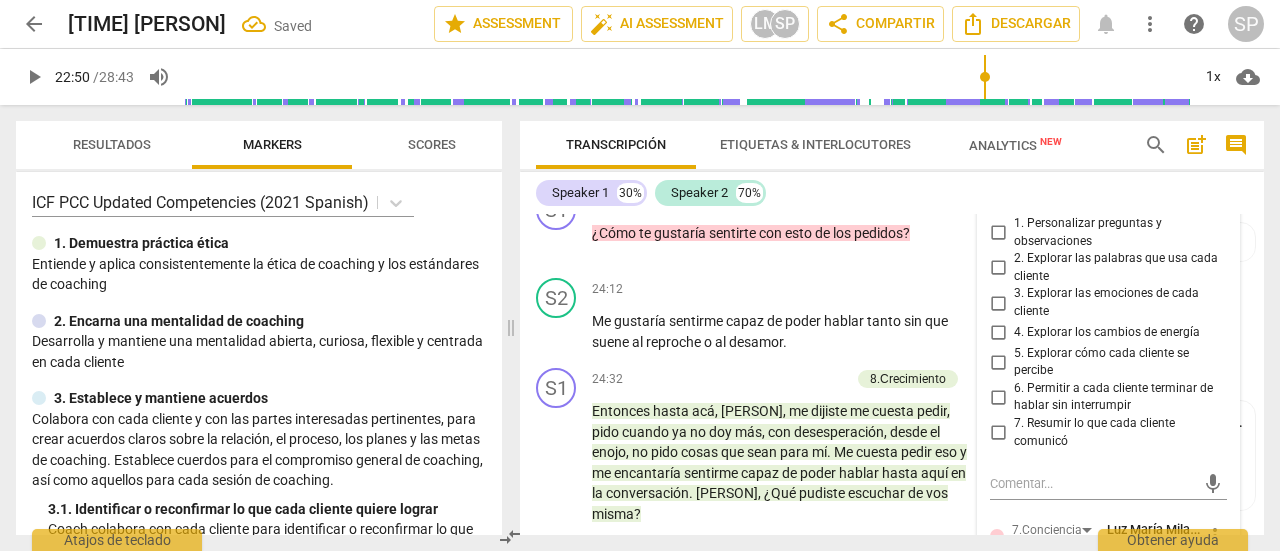 scroll, scrollTop: 8214, scrollLeft: 0, axis: vertical 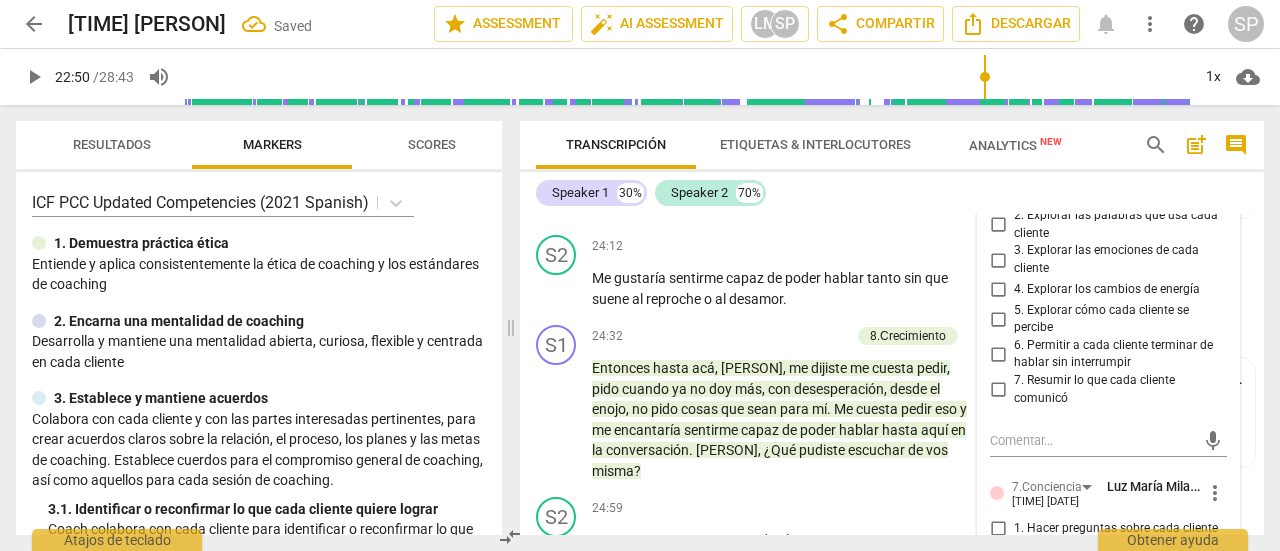 click on "2. Explorar las palabras que usa cada cliente" at bounding box center [998, 225] 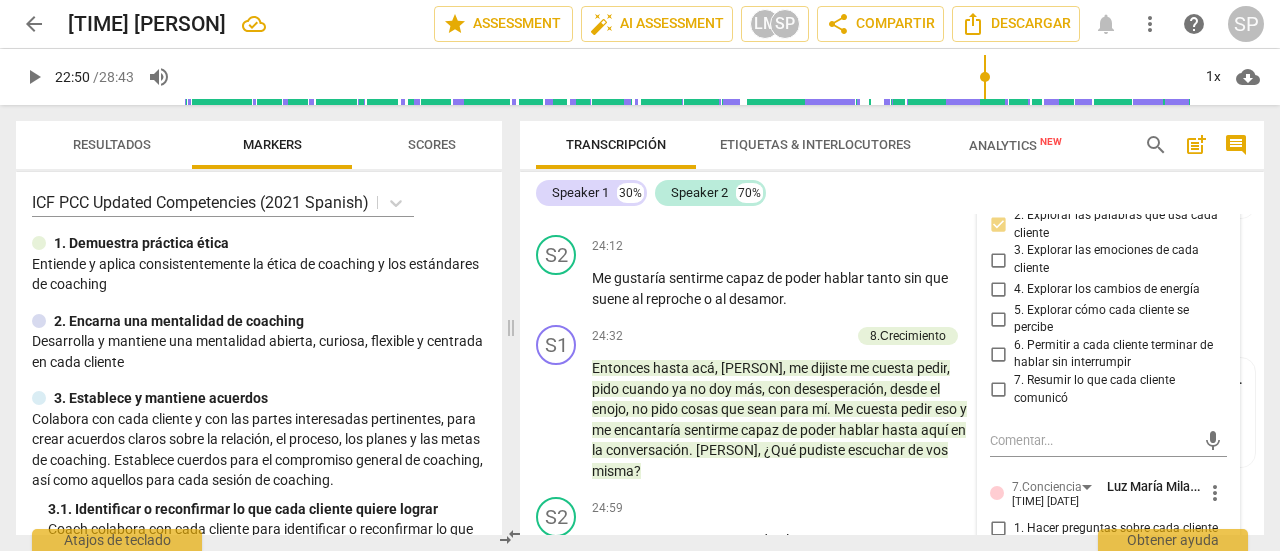 click on "S1 play_arrow pause [TIME] + Add competency 7.Conciencia 8.Сrecimiento keyboard_arrow_right ¿Cómo   te   gustaría   sentirte   con   esto   de   los   pedidos ? 7.Conciencia [PERSON] [PERSON] [PERSON] [TIME] [DATE] 6. Hacer preguntas que le permita a cada cliente reflexionar 8.Сrecimiento [PERSON] [PERSON] [PERSON] [TIME] [DATE] 1. Permitir que cada cliente explore el progreso 2. Invitar a expresar el aprendizaje sobre sí mismo/a 3. Invitar a expresar el aprendizaje sobre su situación" at bounding box center (892, 183) 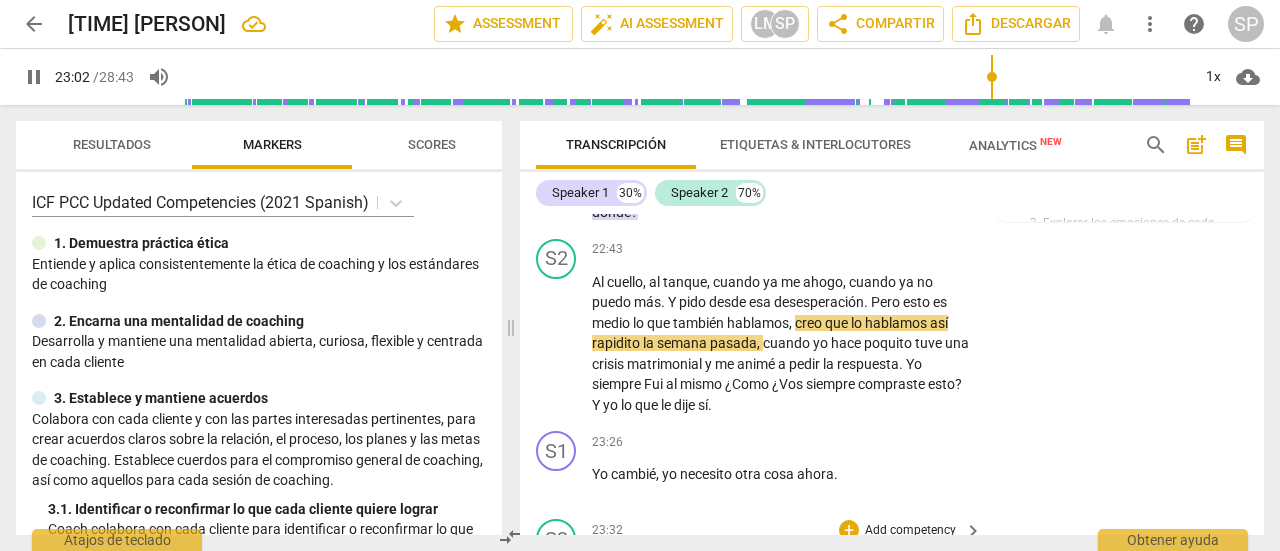 scroll, scrollTop: 7614, scrollLeft: 0, axis: vertical 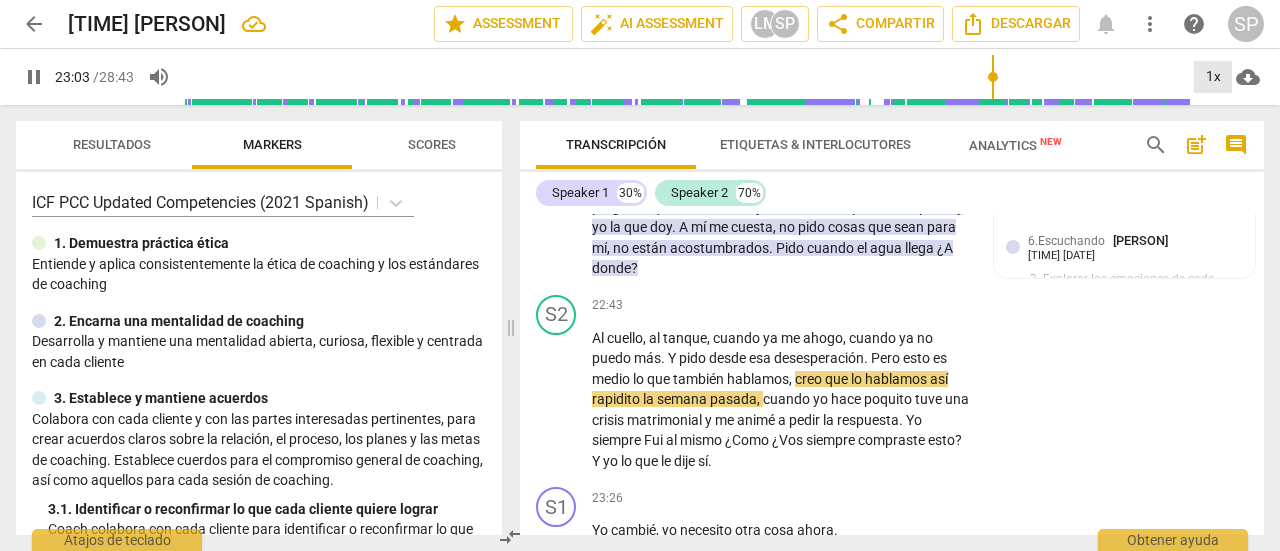 click on "1x" at bounding box center (1213, 77) 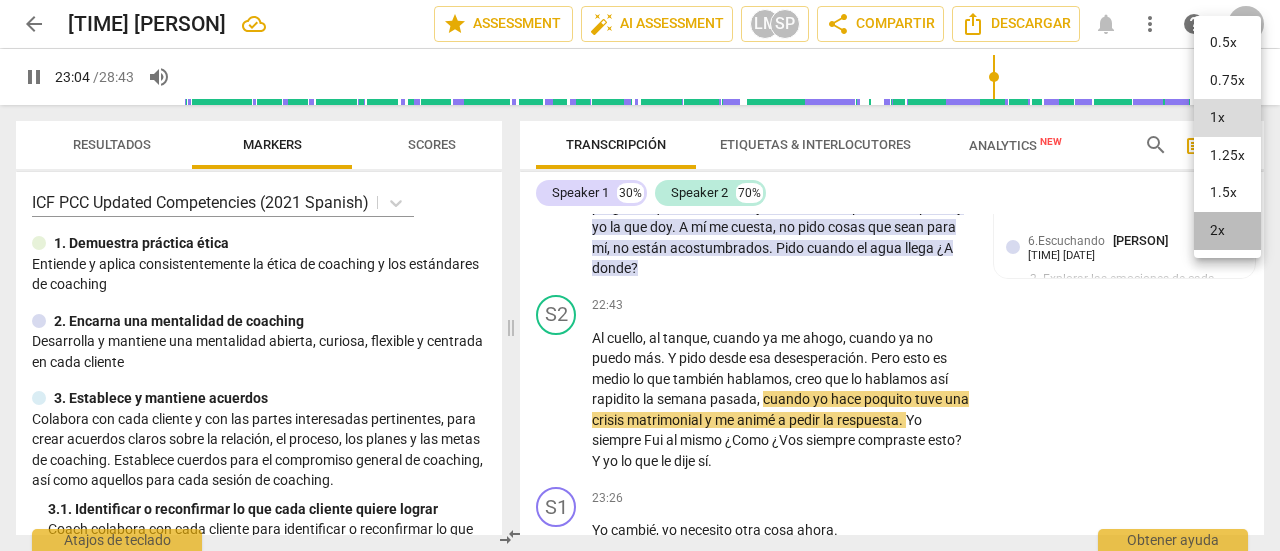 click on "2x" at bounding box center [1227, 231] 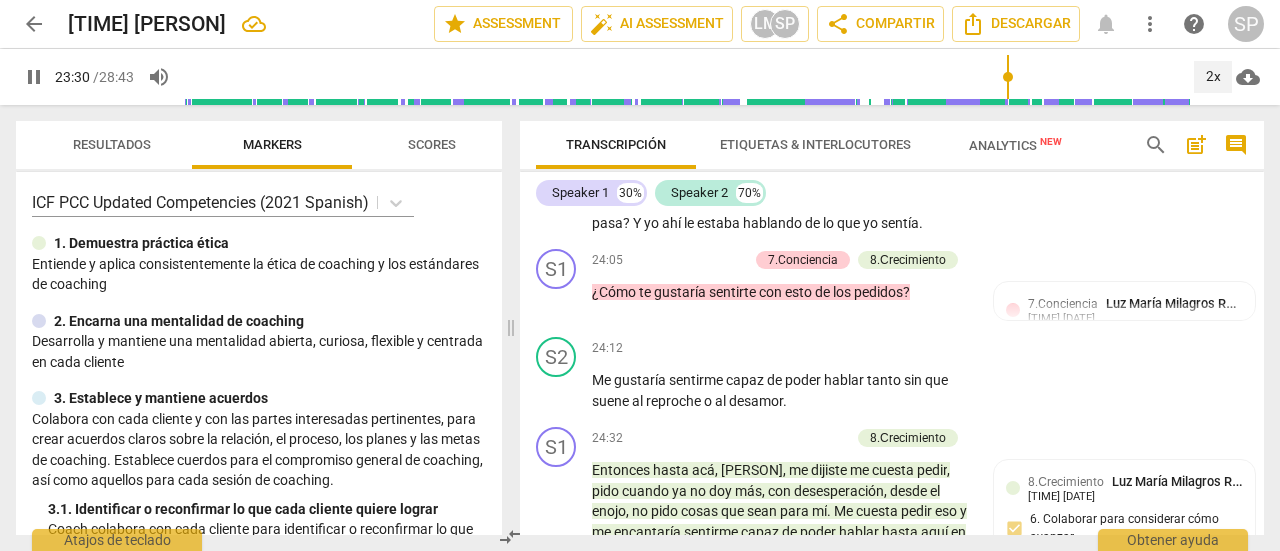 scroll, scrollTop: 8114, scrollLeft: 0, axis: vertical 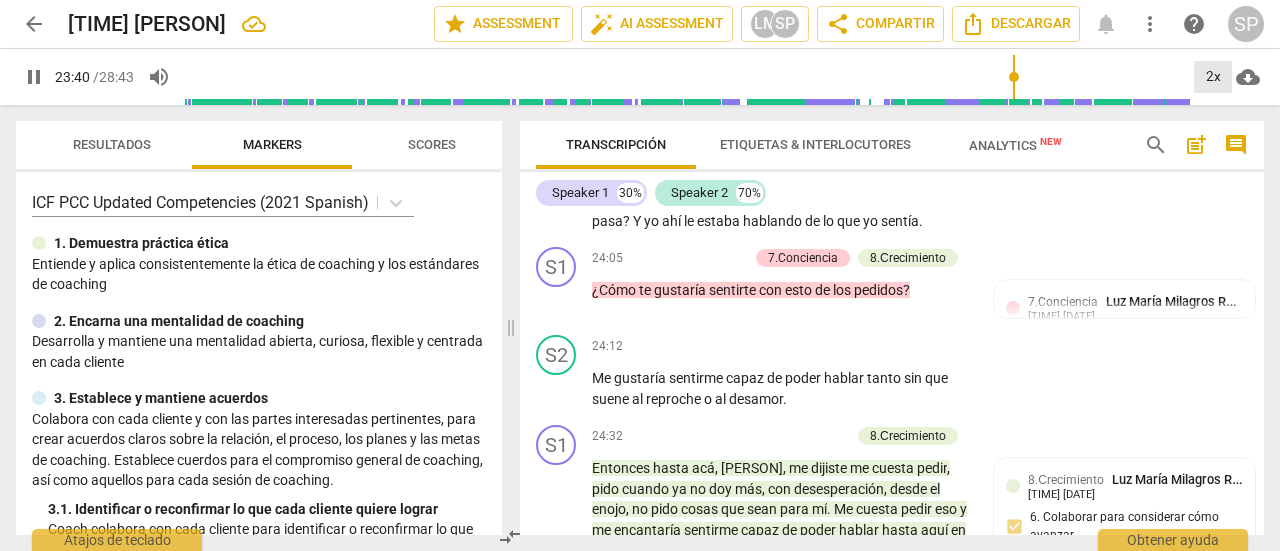 click on "2x" at bounding box center (1213, 77) 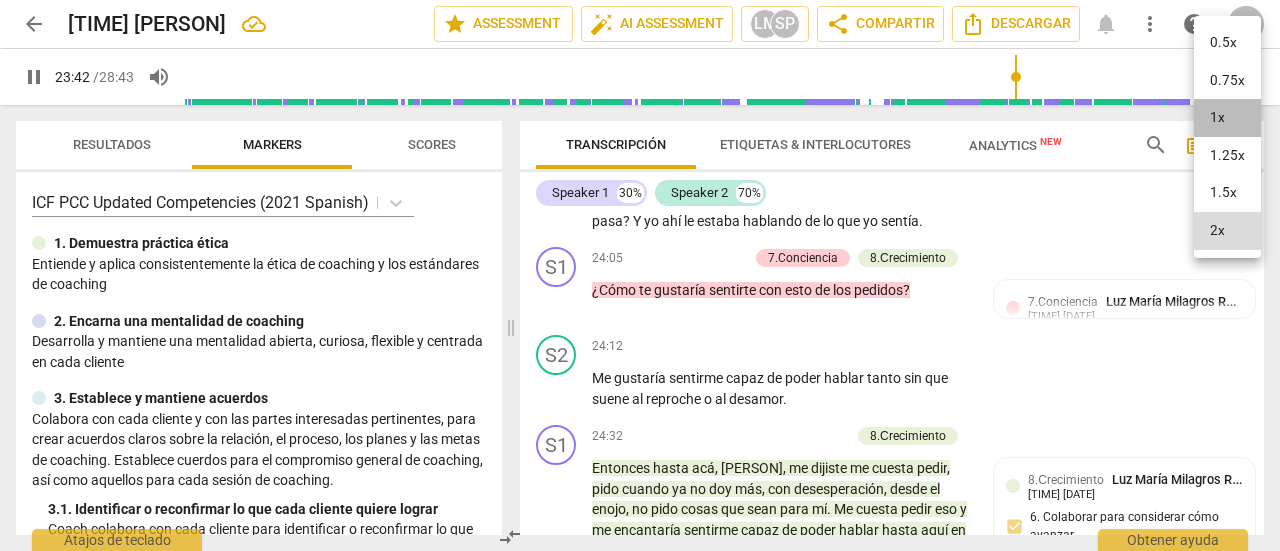 click on "1x" at bounding box center [1227, 118] 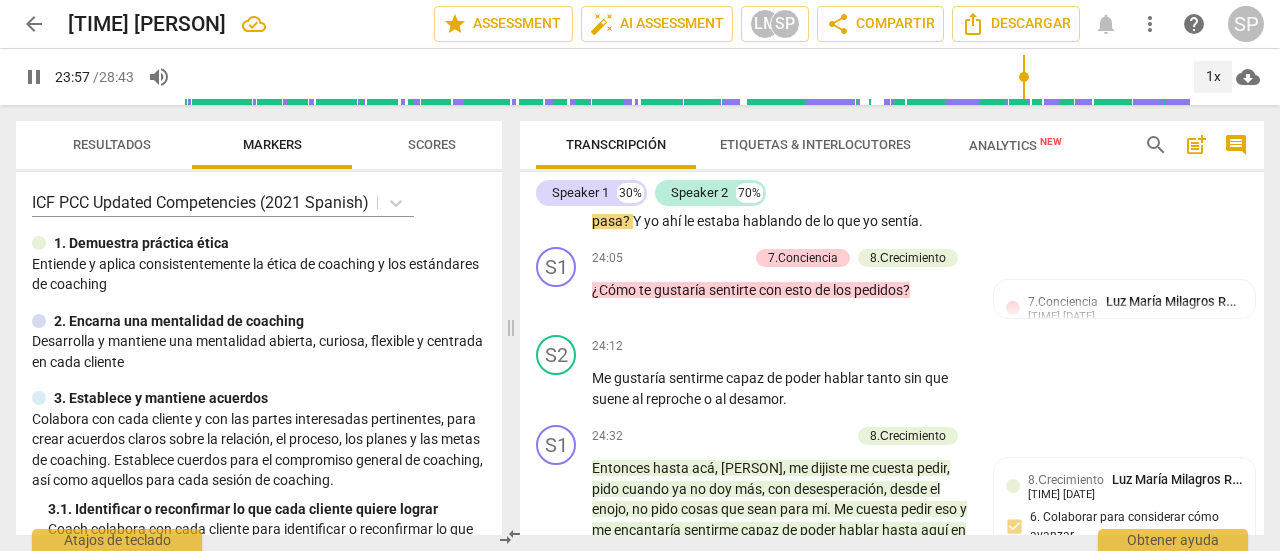 scroll, scrollTop: 8214, scrollLeft: 0, axis: vertical 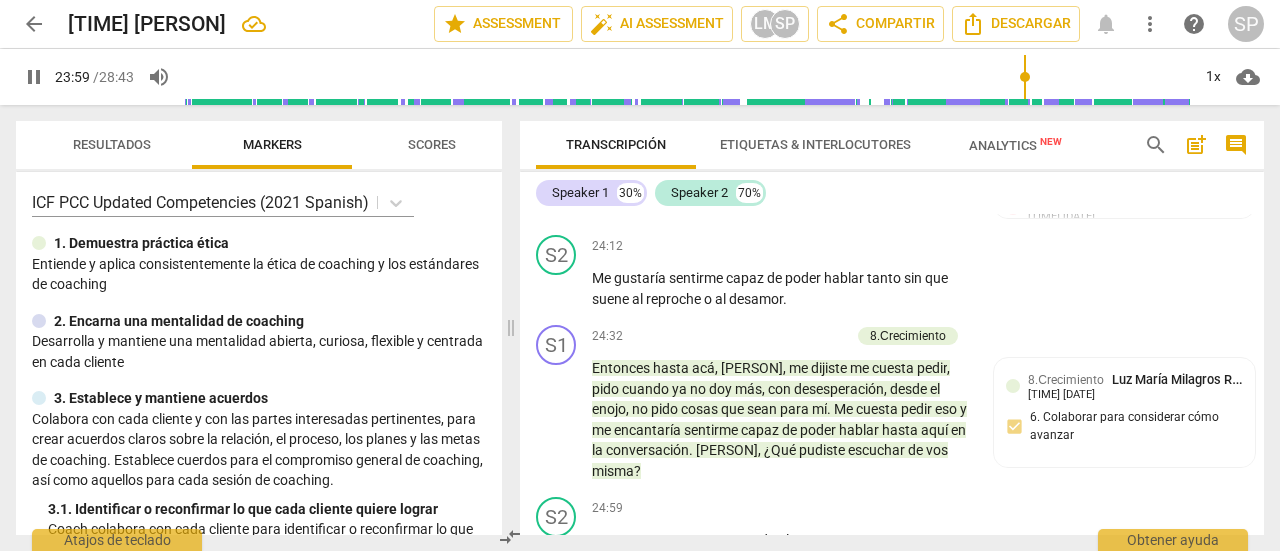 click on "Add competency" at bounding box center [700, 159] 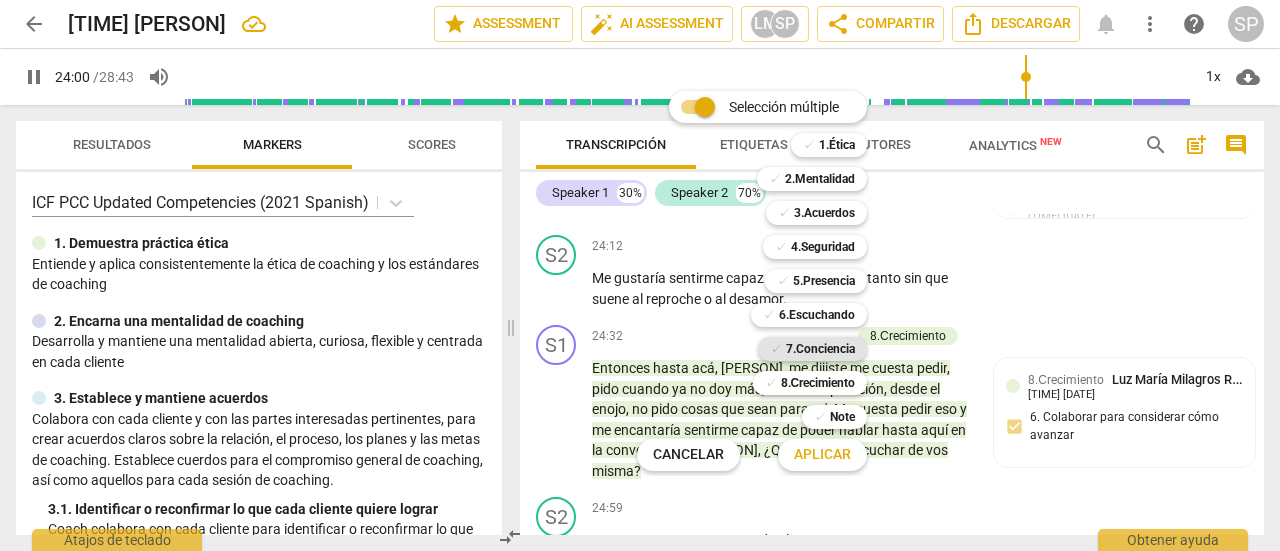 click on "7.Conciencia" at bounding box center [820, 349] 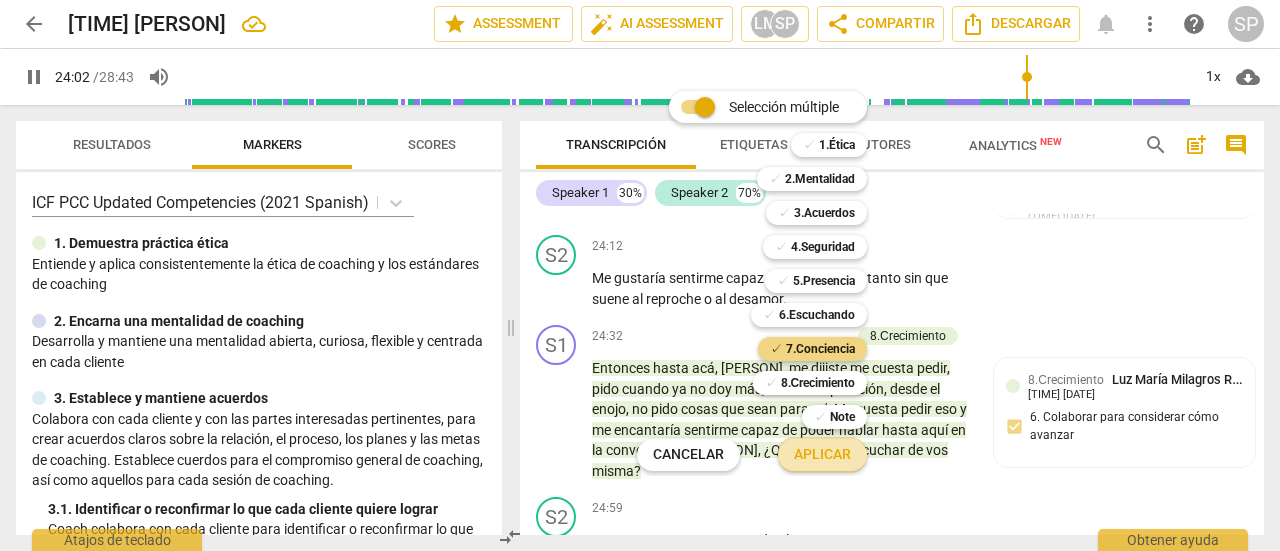 click on "Aplicar" at bounding box center [822, 455] 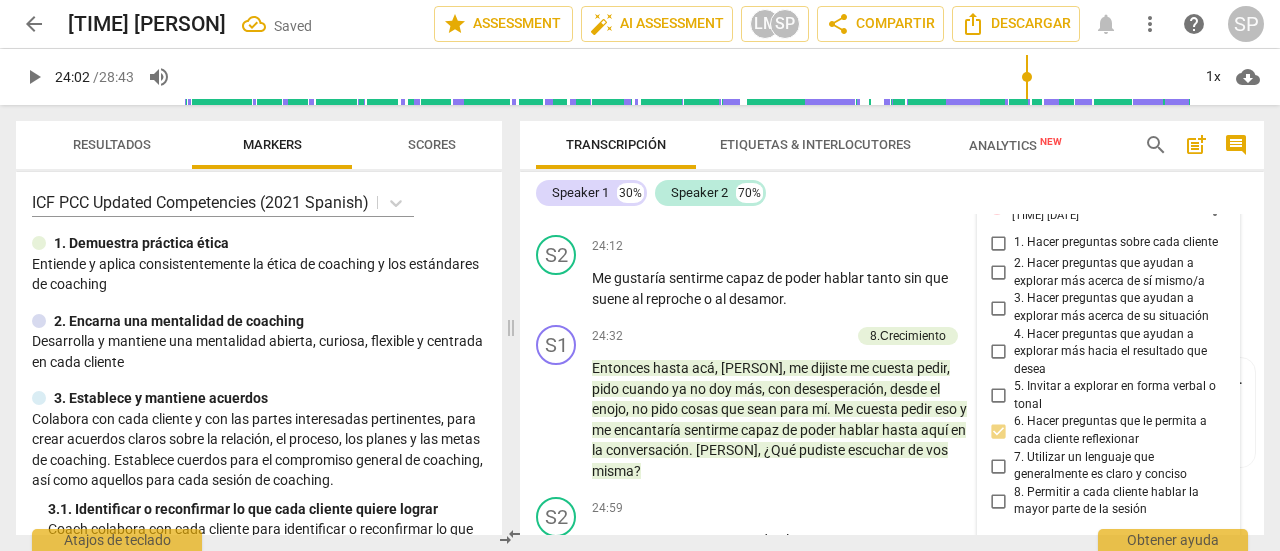 scroll, scrollTop: 8514, scrollLeft: 0, axis: vertical 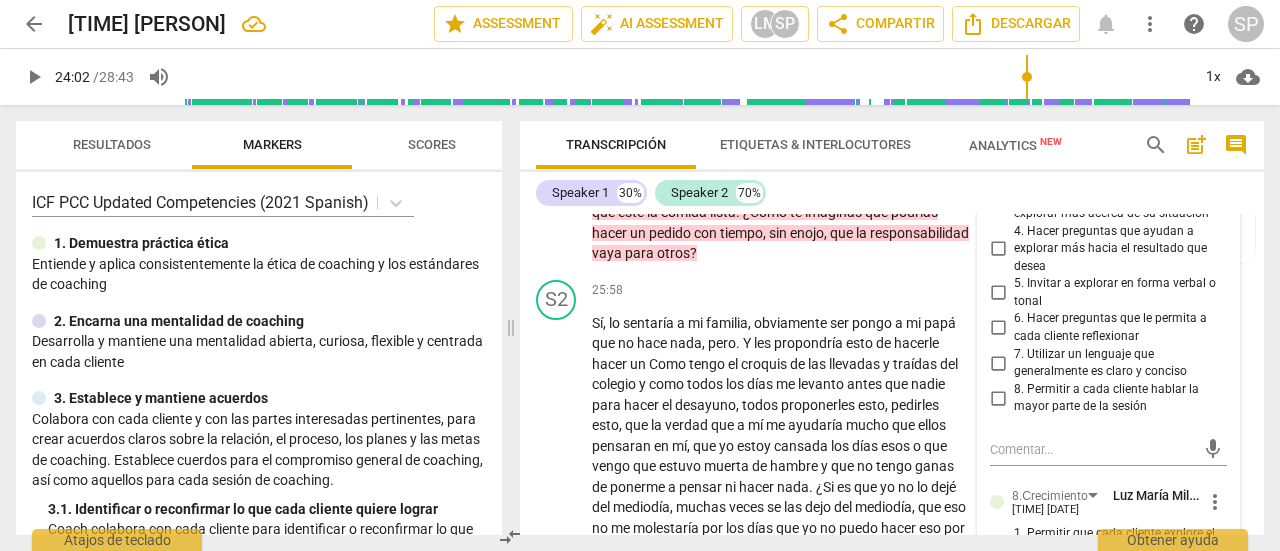 click on "2. Hacer preguntas que ayudan a explorar más acerca de sí mismo/a" at bounding box center (998, 170) 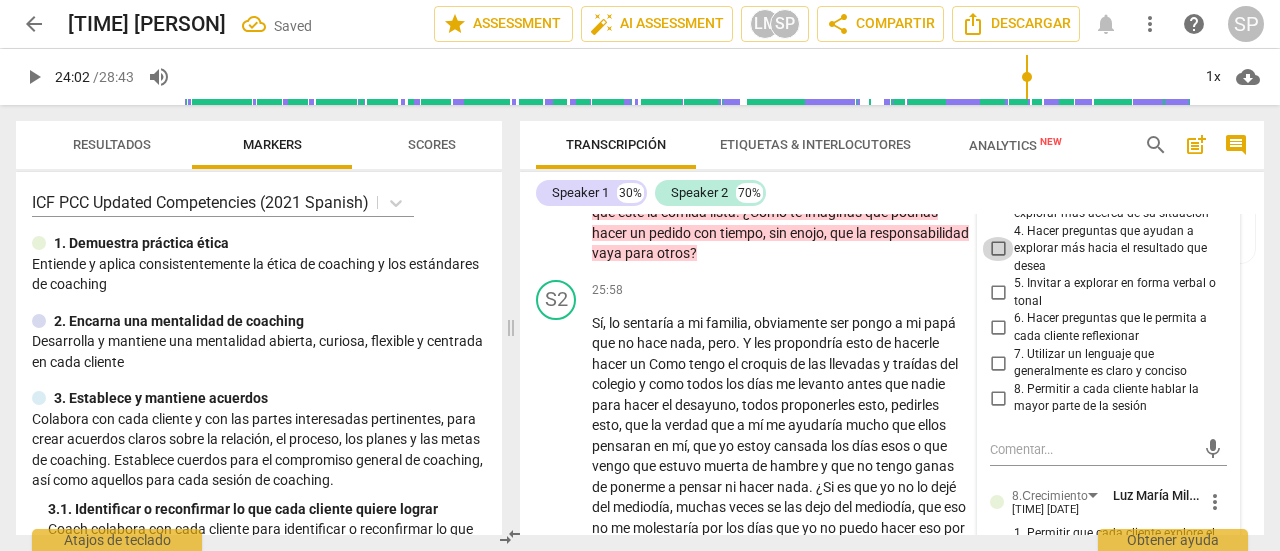 click on "4. Hacer preguntas que ayudan a explorar más hacia el resultado que desea" at bounding box center (998, 249) 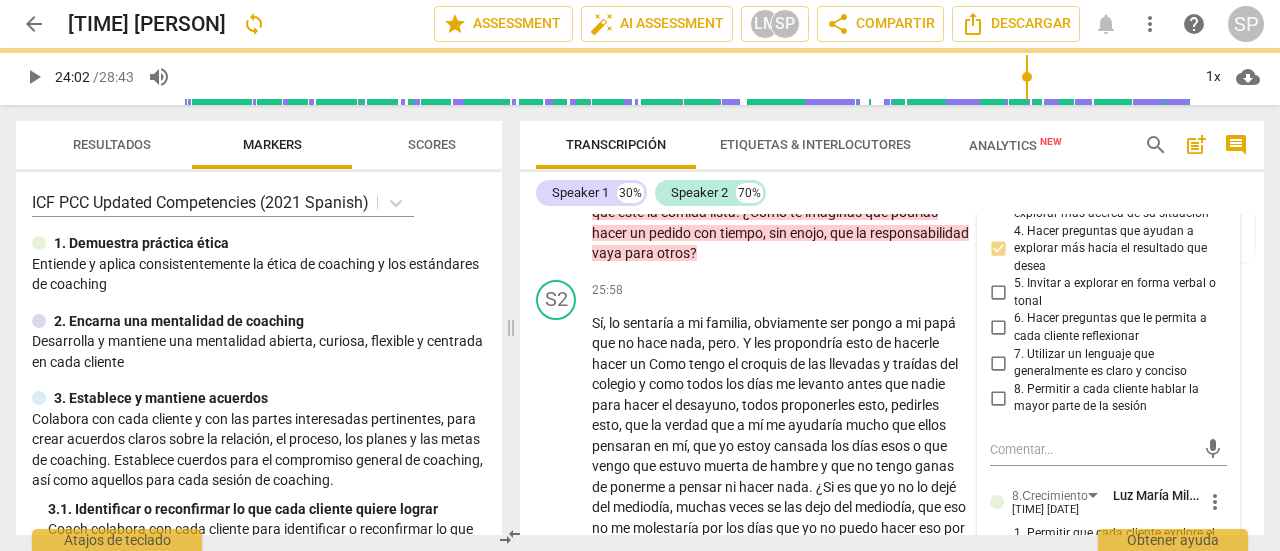click on "S1 play_arrow pause [TIME] + Add competency 7.Conciencia 8.Сrecimiento keyboard_arrow_right ¿Y   ahí   con   esto   que   te   diste   cuenta ?   Que   me   postergo ,   que   no   me   escucho   ni   yo .   Con   respecto   al   ejemplo   que   vos   dijiste   de   jueves   y   viernes ,   subo   a   las   9   de   la   noche   y   a   mí   me   gustaría   que   esté   la   comida   lista .   ¿Cómo   te   imaginas   que   podrías   hacer   un   pedido   con   tiempo ,   sin   enojo ,   que   la   responsabilidad   vaya   para   otros ? 7.Conciencia [PERSON] [PERSON] [PERSON] [TIME] [DATE] 6. Hacer preguntas que le permita a cada cliente reflexionar 8. Permitir a cada cliente hablar la mayor parte de la sesión 8.Сrecimiento [PERSON] [PERSON] [PERSON] [TIME] [DATE] 5. Colaborar para diseñar pensamientos 6. Colaborar para considerar cómo avanzar" at bounding box center [892, 186] 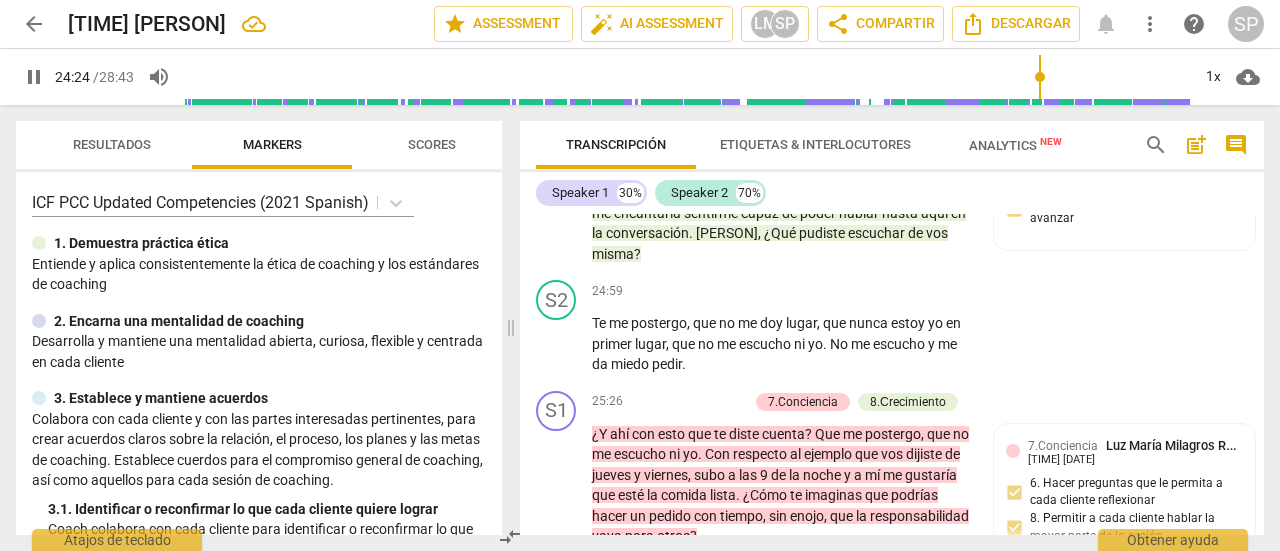 scroll, scrollTop: 8434, scrollLeft: 0, axis: vertical 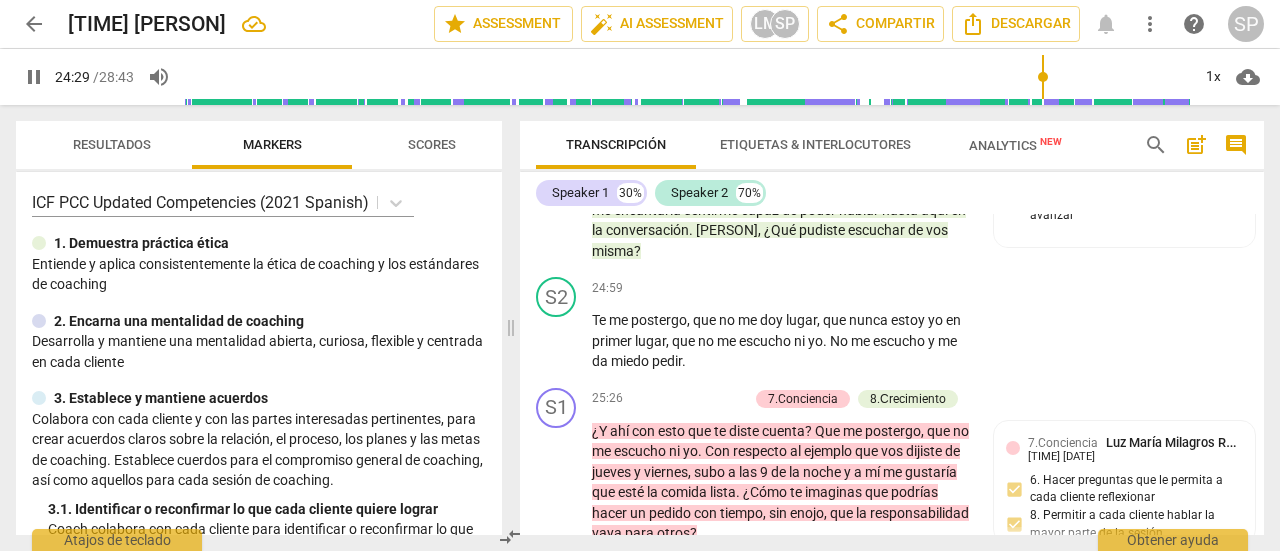 click on "pause" at bounding box center (557, 200) 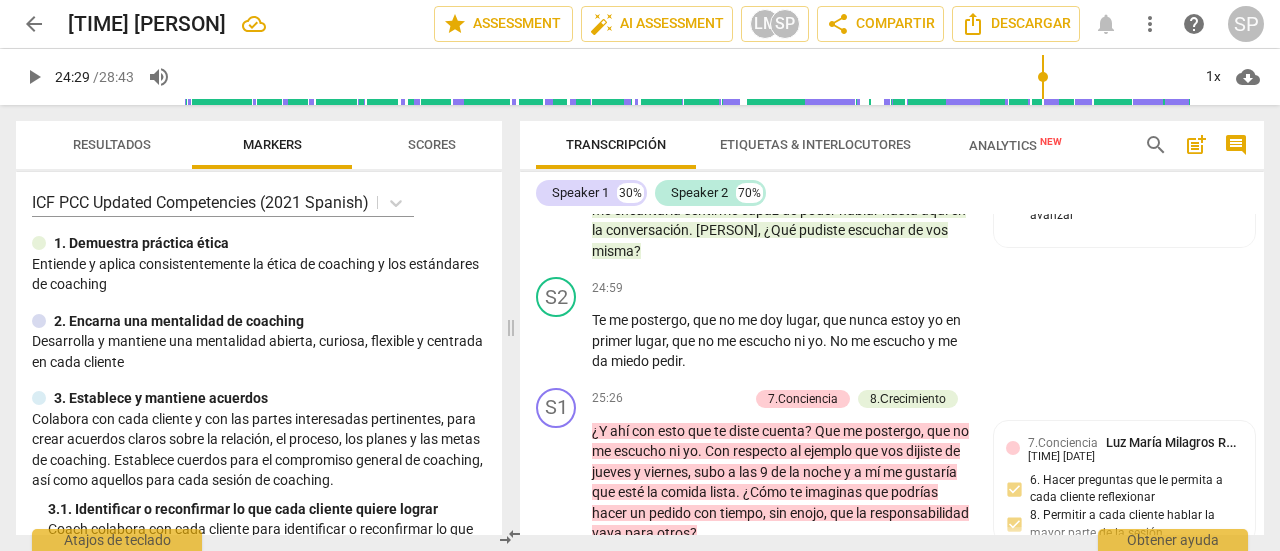click on "play_arrow" at bounding box center [557, 200] 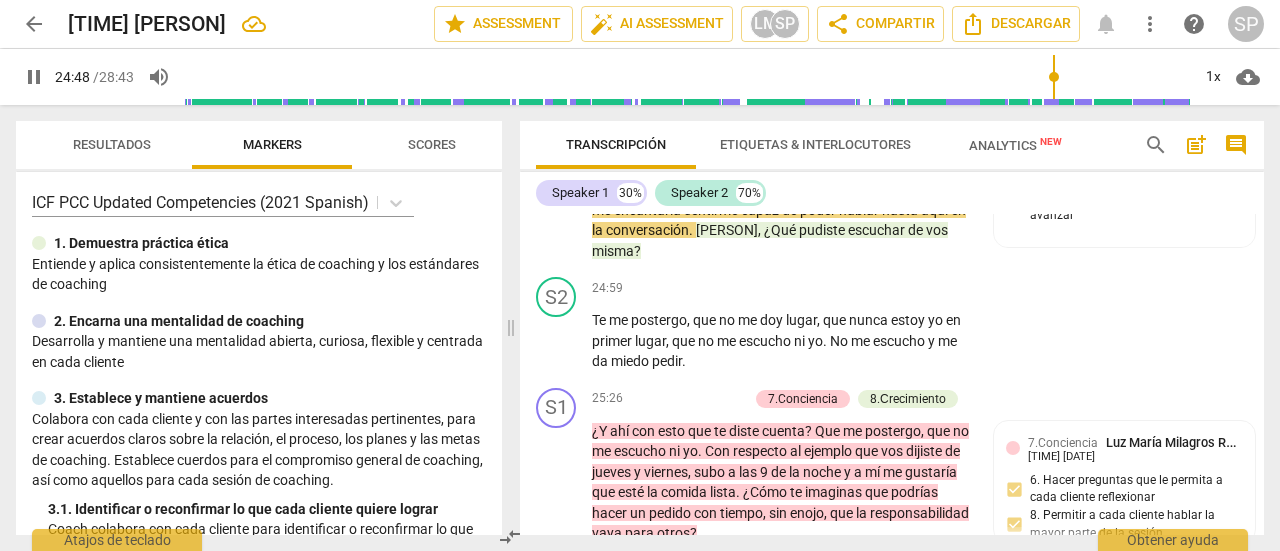 click on "Add competency" at bounding box center (802, 117) 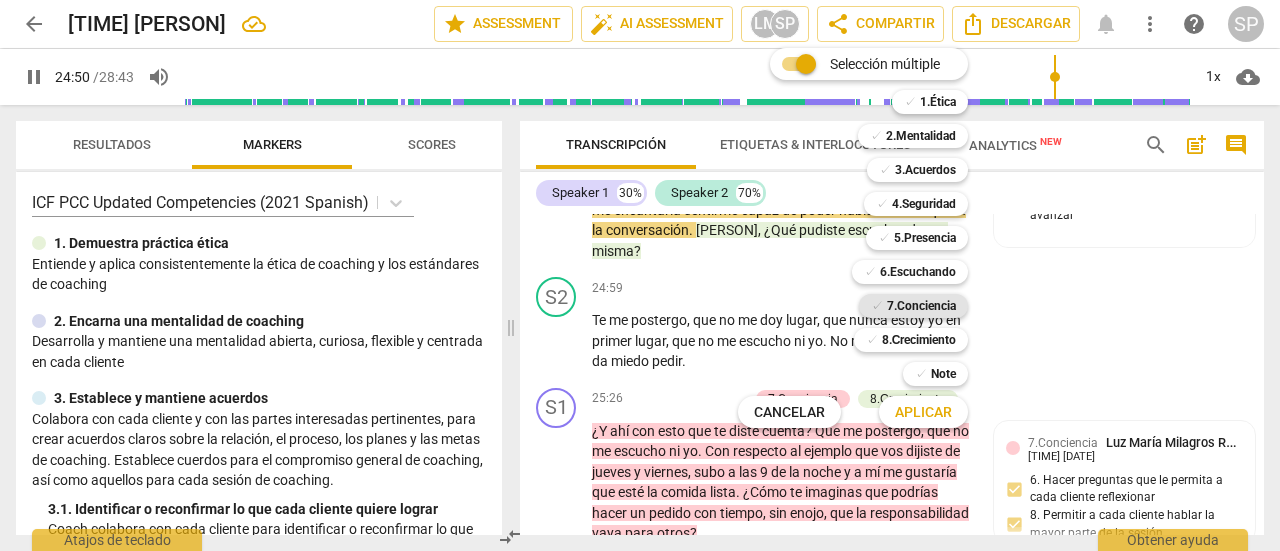 click on "7.Conciencia" at bounding box center (921, 306) 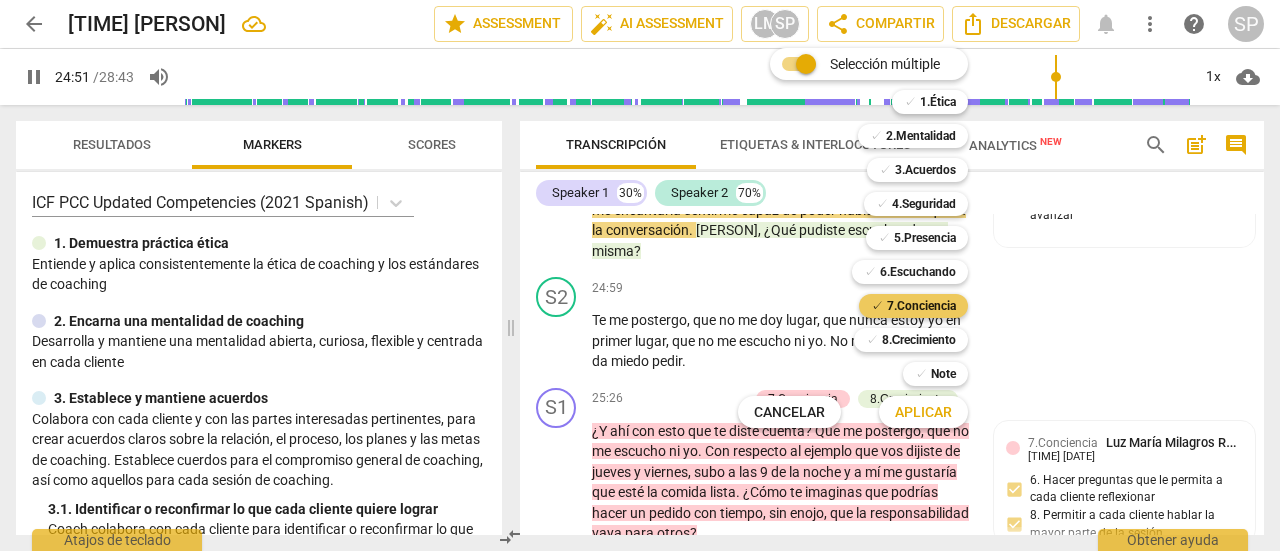 click on "7.Conciencia" at bounding box center [921, 306] 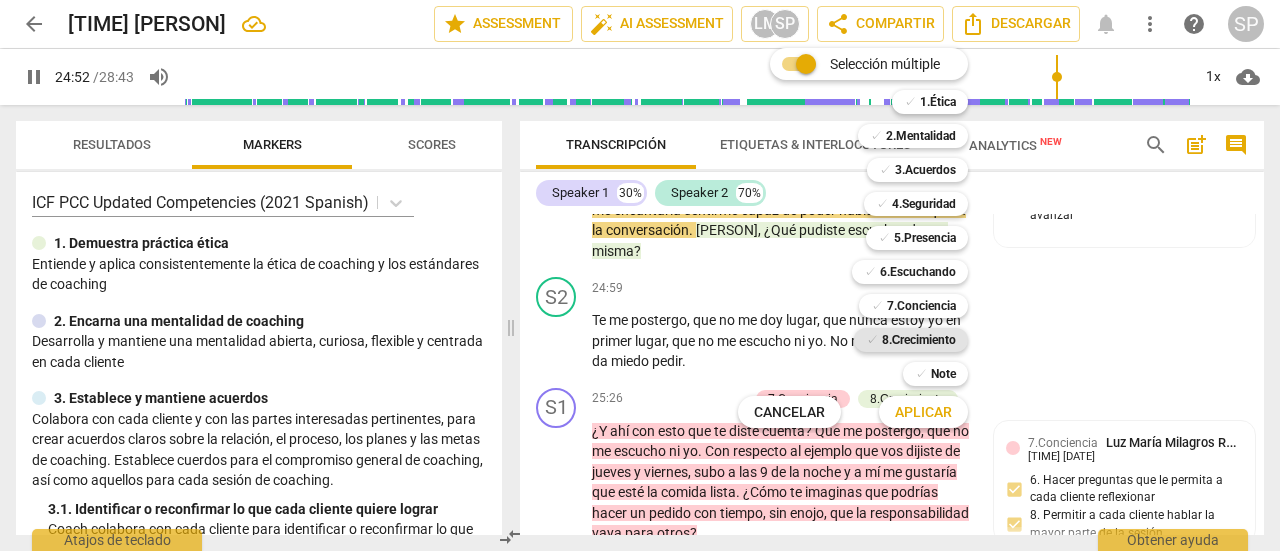 click on "8.Сrecimiento" at bounding box center (919, 340) 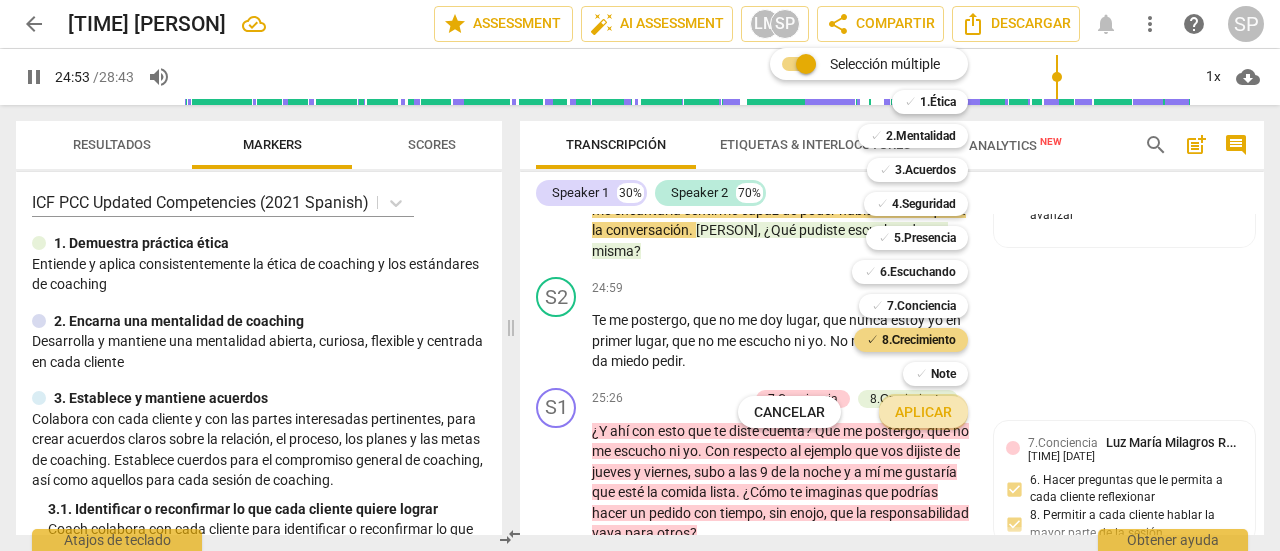 click on "Aplicar" at bounding box center (923, 412) 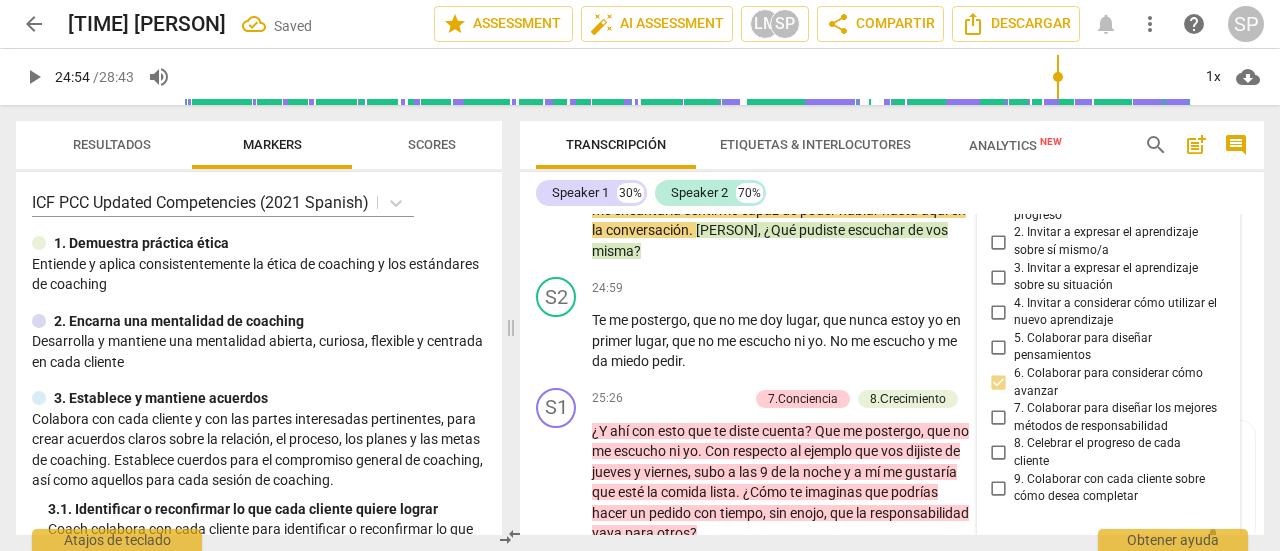 scroll, scrollTop: 8721, scrollLeft: 0, axis: vertical 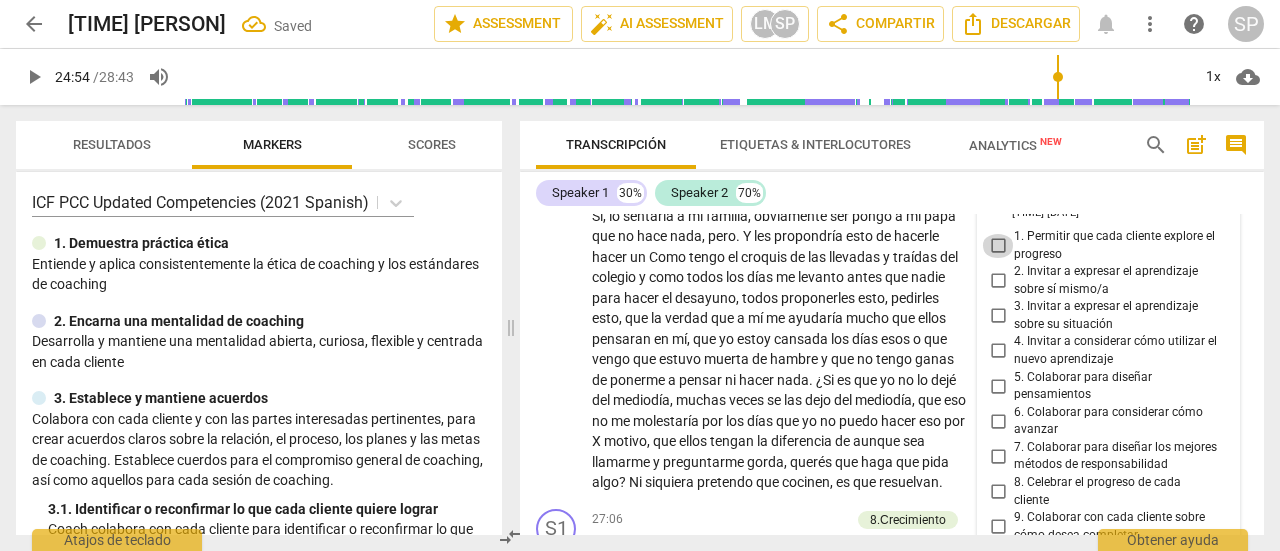click on "1. Permitir que cada cliente explore el progreso" at bounding box center [998, 246] 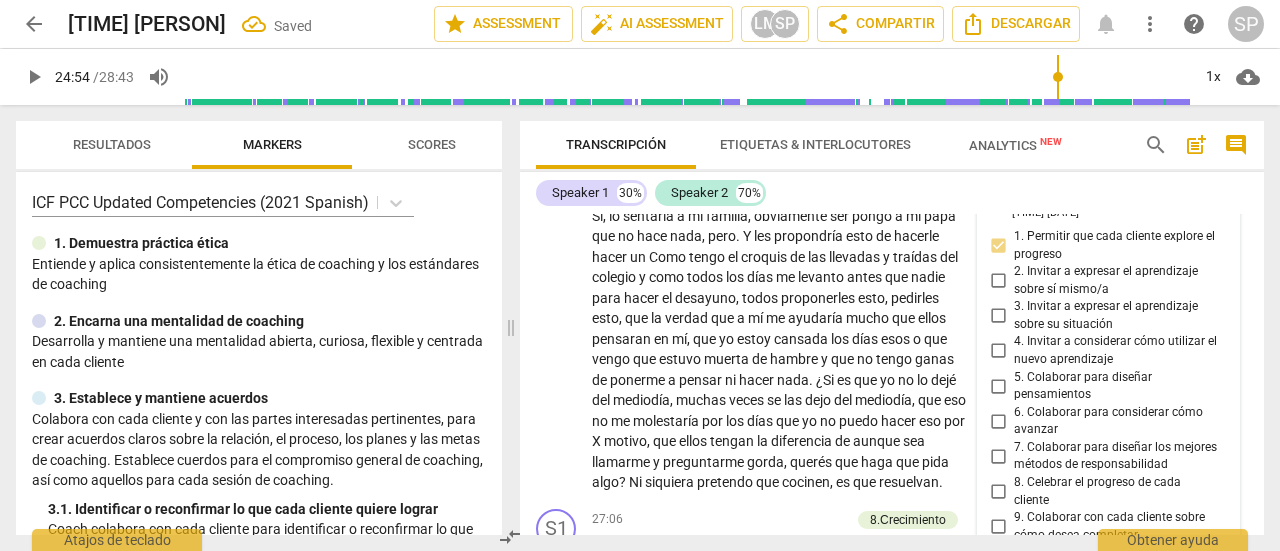 click on "S1 play_arrow pause" at bounding box center (564, 79) 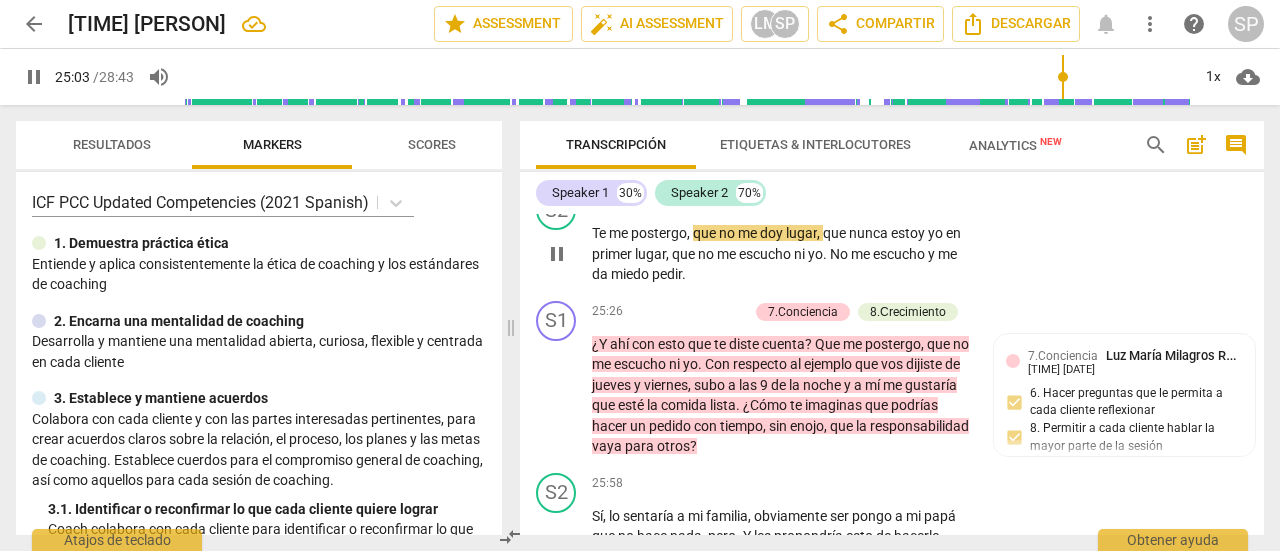 scroll, scrollTop: 8621, scrollLeft: 0, axis: vertical 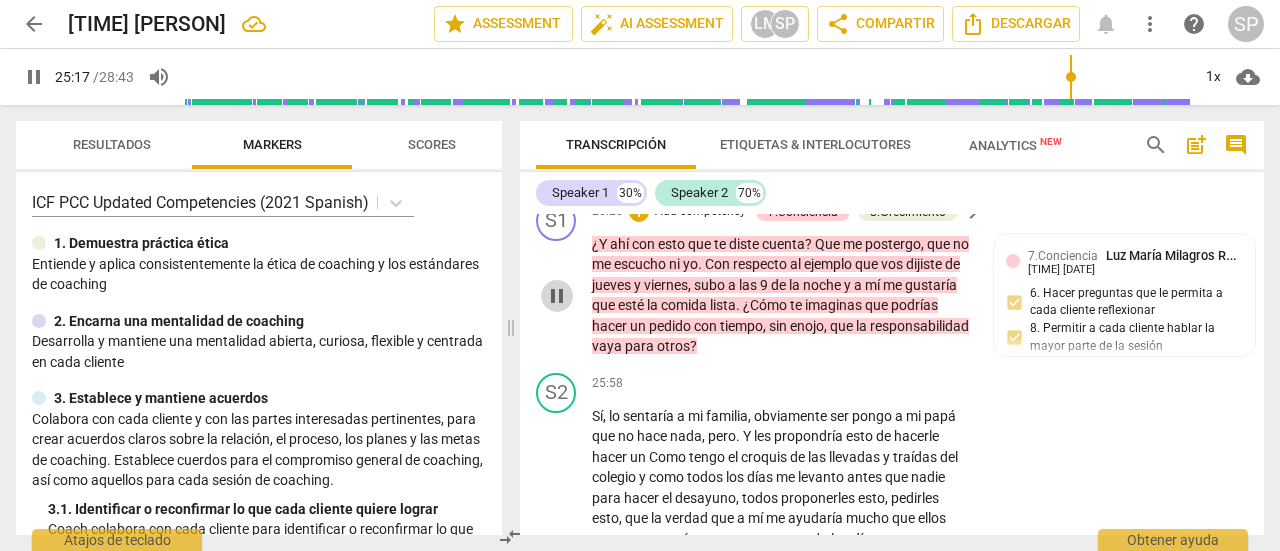 click on "pause" at bounding box center [557, 296] 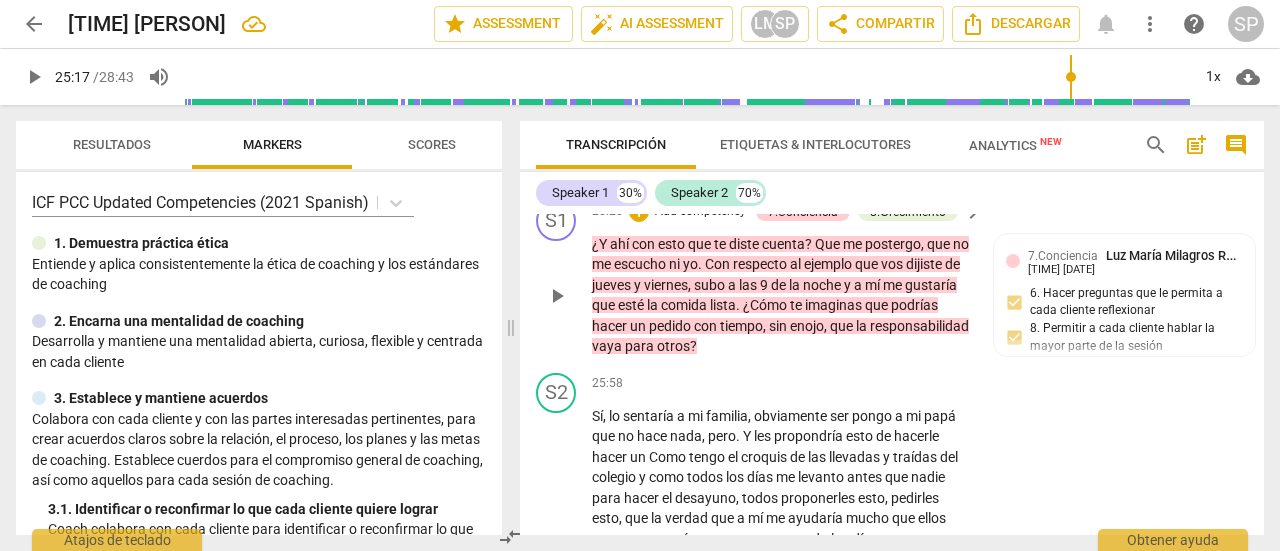 click on "play_arrow" at bounding box center [557, 296] 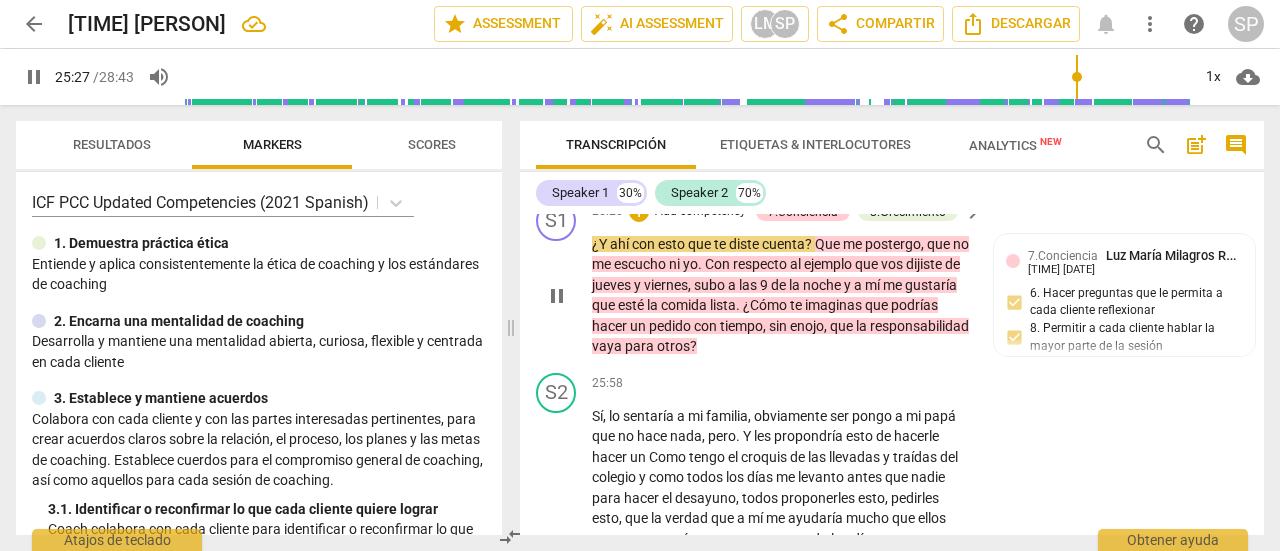 click on "Add competency" at bounding box center [700, 212] 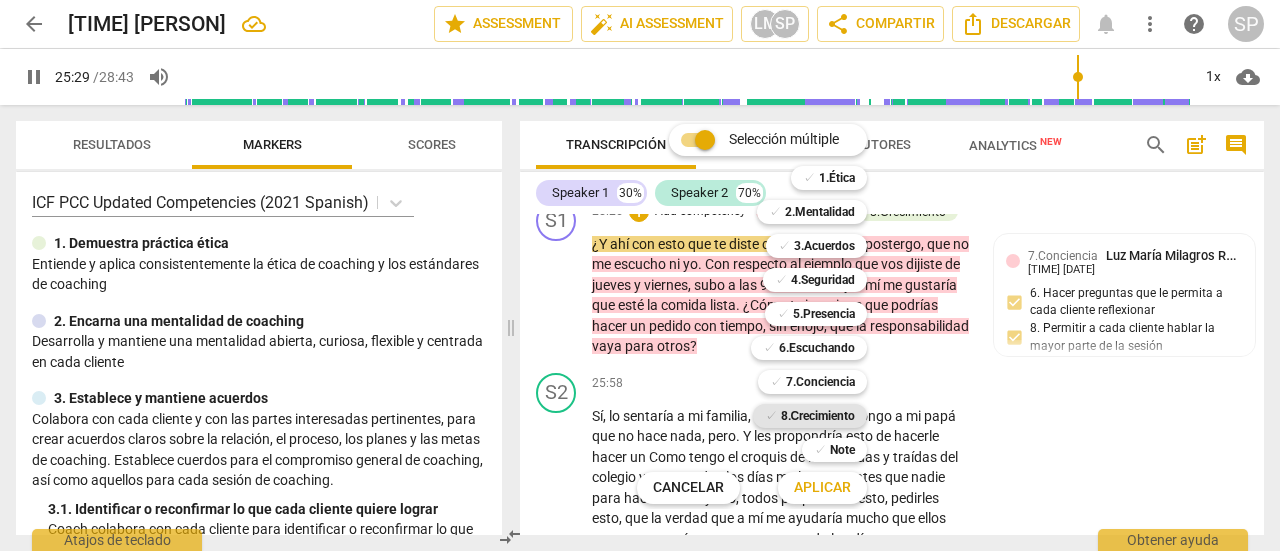 click on "8.Сrecimiento" at bounding box center (818, 416) 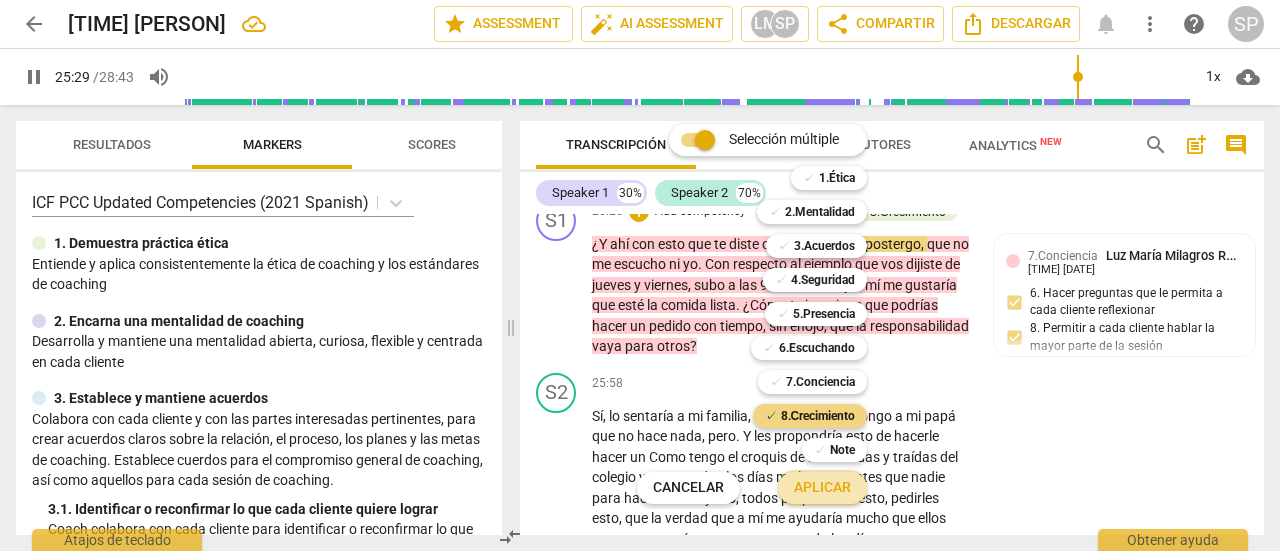 click on "Aplicar" at bounding box center (822, 488) 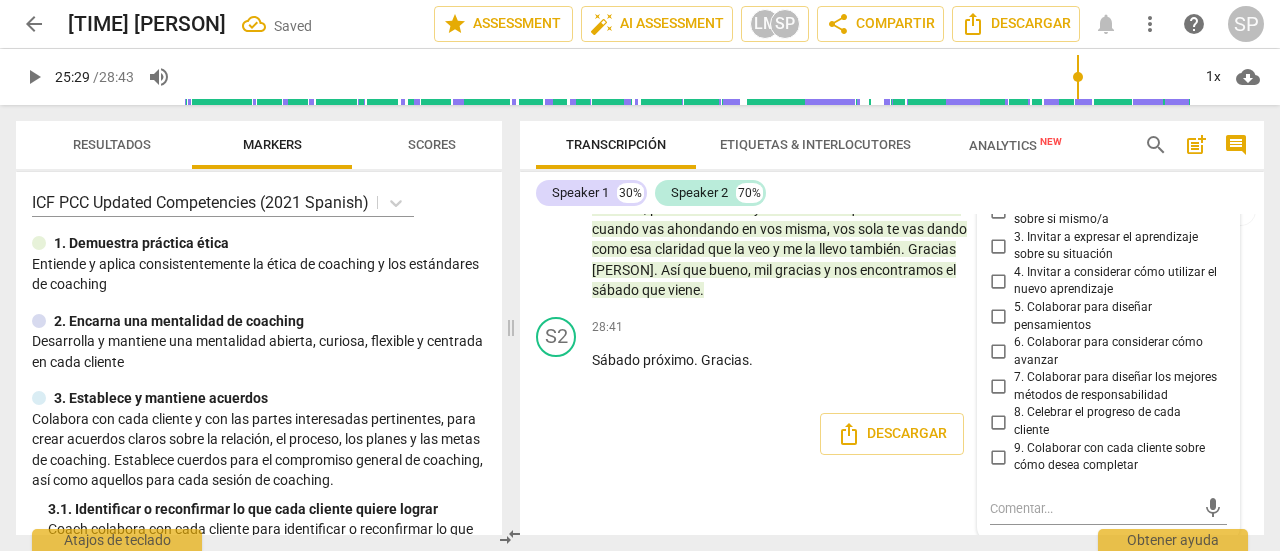 scroll, scrollTop: 9654, scrollLeft: 0, axis: vertical 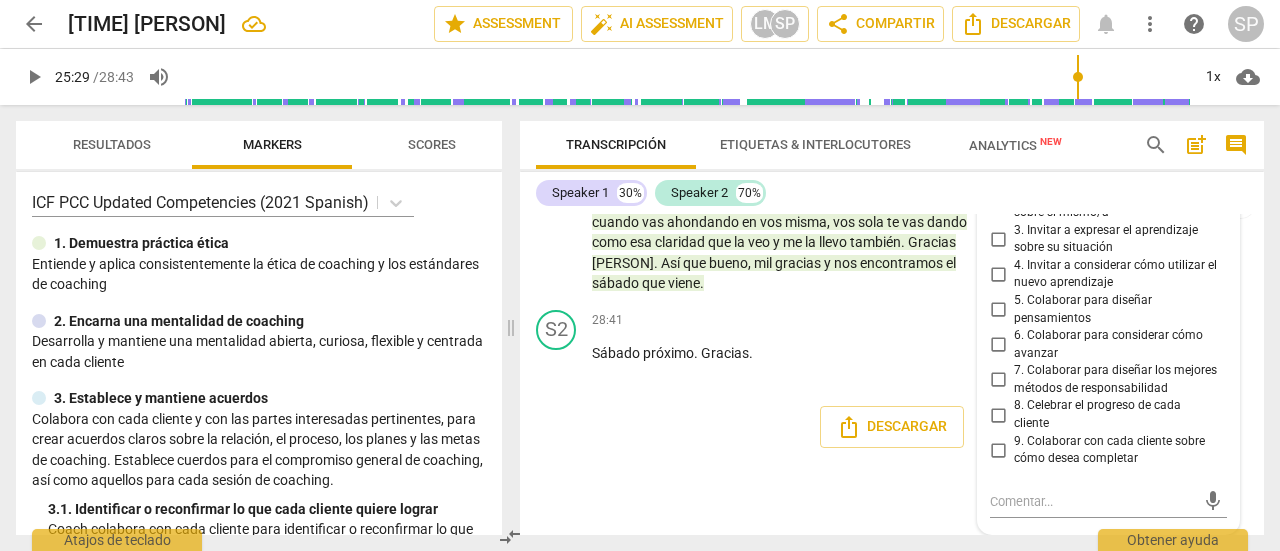click on "7. Colaborar para diseñar los mejores métodos de responsabilidad" at bounding box center (998, 380) 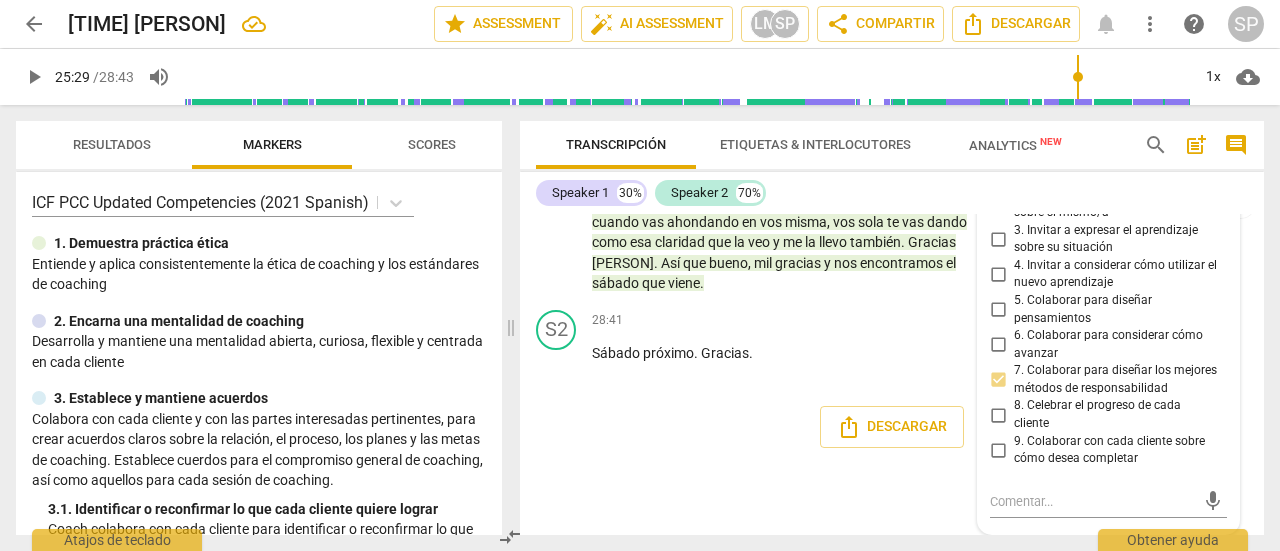 click on "6. Colaborar para considerar cómo avanzar" at bounding box center [998, 345] 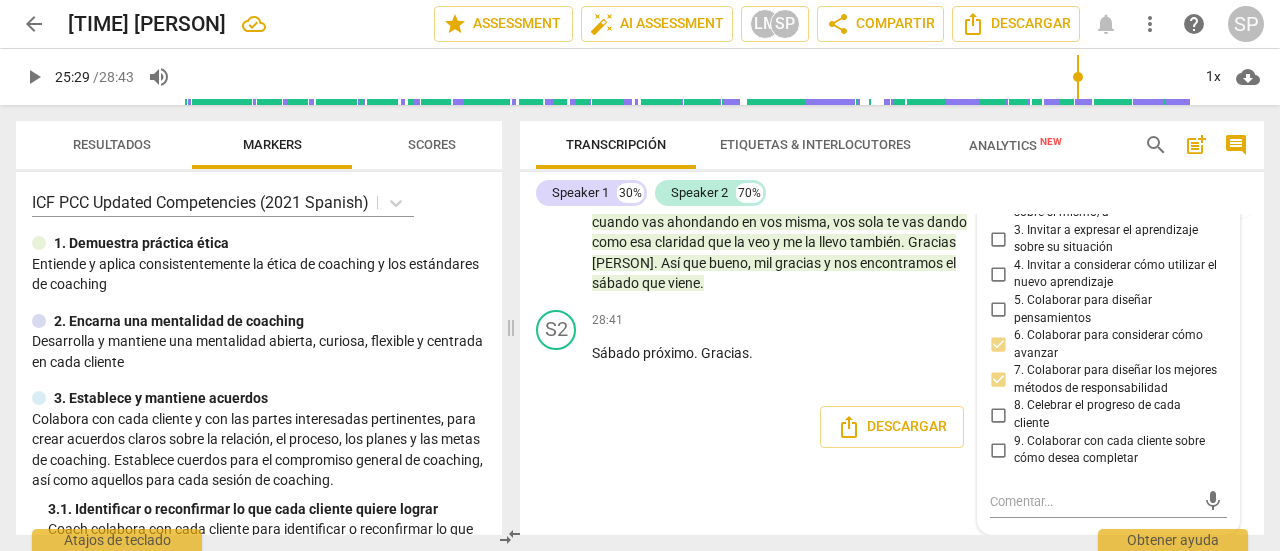 click on "S1 play_arrow pause" at bounding box center (564, 185) 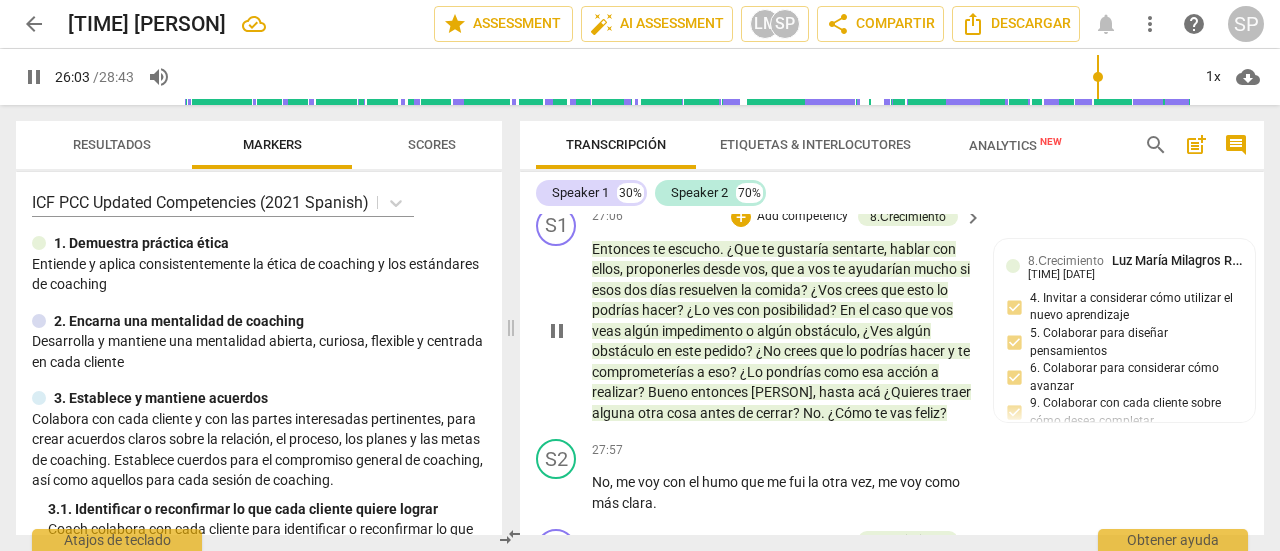 scroll, scrollTop: 9127, scrollLeft: 0, axis: vertical 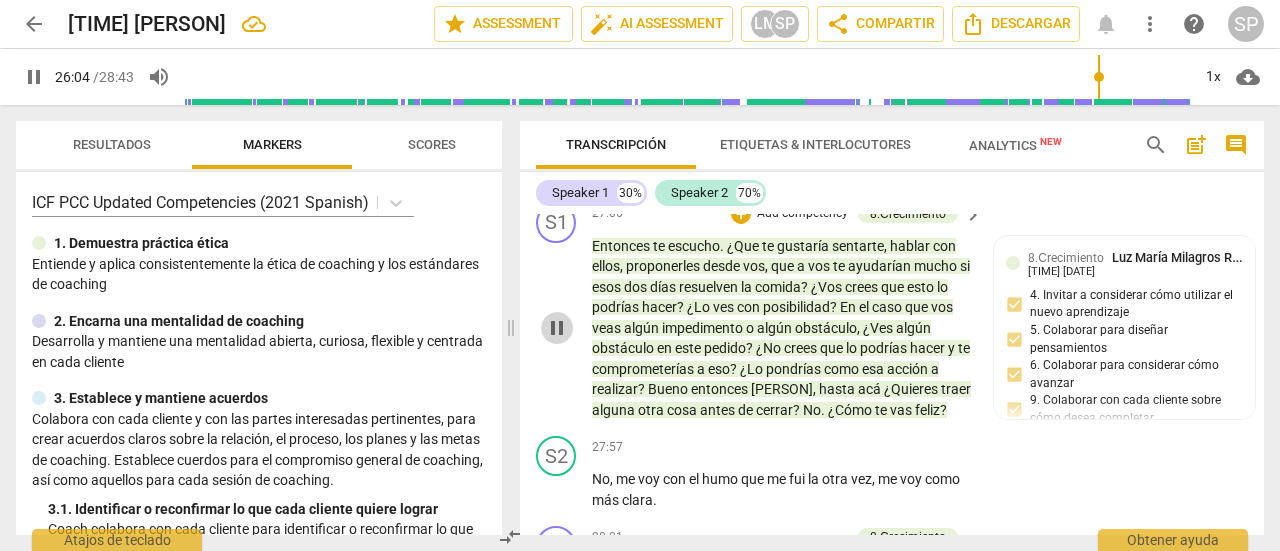 click on "pause" at bounding box center [557, 328] 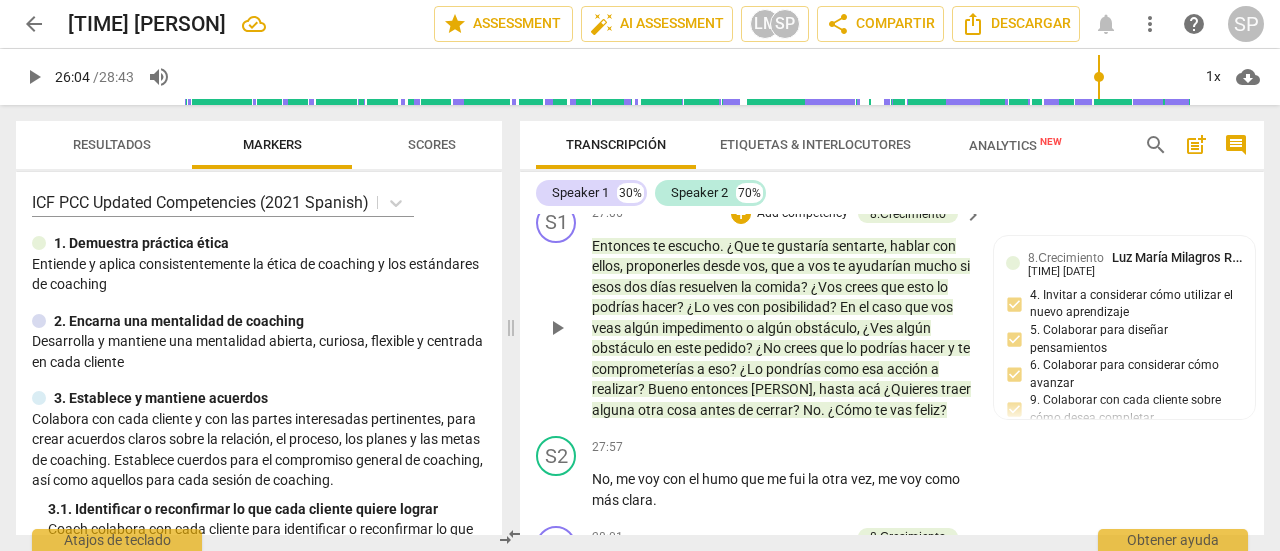 click on "play_arrow" at bounding box center (557, 328) 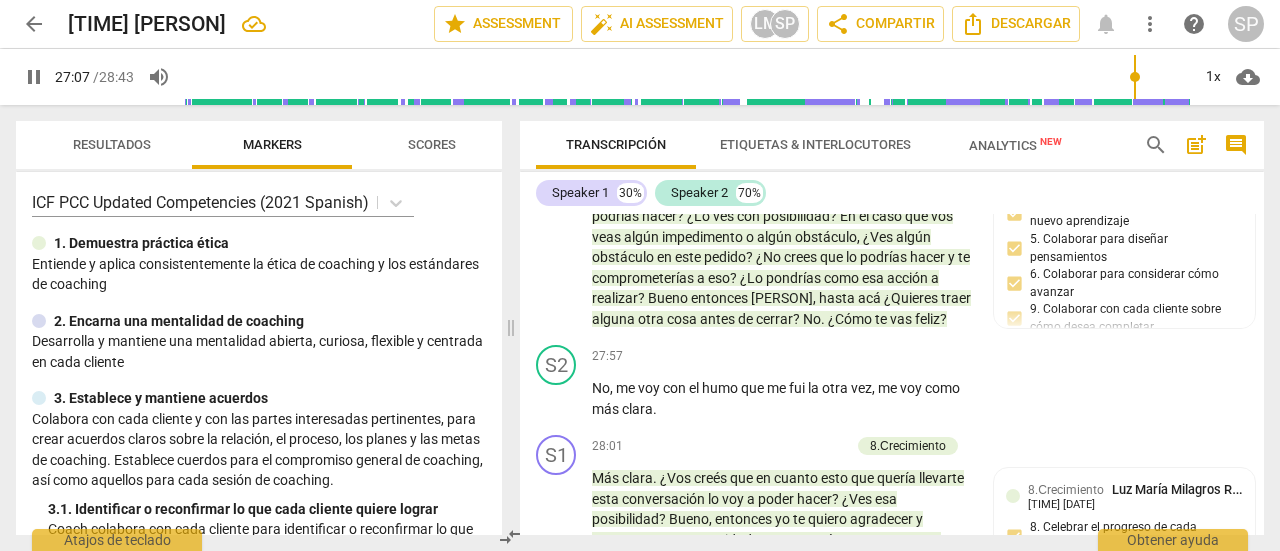 scroll, scrollTop: 9227, scrollLeft: 0, axis: vertical 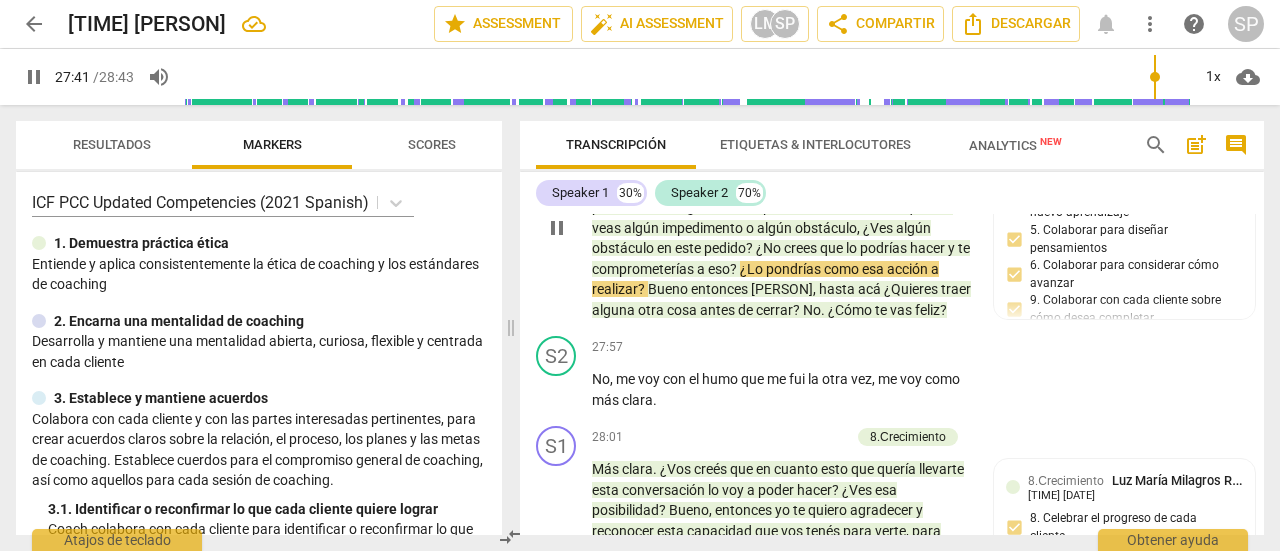 click on "Add competency" at bounding box center (802, 114) 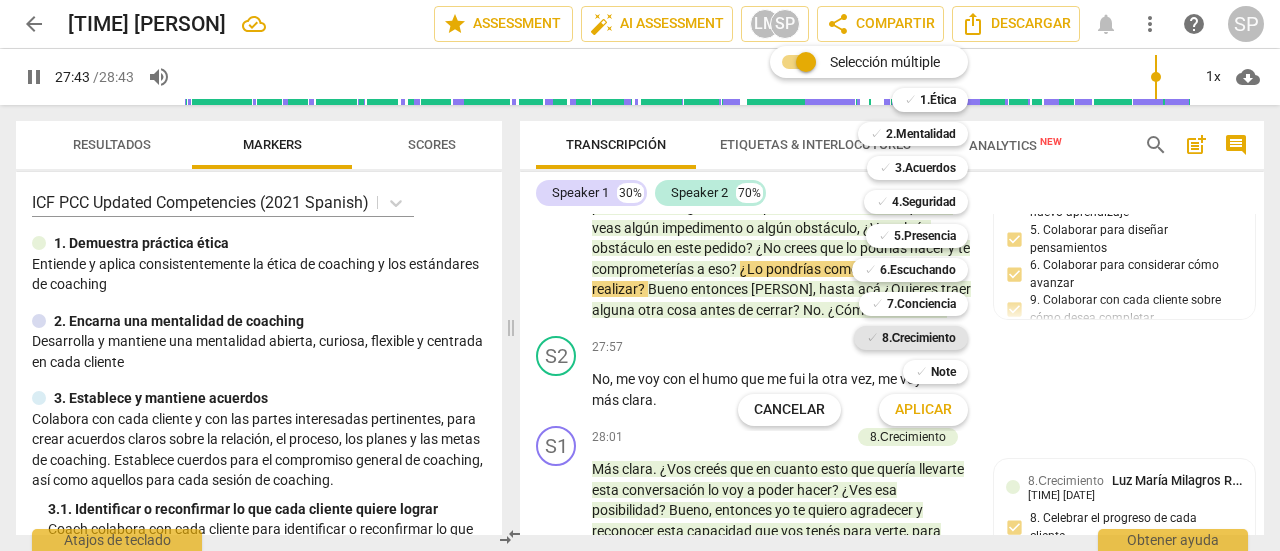 drag, startPoint x: 914, startPoint y: 335, endPoint x: 890, endPoint y: 331, distance: 24.33105 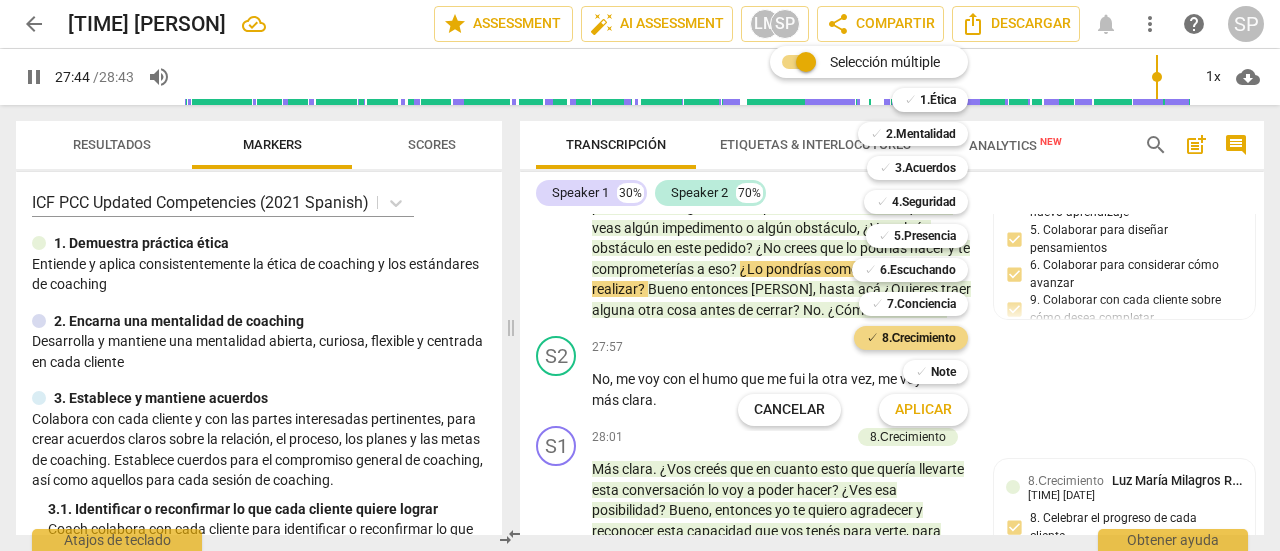click on "Aplicar" at bounding box center [923, 410] 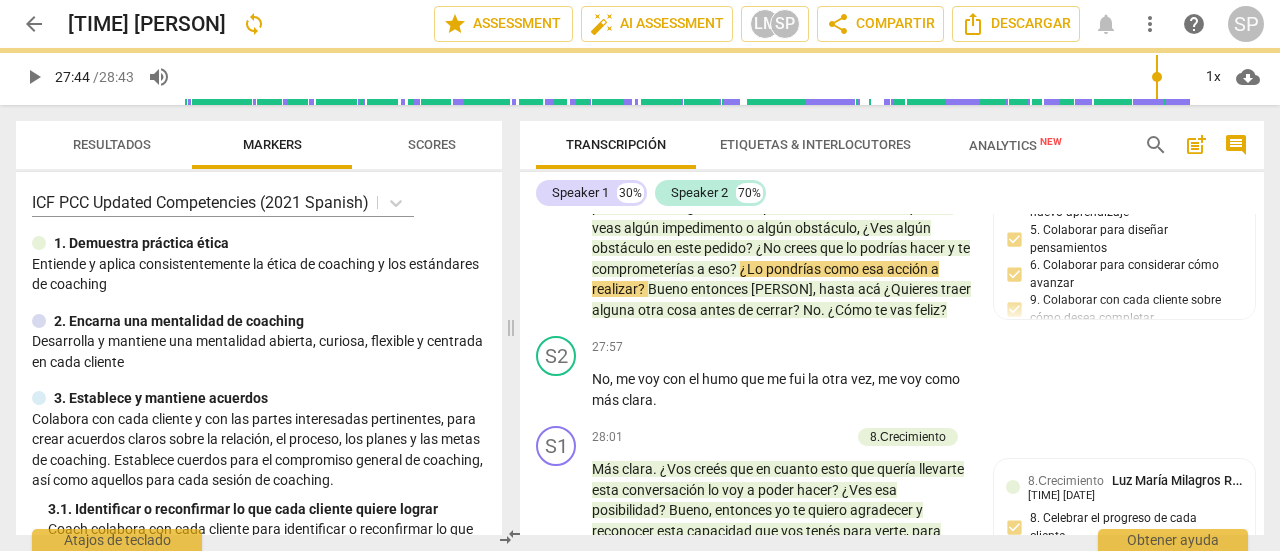 type on "1665" 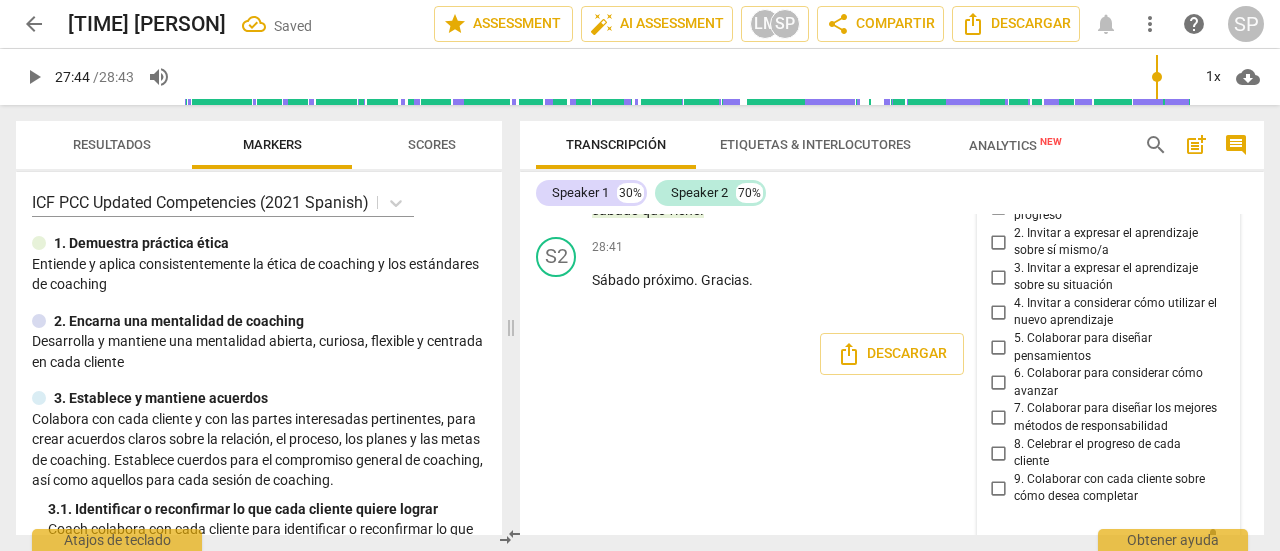 scroll, scrollTop: 9810, scrollLeft: 0, axis: vertical 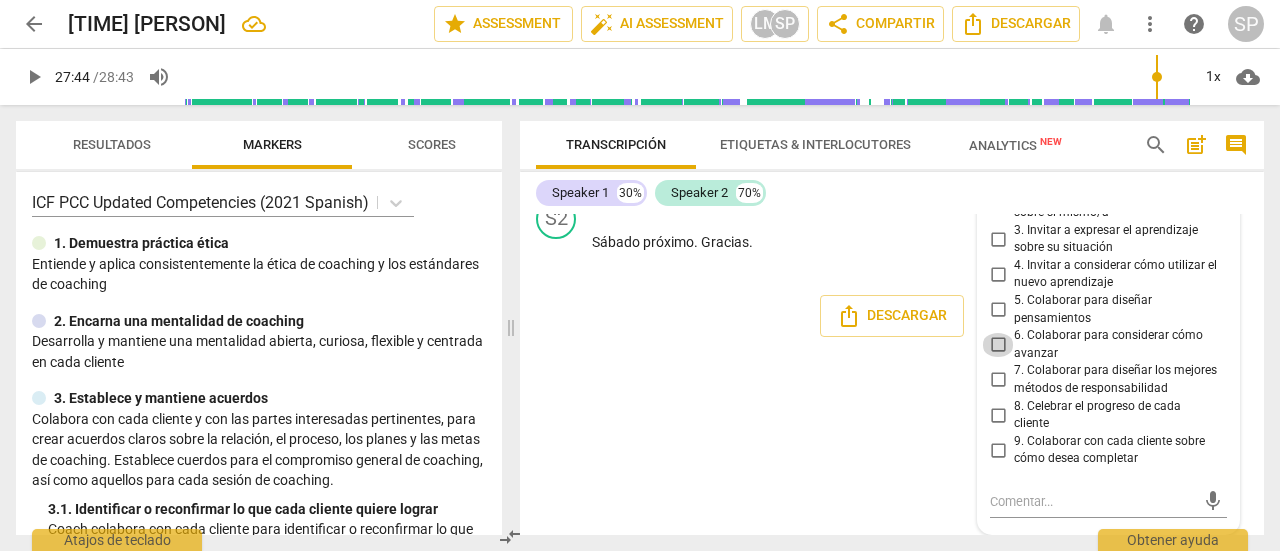 click on "6. Colaborar para considerar cómo avanzar" at bounding box center [998, 345] 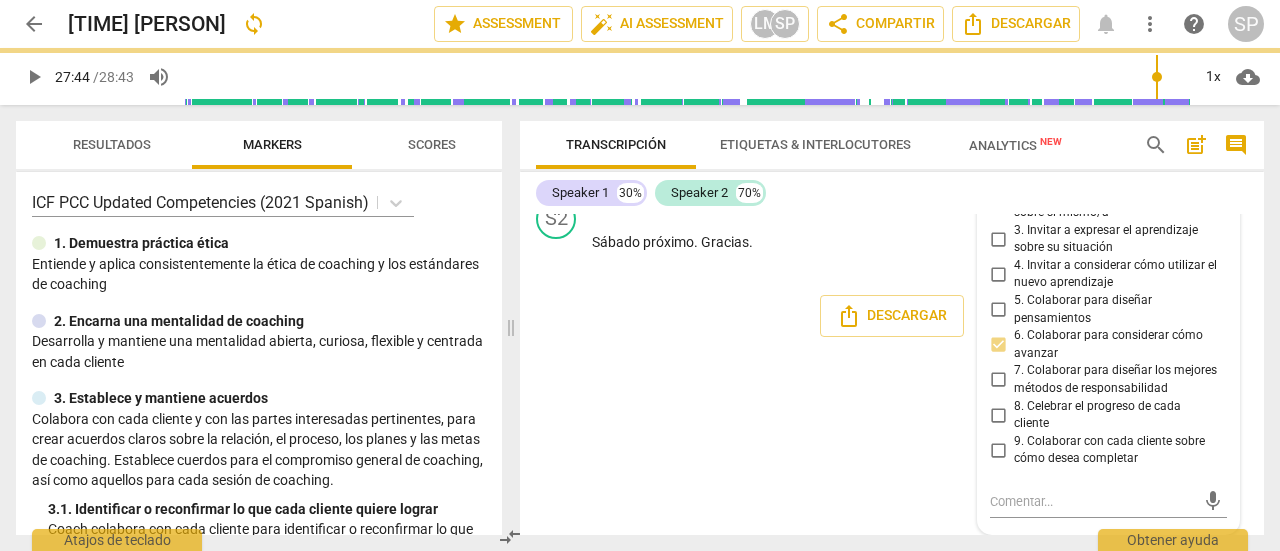 click on "S1 play_arrow pause [TIME] + Add competency 4.Seguridad keyboard_arrow_right Hola   [PERSON] ,   bienvenida . 4.Seguridad [PERSON] [PERSON] [PERSON] [TIME] [DATE] 1. Demostrar el respeto S2 play_arrow pause [TIME] + Add competency keyboard_arrow_right Hola   [PERSON] ,   ¿Cómo   estás ? S1 play_arrow pause [TIME] + Add competency 3.Acuerdos keyboard_arrow_right Bueno ,   contame   [PERSON] ,   en   esta   conversación ,   ¿Qué   te   gustaría   que   conversemos ? 3.Acuerdos [PERSON] [PERSON] [PERSON] [TIME] [DATE] 1. Identificar o reconfirmar lo que cada cliente quiere lograr  3.Acuerdos [PERSON] [PERSON] [TIME] [DATE] 1. Identificar o reconfirmar lo que cada cliente quiere lograr  S2 play_arrow pause [TIME] + Add competency keyboard_arrow_right Bueno ,   honestamente ,   la   conversación   pasada   me   ayudó ,   me   dio   la   posibilidad   de .   De   hablar   y   de   callar   cuando   lo   necesité .   Y   eso   me   hizo   sentir   más   liviana ,   me   hizo   sentir   como   que   me" at bounding box center (892, 374) 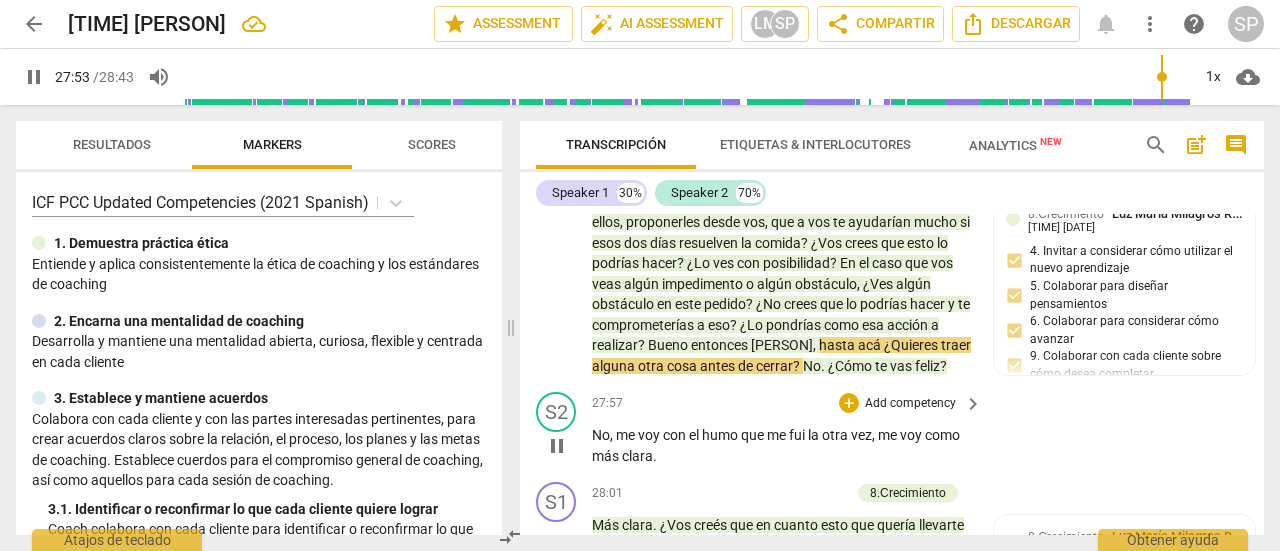 scroll, scrollTop: 9127, scrollLeft: 0, axis: vertical 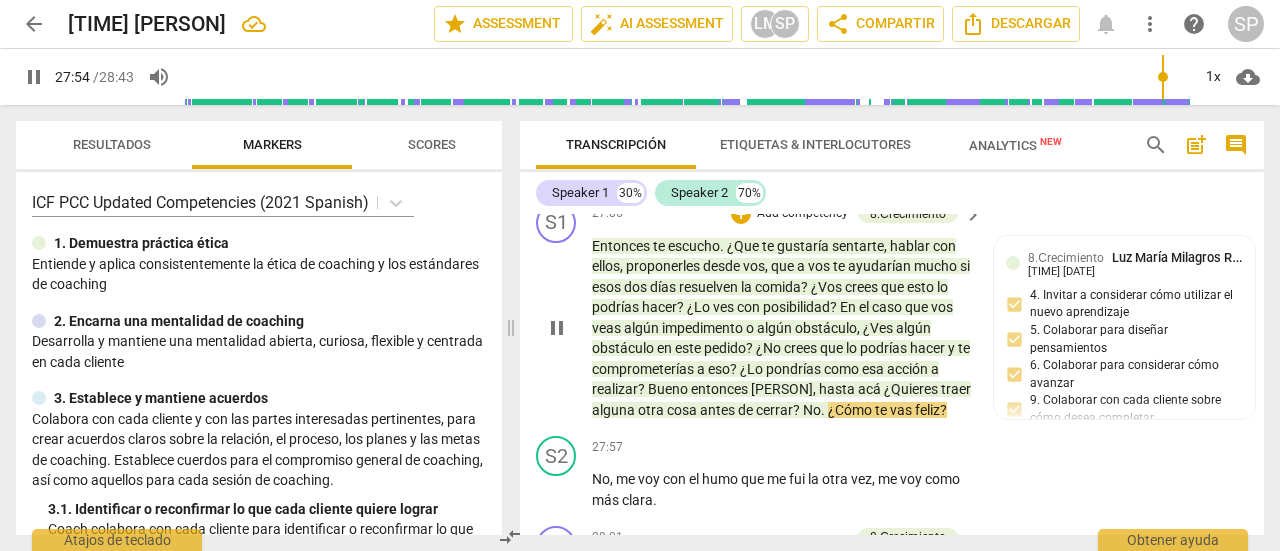 click on "Add competency" at bounding box center [802, 214] 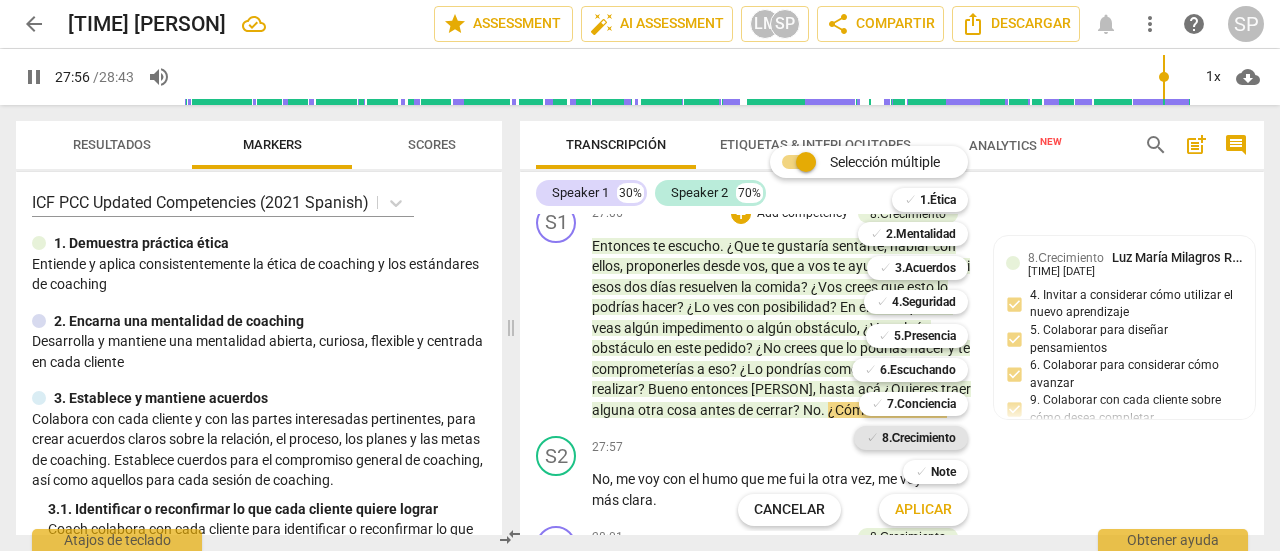 click on "8.Сrecimiento" at bounding box center [919, 438] 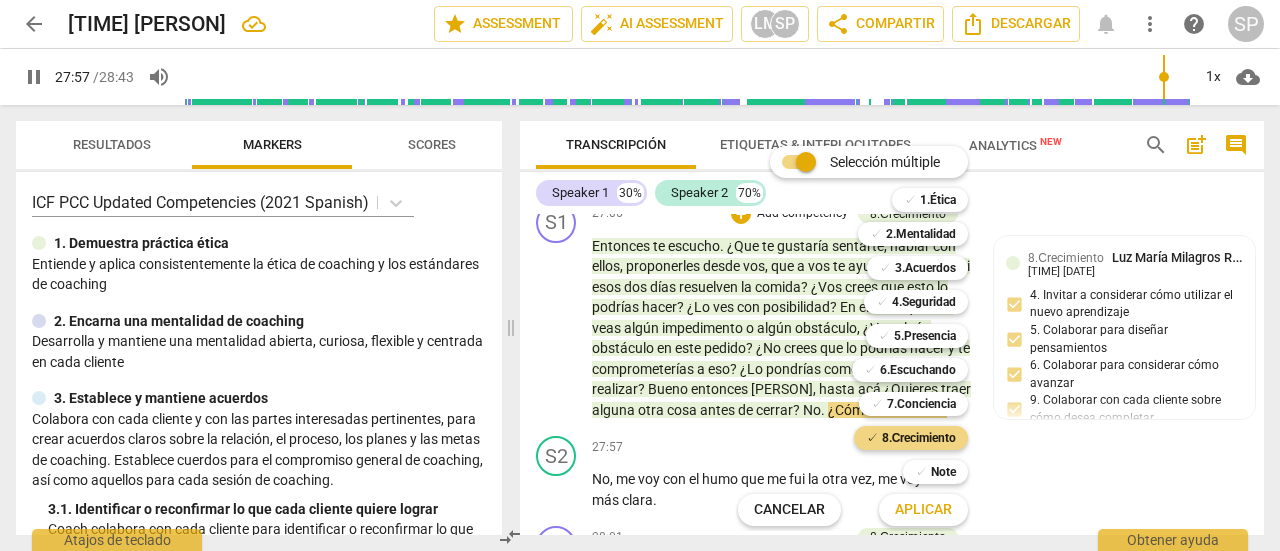 click on "Aplicar" at bounding box center (923, 510) 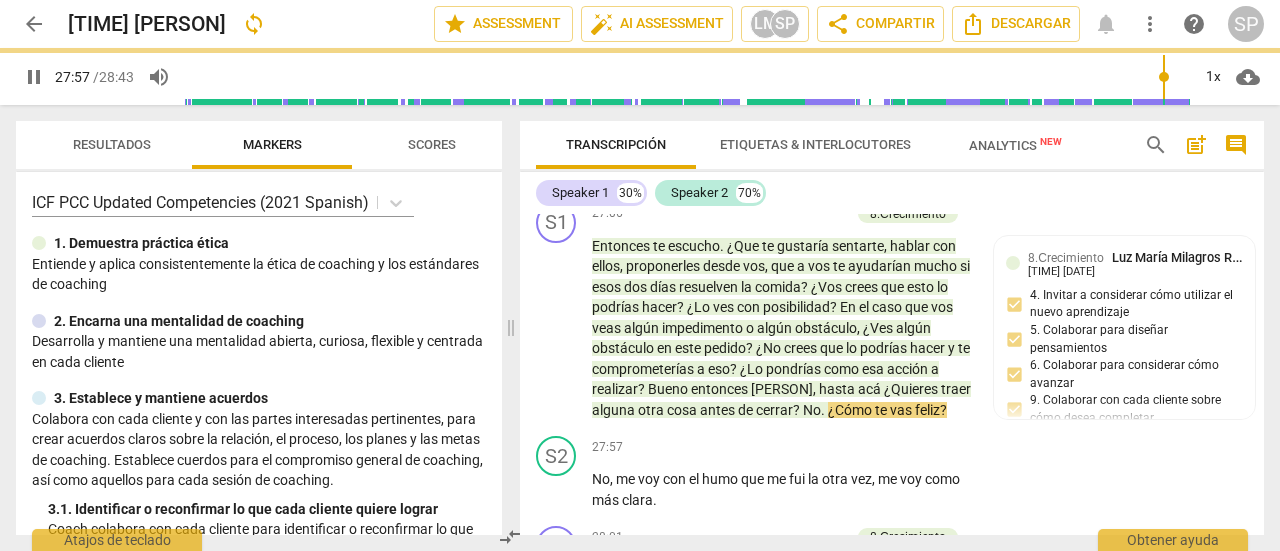 type on "1677" 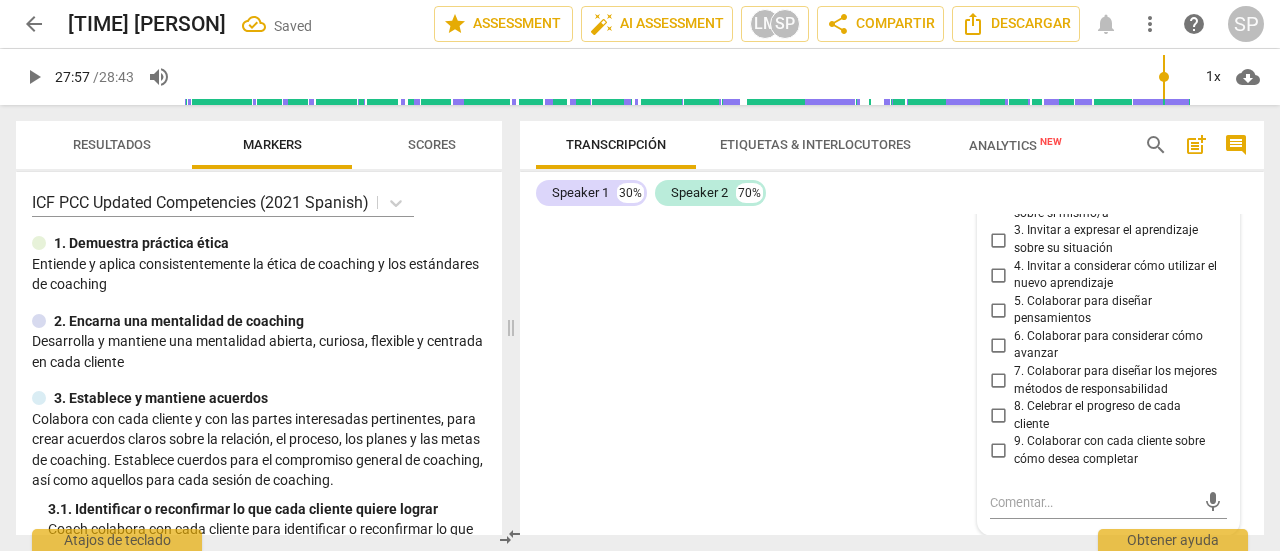 scroll, scrollTop: 10211, scrollLeft: 0, axis: vertical 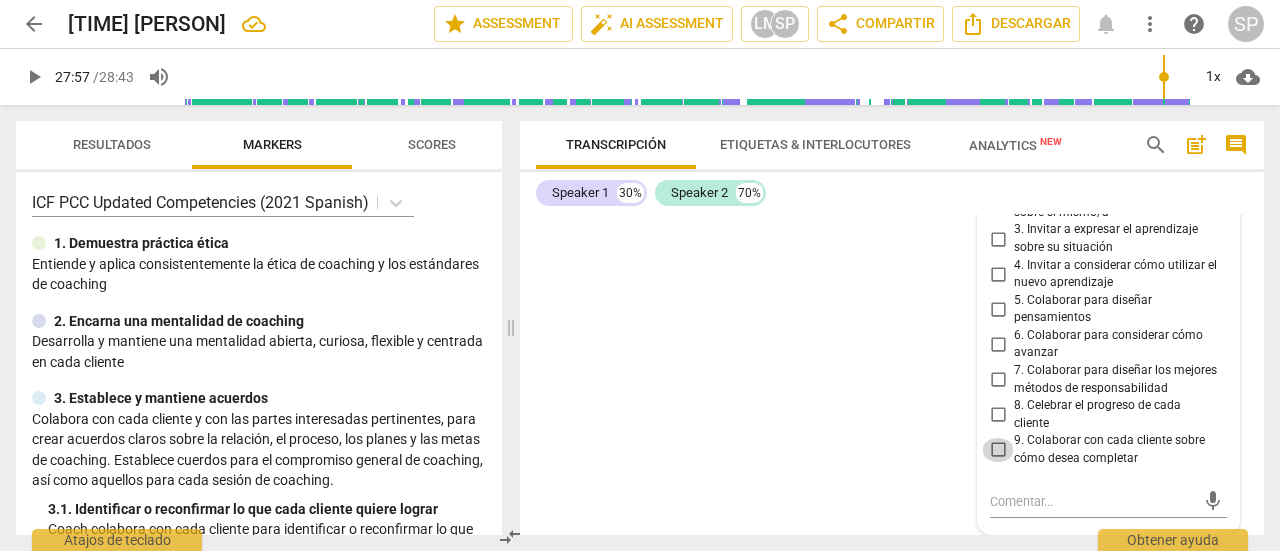 click on "9. Colaborar con cada cliente sobre cómo desea completar" at bounding box center (998, 450) 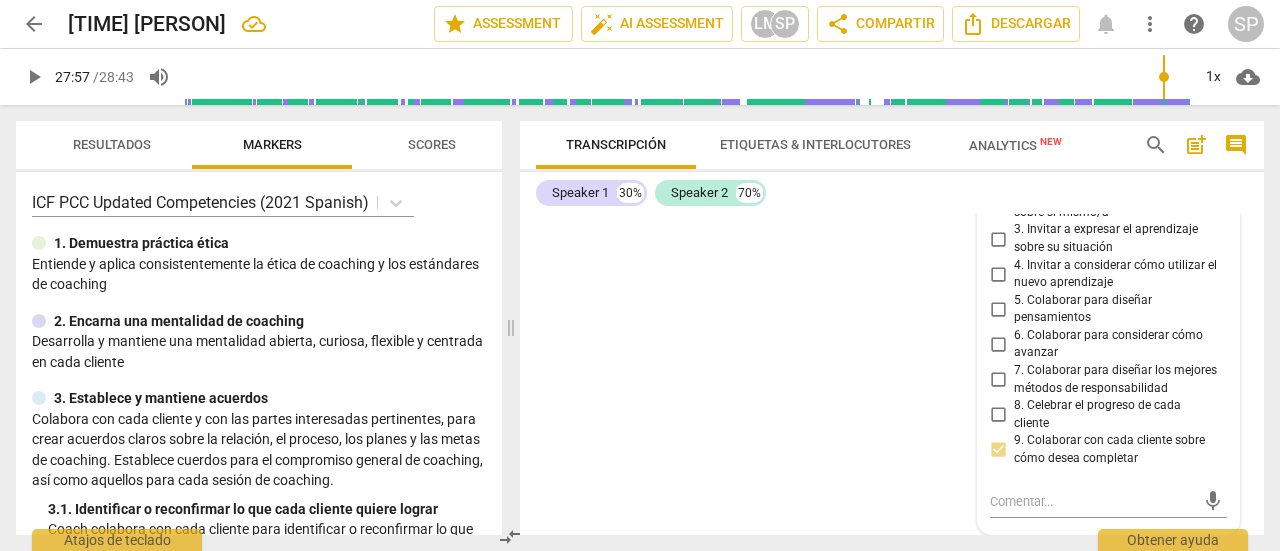 click on "S1 play_arrow pause [TIME] + Add competency 4.Seguridad keyboard_arrow_right Hola   [PERSON] ,   bienvenida . 4.Seguridad [PERSON] [PERSON] [PERSON] [TIME] [DATE] 1. Demostrar el respeto S2 play_arrow pause [TIME] + Add competency keyboard_arrow_right Hola   [PERSON] ,   ¿Cómo   estás ? S1 play_arrow pause [TIME] + Add competency 3.Acuerdos keyboard_arrow_right Bueno ,   contame   [PERSON] ,   en   esta   conversación ,   ¿Qué   te   gustaría   que   conversemos ? 3.Acuerdos [PERSON] [PERSON] [PERSON] [TIME] [DATE] 1. Identificar o reconfirmar lo que cada cliente quiere lograr  3.Acuerdos [PERSON] [PERSON] [TIME] [DATE] 1. Identificar o reconfirmar lo que cada cliente quiere lograr  S2 play_arrow pause [TIME] + Add competency keyboard_arrow_right Bueno ,   honestamente ,   la   conversación   pasada   me   ayudó ,   me   dio   la   posibilidad   de .   De   hablar   y   de   callar   cuando   lo   necesité .   Y   eso   me   hizo   sentir   más   liviana ,   me   hizo   sentir   como   que   me" at bounding box center (892, 374) 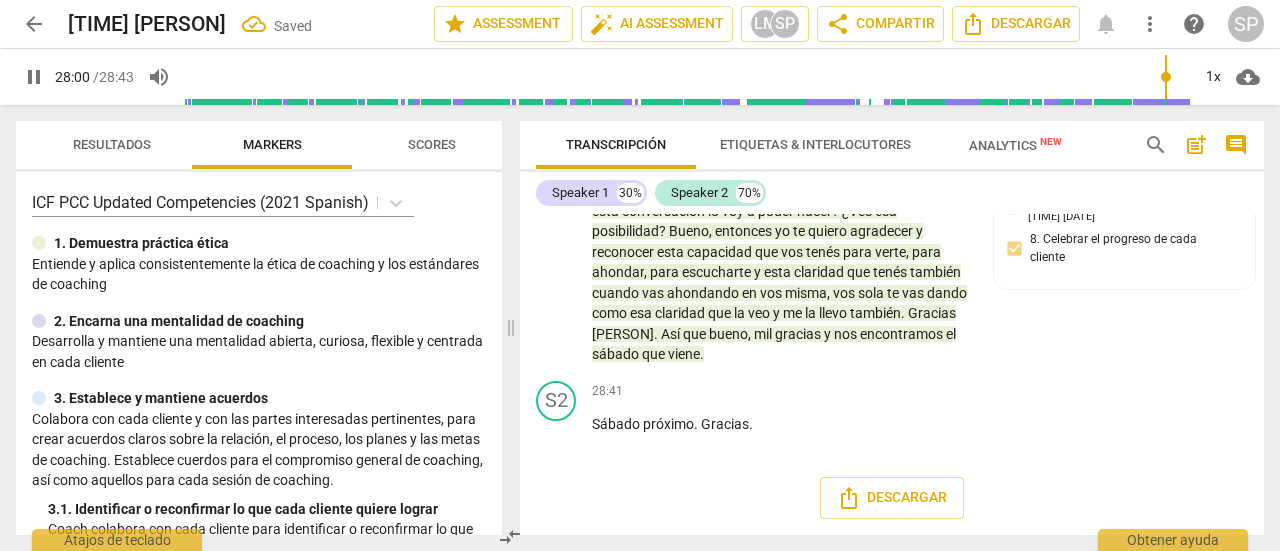 scroll, scrollTop: 9527, scrollLeft: 0, axis: vertical 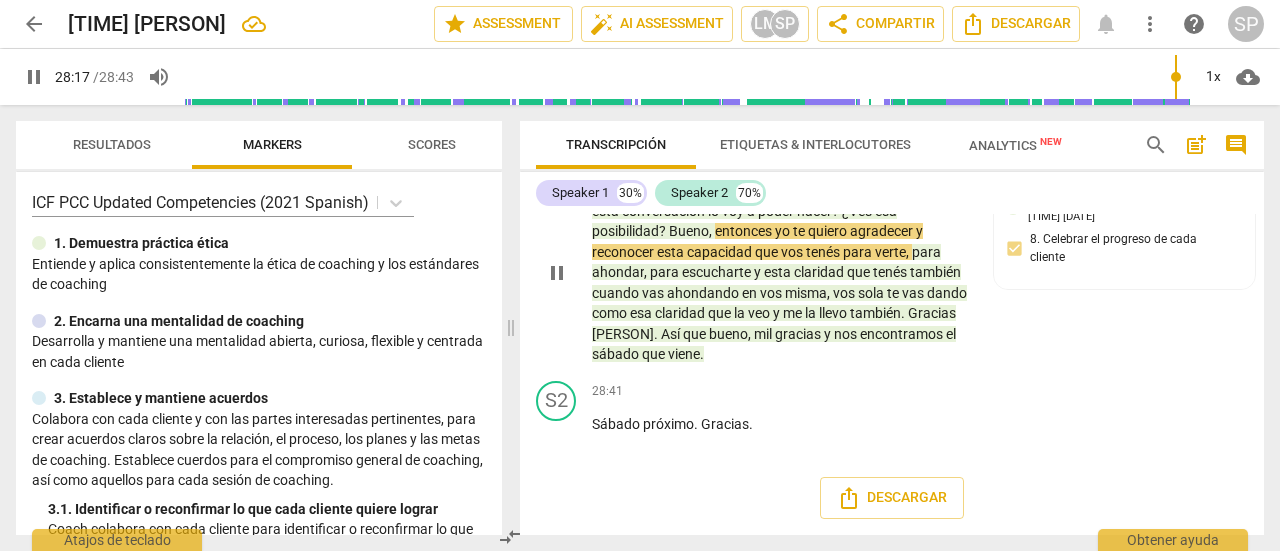 click on "Add competency" at bounding box center [802, 159] 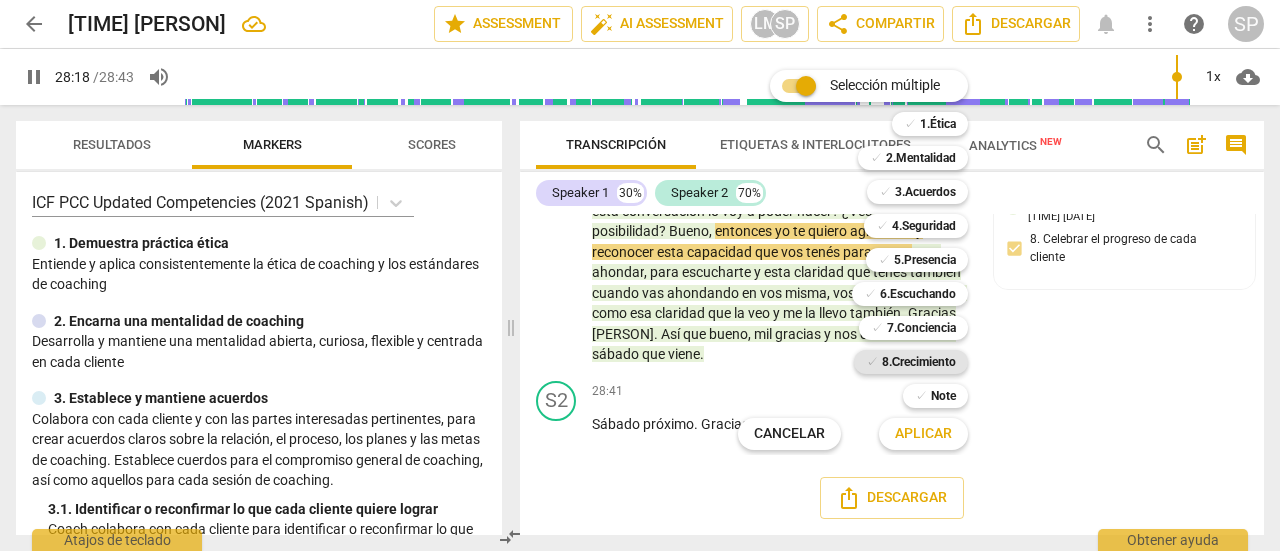 click on "8.Сrecimiento" at bounding box center [919, 362] 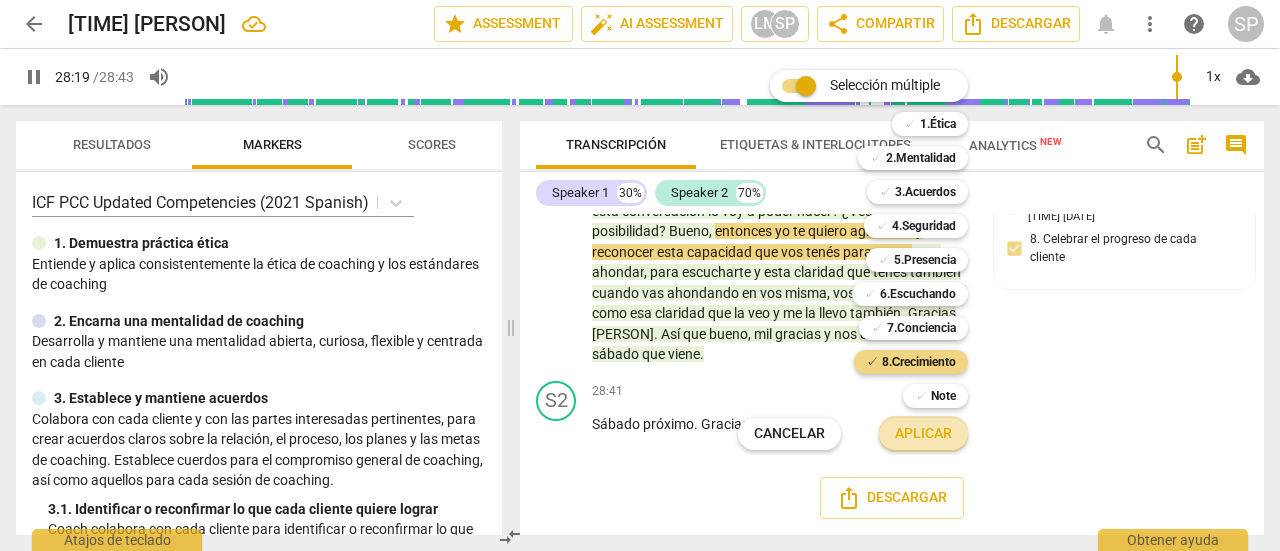 click on "Aplicar" at bounding box center (923, 434) 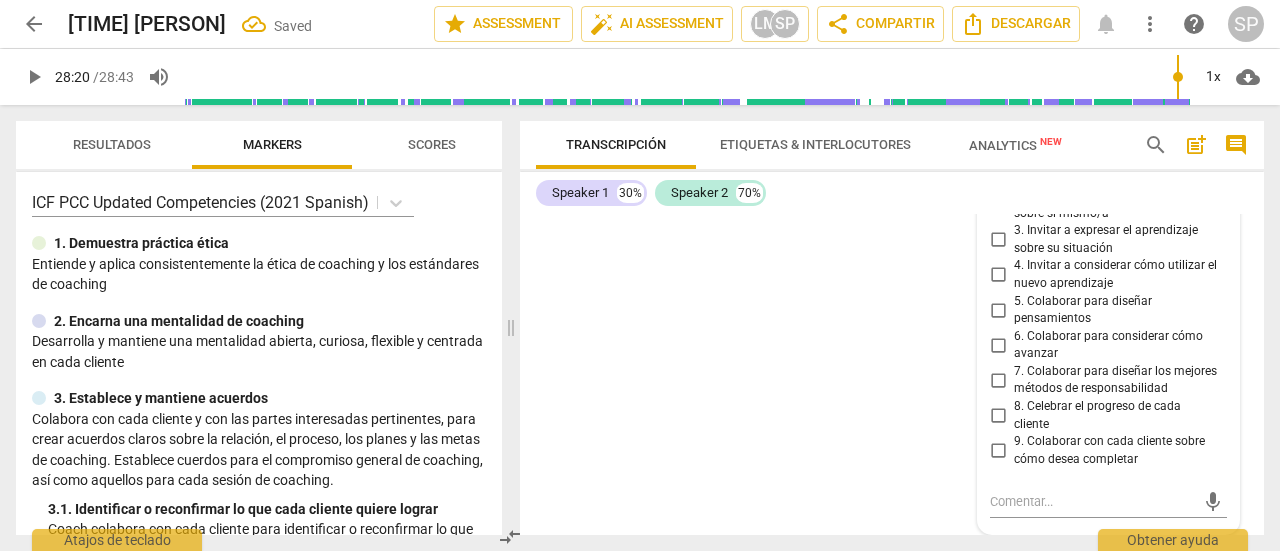 scroll, scrollTop: 10133, scrollLeft: 0, axis: vertical 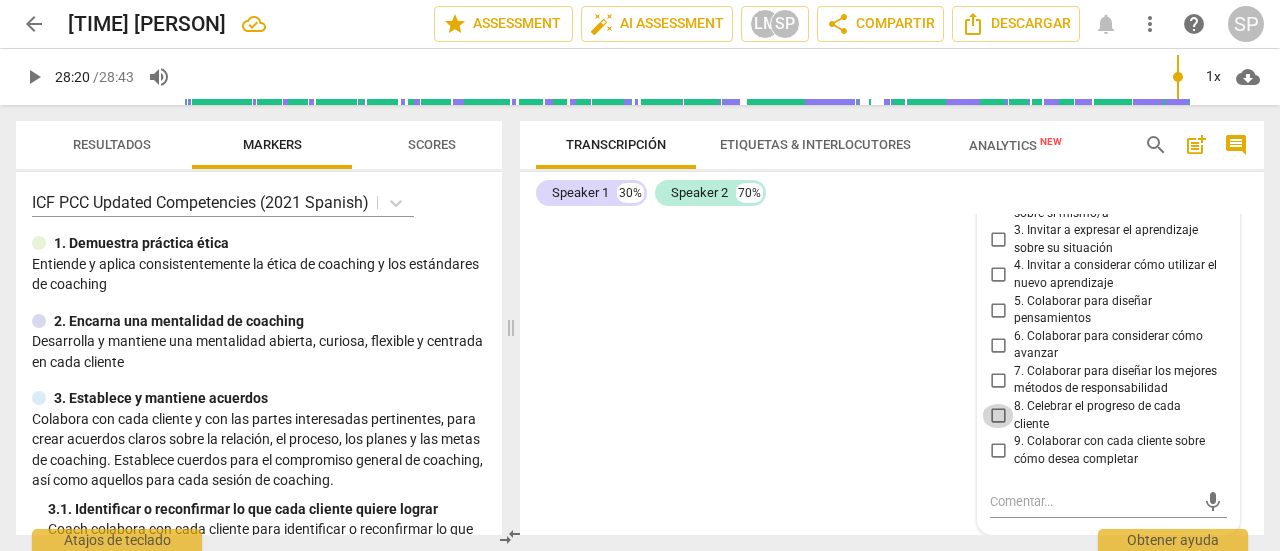 click on "8. Celebrar el progreso de cada cliente" at bounding box center [998, 416] 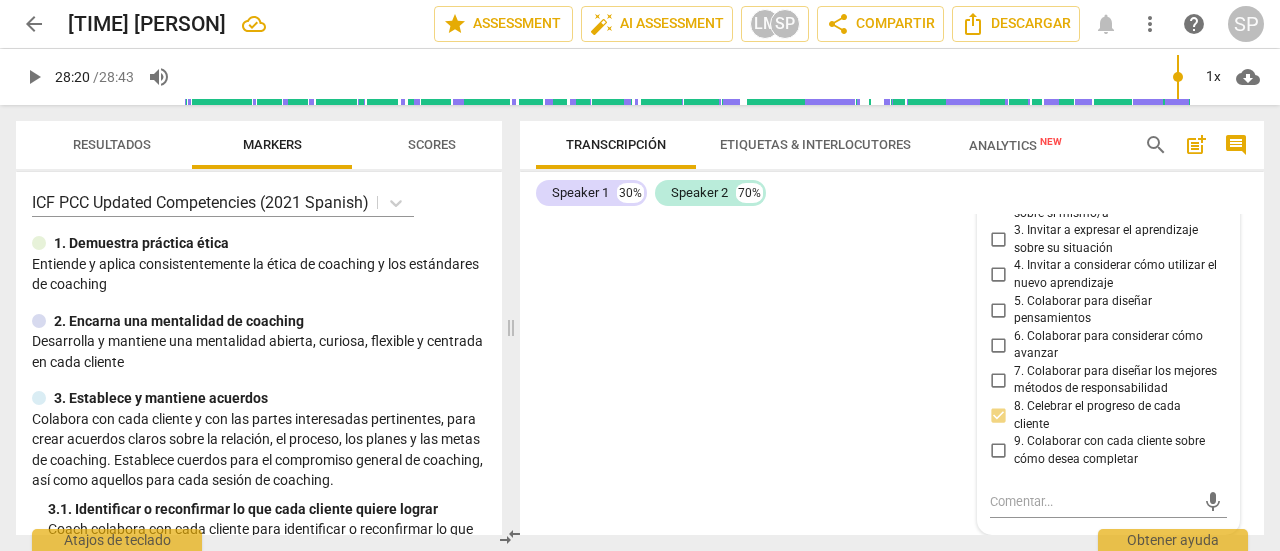 click on "S1 play_arrow pause [TIME] + Add competency 4.Seguridad keyboard_arrow_right Hola   [PERSON] ,   bienvenida . 4.Seguridad [PERSON] [PERSON] [PERSON] [TIME] [DATE] 1. Demostrar el respeto S2 play_arrow pause [TIME] + Add competency keyboard_arrow_right Hola   [PERSON] ,   ¿Cómo   estás ? S1 play_arrow pause [TIME] + Add competency 3.Acuerdos keyboard_arrow_right Bueno ,   contame   [PERSON] ,   en   esta   conversación ,   ¿Qué   te   gustaría   que   conversemos ? 3.Acuerdos [PERSON] [PERSON] [PERSON] [TIME] [DATE] 1. Identificar o reconfirmar lo que cada cliente quiere lograr  3.Acuerdos [PERSON] [PERSON] [TIME] [DATE] 1. Identificar o reconfirmar lo que cada cliente quiere lograr  S2 play_arrow pause [TIME] + Add competency keyboard_arrow_right Bueno ,   honestamente ,   la   conversación   pasada   me   ayudó ,   me   dio   la   posibilidad   de .   De   hablar   y   de   callar   cuando   lo   necesité .   Y   eso   me   hizo   sentir   más   liviana ,   me   hizo   sentir   como   que   me" at bounding box center (892, 374) 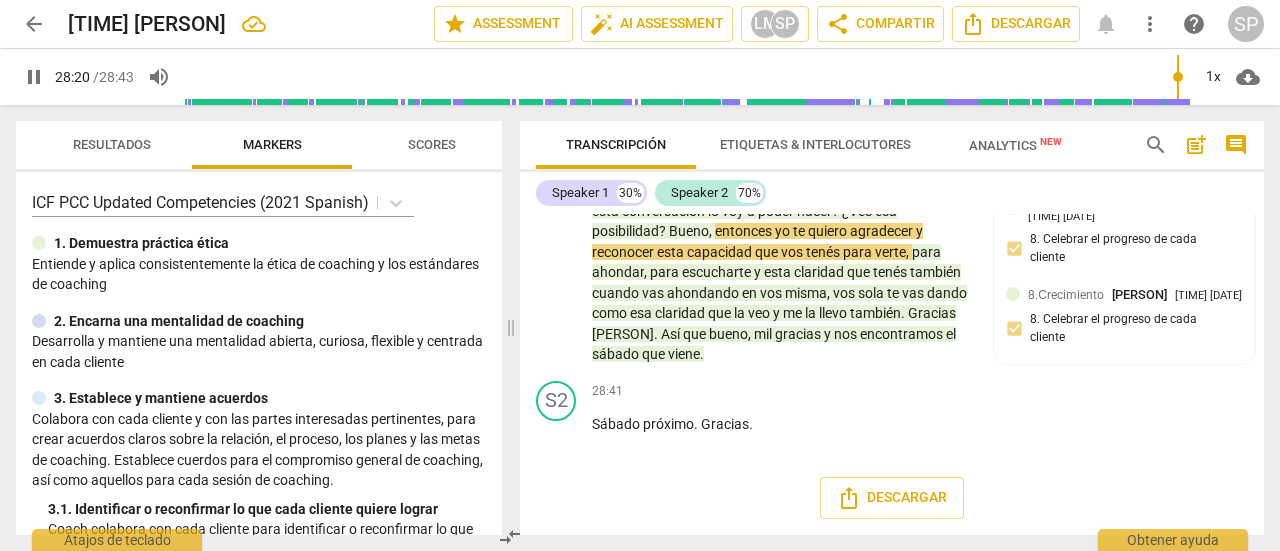 scroll, scrollTop: 9627, scrollLeft: 0, axis: vertical 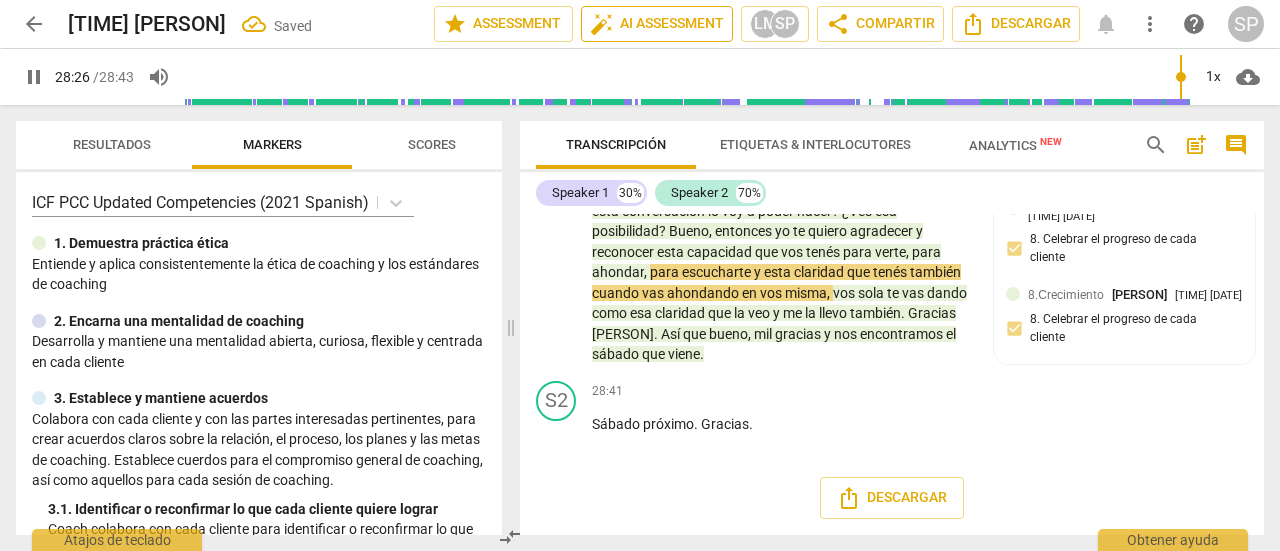 type on "1707" 